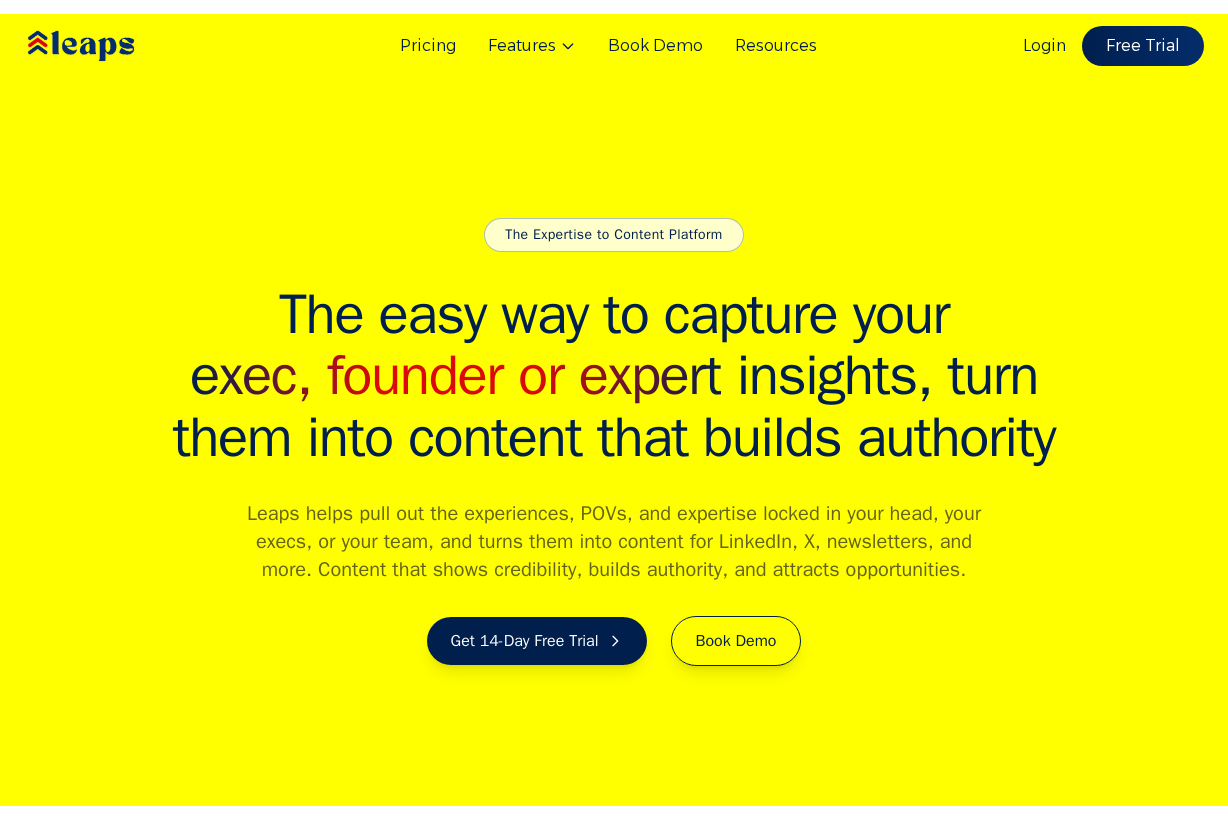 scroll, scrollTop: 0, scrollLeft: 0, axis: both 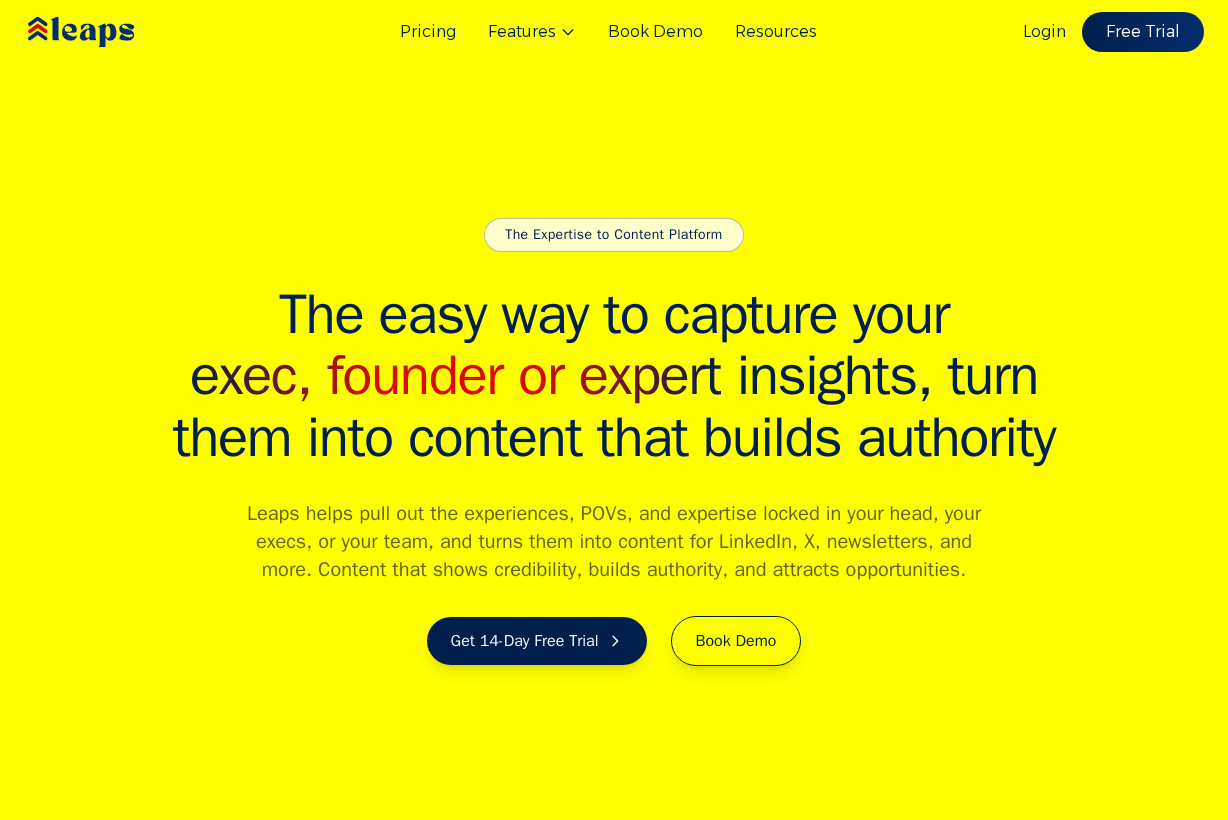 click on "them into content that builds authority" at bounding box center [614, 438] 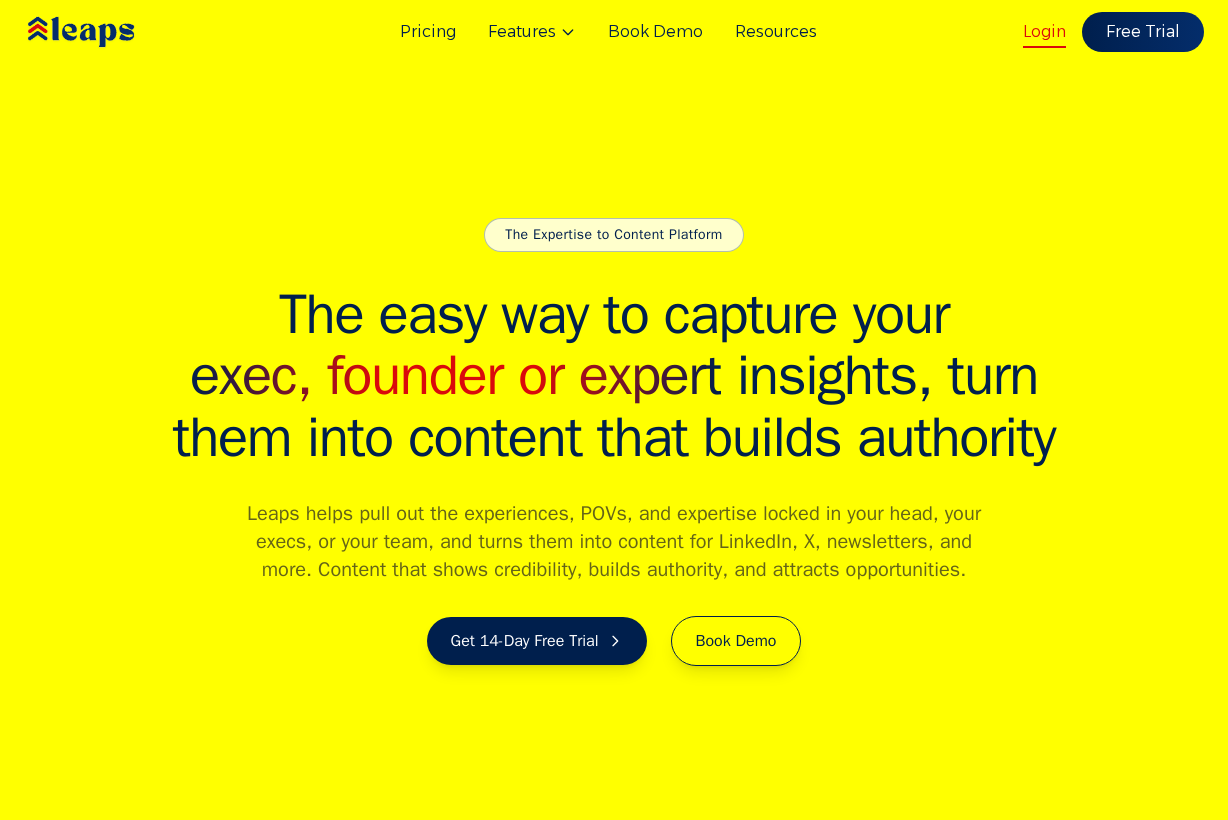 click on "Login" at bounding box center [1044, 32] 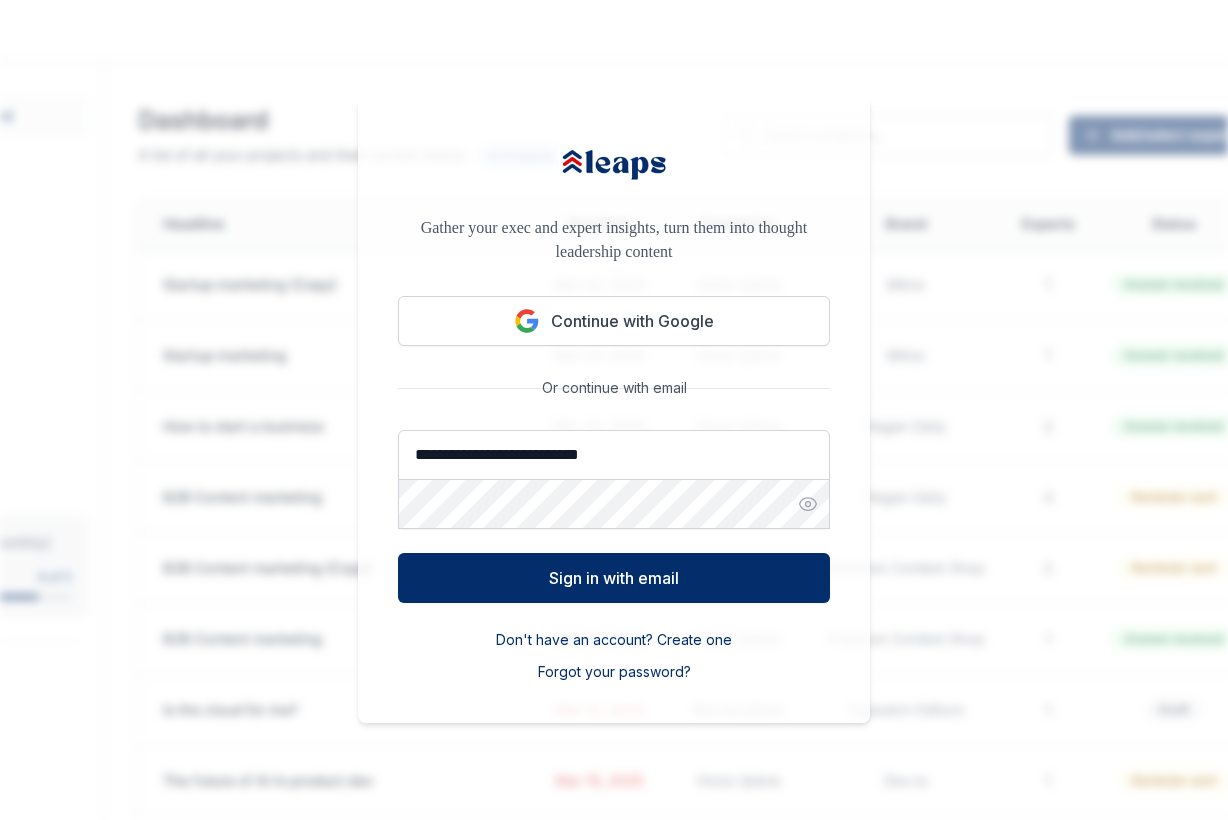 scroll, scrollTop: 0, scrollLeft: 0, axis: both 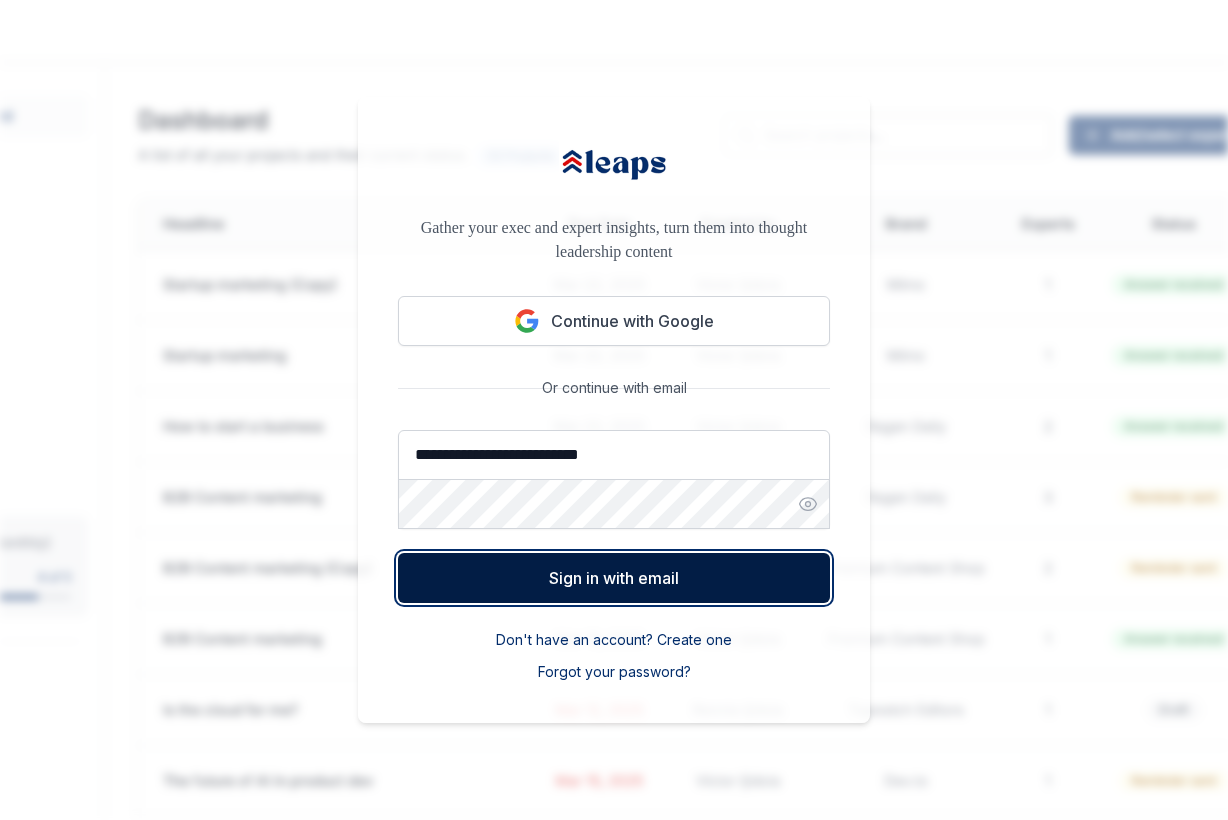 click on "Sign in with email" at bounding box center [614, 578] 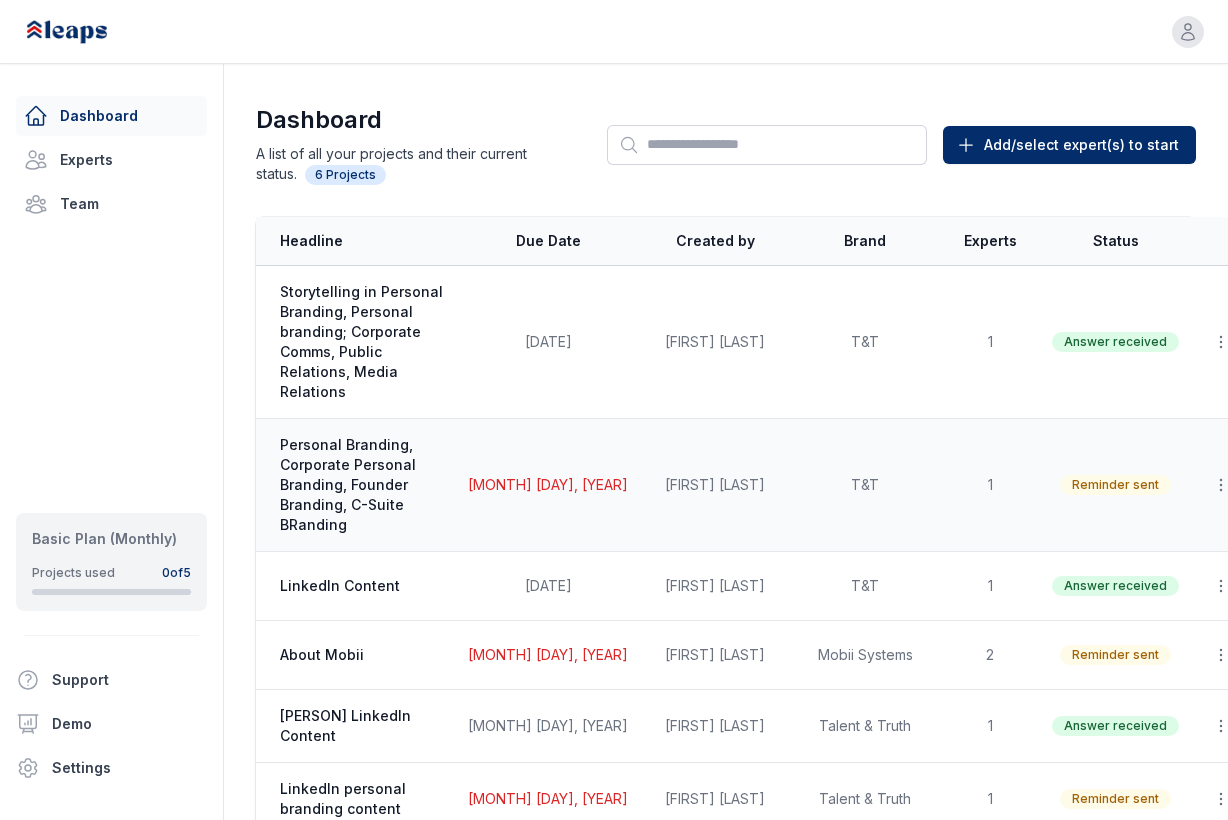 scroll, scrollTop: 55, scrollLeft: 0, axis: vertical 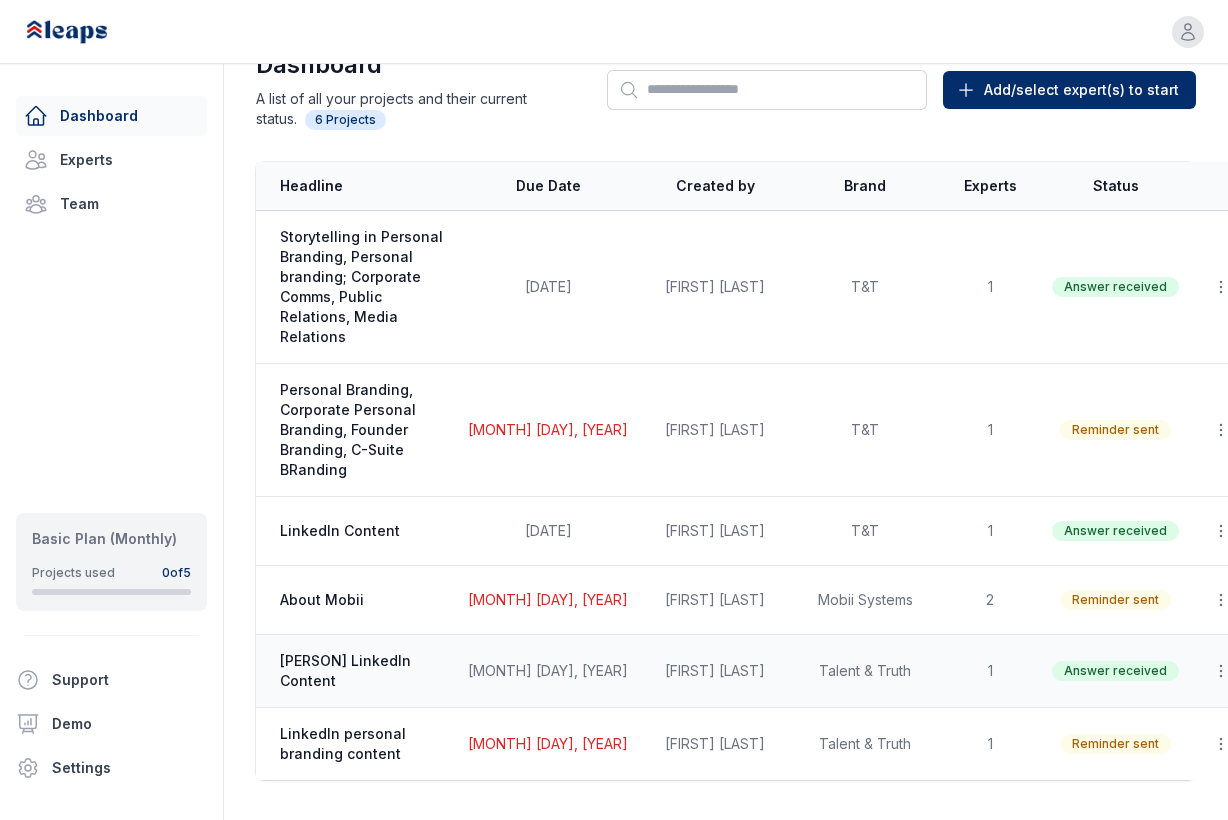click on "[PERSON] LinkedIn Content" at bounding box center (356, 671) 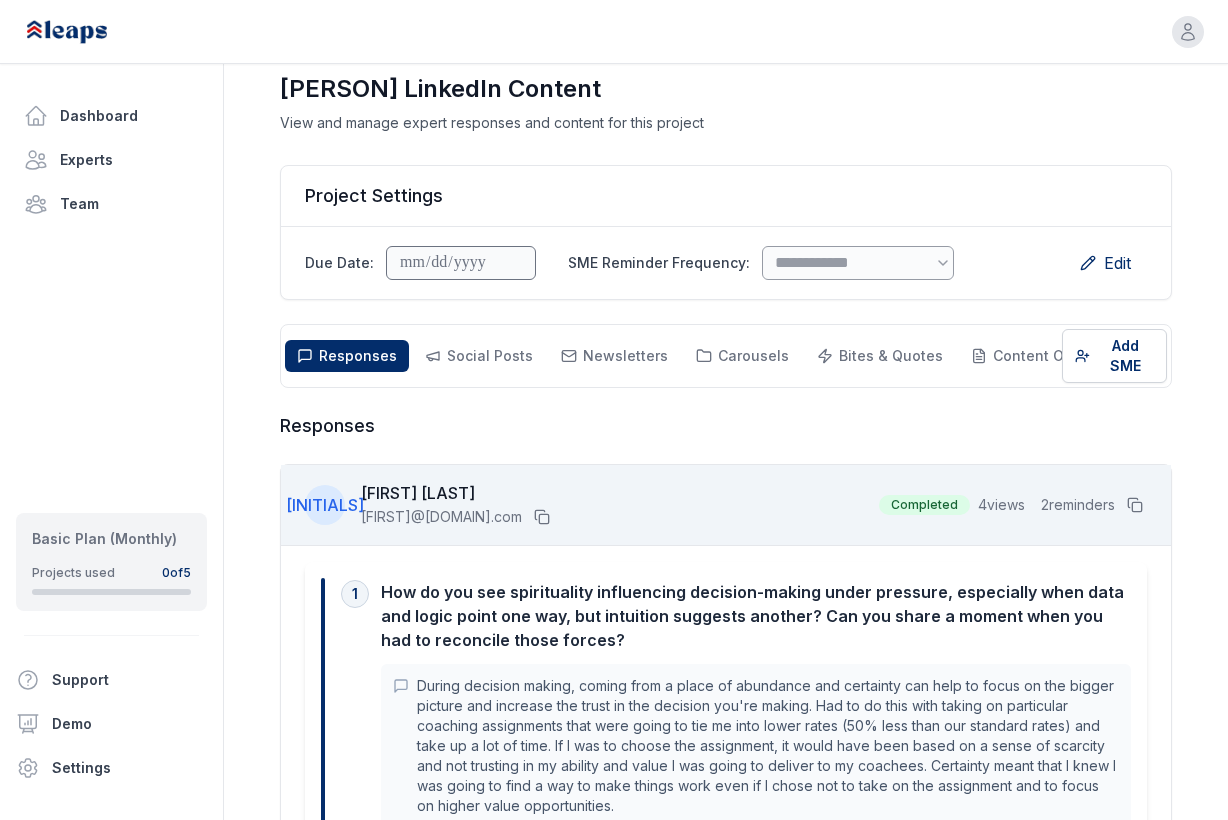 click on "Dashboard Experts Team Basic Plan (Monthly) Projects used 0 of 5 Support Demo Settings" at bounding box center (111, 458) 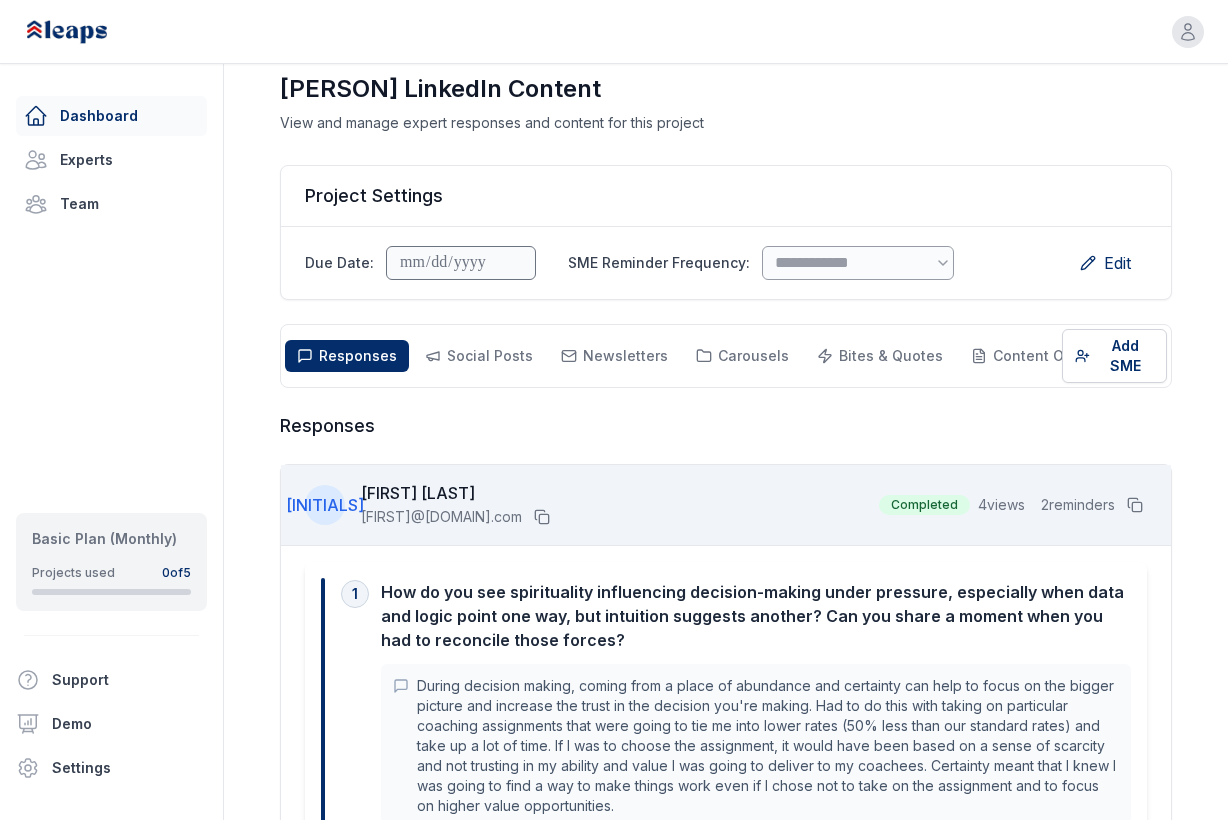 click on "Dashboard" at bounding box center (111, 116) 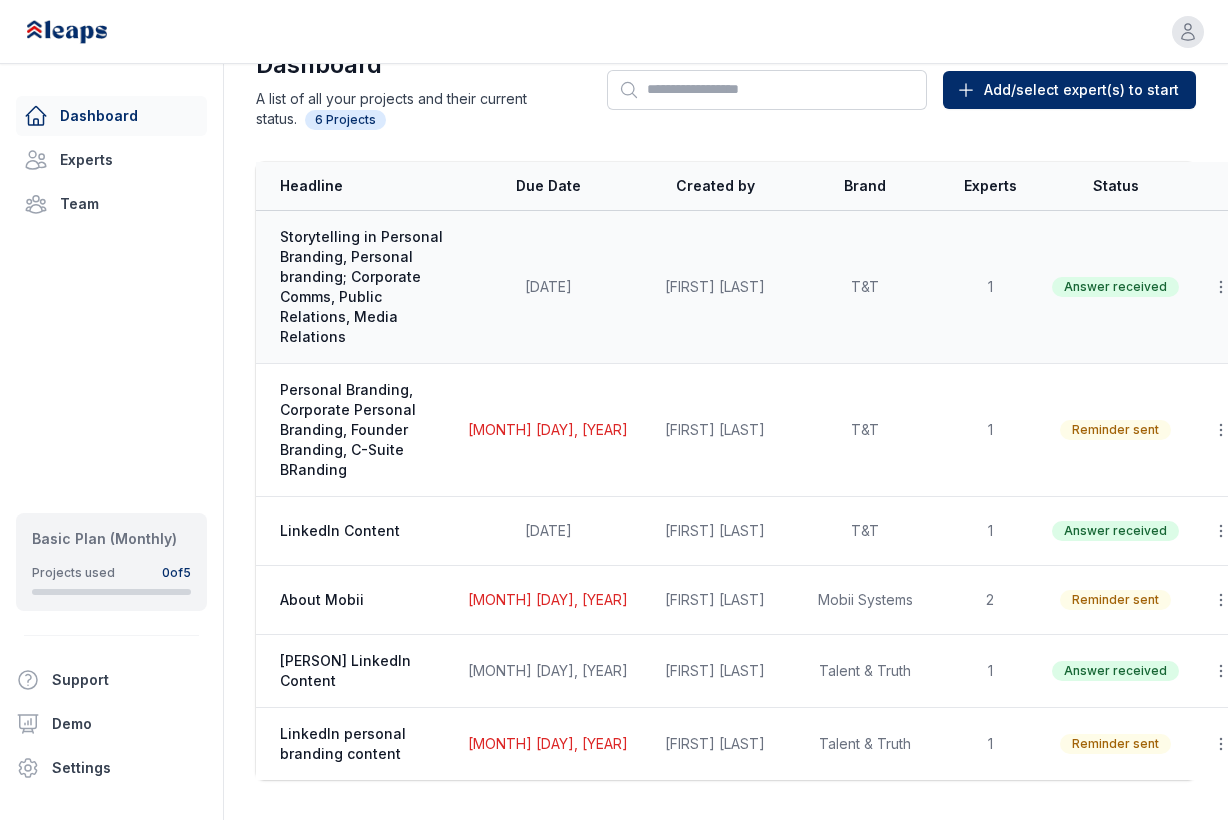 scroll, scrollTop: 0, scrollLeft: 0, axis: both 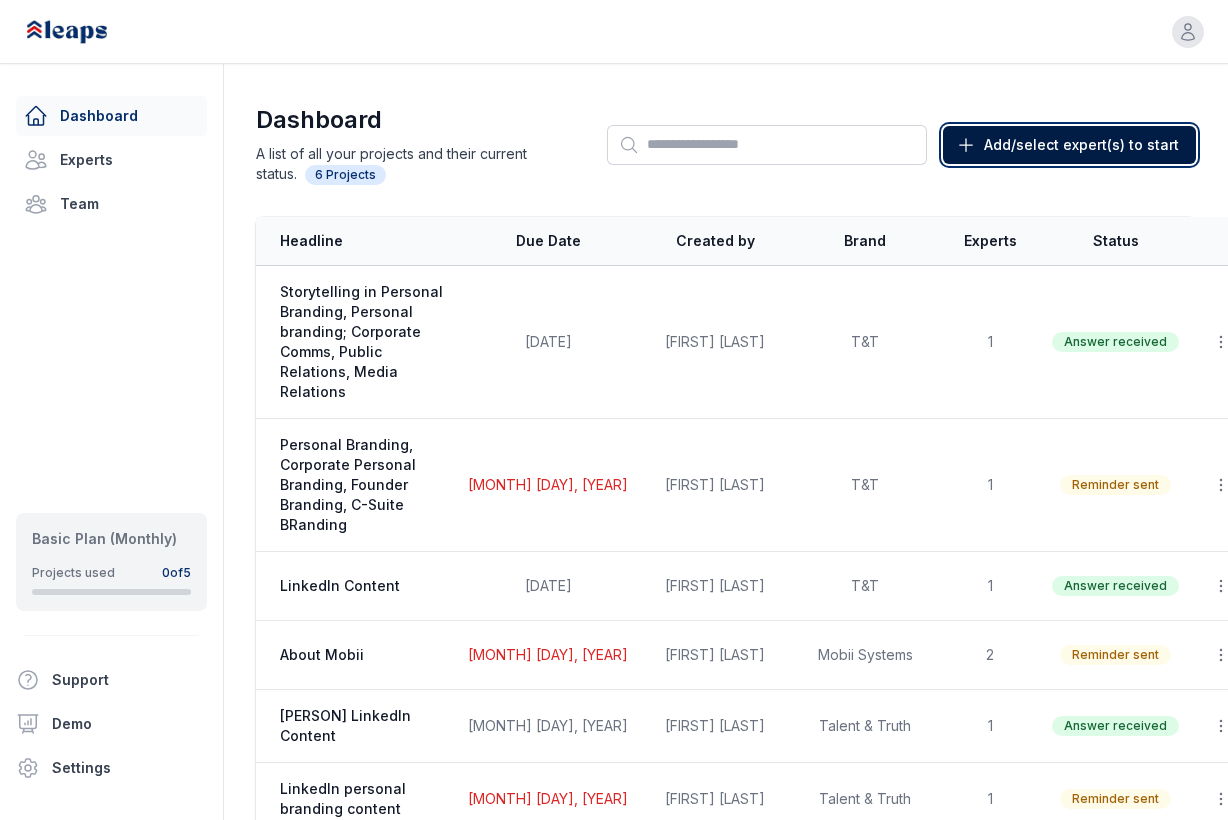 click on "Add/select expert(s) to start" at bounding box center [1081, 145] 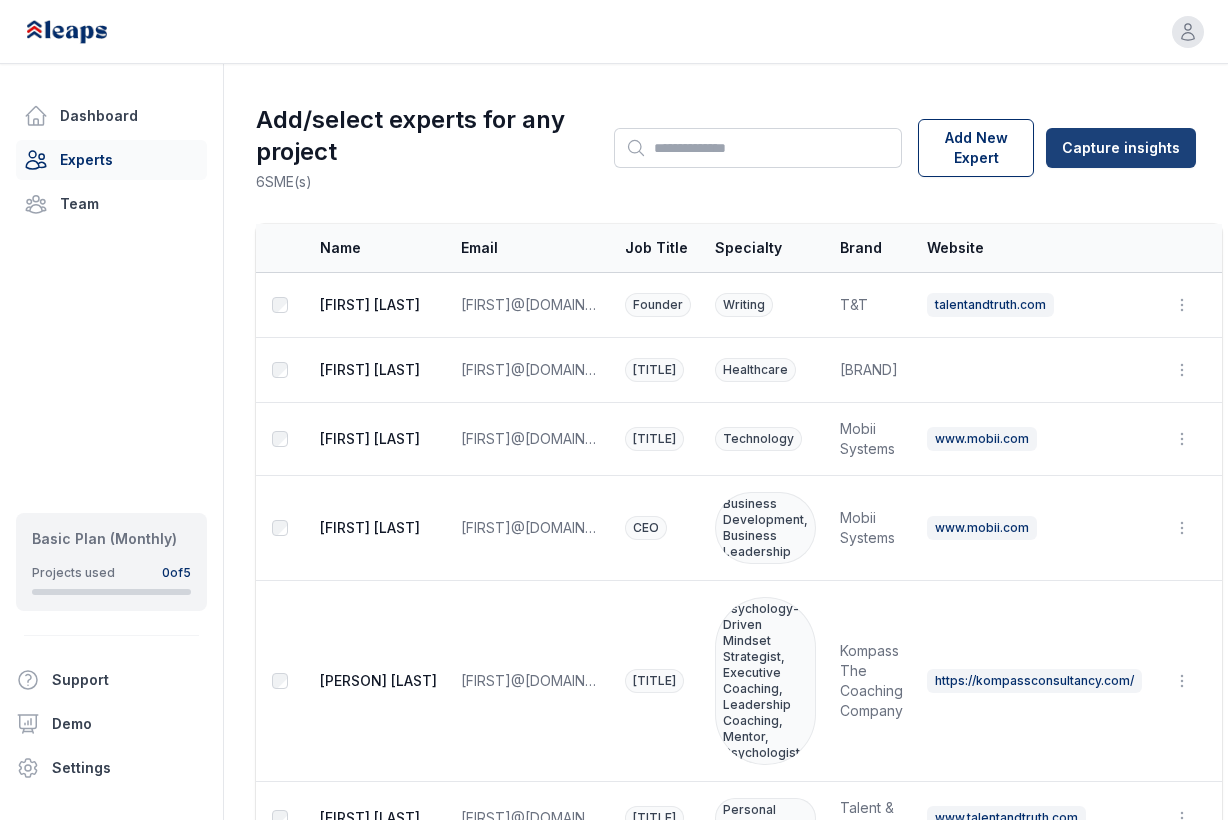 click on "Open user menu Dashboard Experts Team Basic Plan (Monthly) Projects used 0 of 5 Support Demo Settings Open sidebar Open user menu Add/select experts for any project 6 SME(s) Search Add New Expert Capture insights Select Name Email Job Title Specialty Brand Website Actions [FIRST] [LAST] [FIRST]@[DOMAIN].com [TITLE] [SPECIALTY] [BRAND] [WEBSITE] Open options Edit Delete [FIRST] [LAST] [FIRST]@[DOMAIN].com [TITLE] [SPECIALTY] [BRAND] Open options Edit Delete [FIRST] [LAST] [FIRST]@[DOMAIN].com [TITLE] [SPECIALTY] [BRAND] [WEBSITE] Open options Edit Delete [FIRST] [LAST] [FIRST]@[DOMAIN].com [TITLE] [SPECIALTY] [BRAND] [WEBSITE] Open options Edit Delete [FIRST] [LAST] [FIRST]@[DOMAIN].com [TITLE] [SPECIALTY] [BRAND] [WEBSITE] Open options Edit Delete [FIRST] [LAST] [FIRST]@[DOMAIN].com [TITLE]" at bounding box center [614, 410] 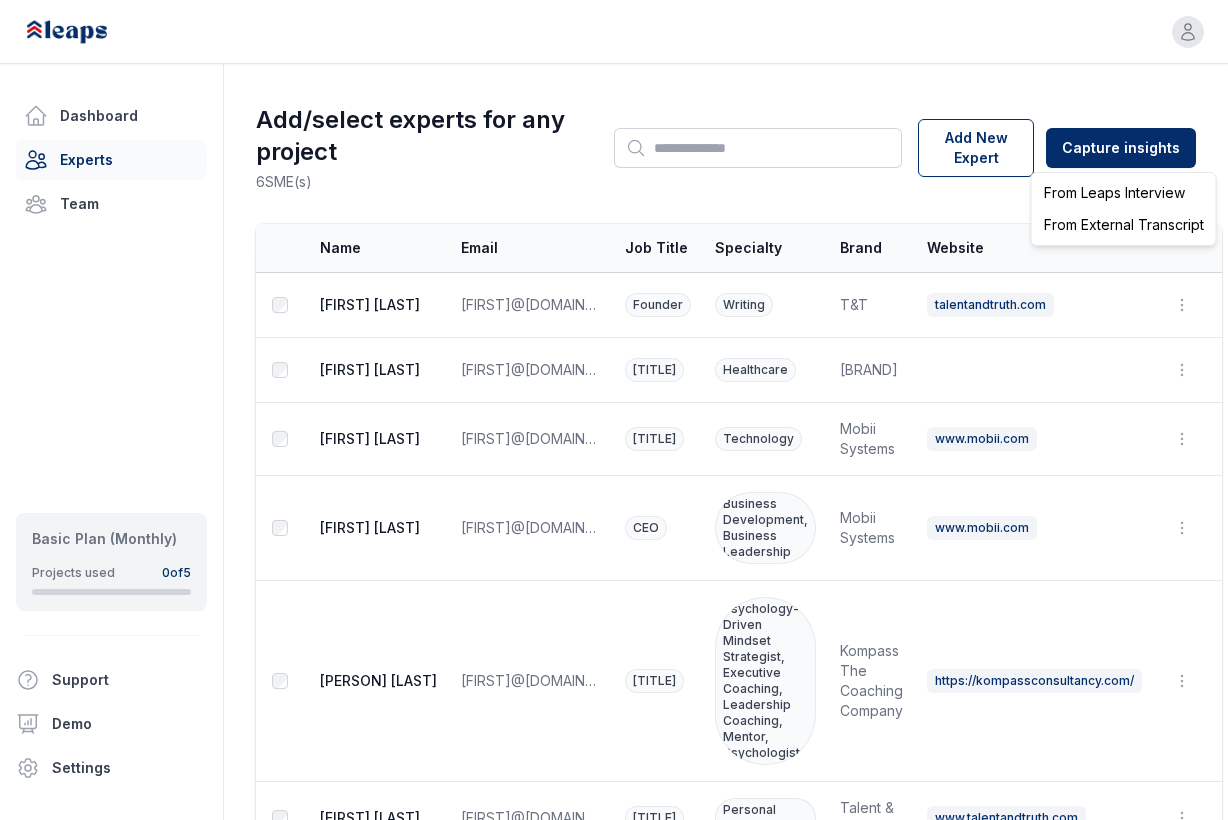 click on "From Leaps Interview" at bounding box center [1124, 193] 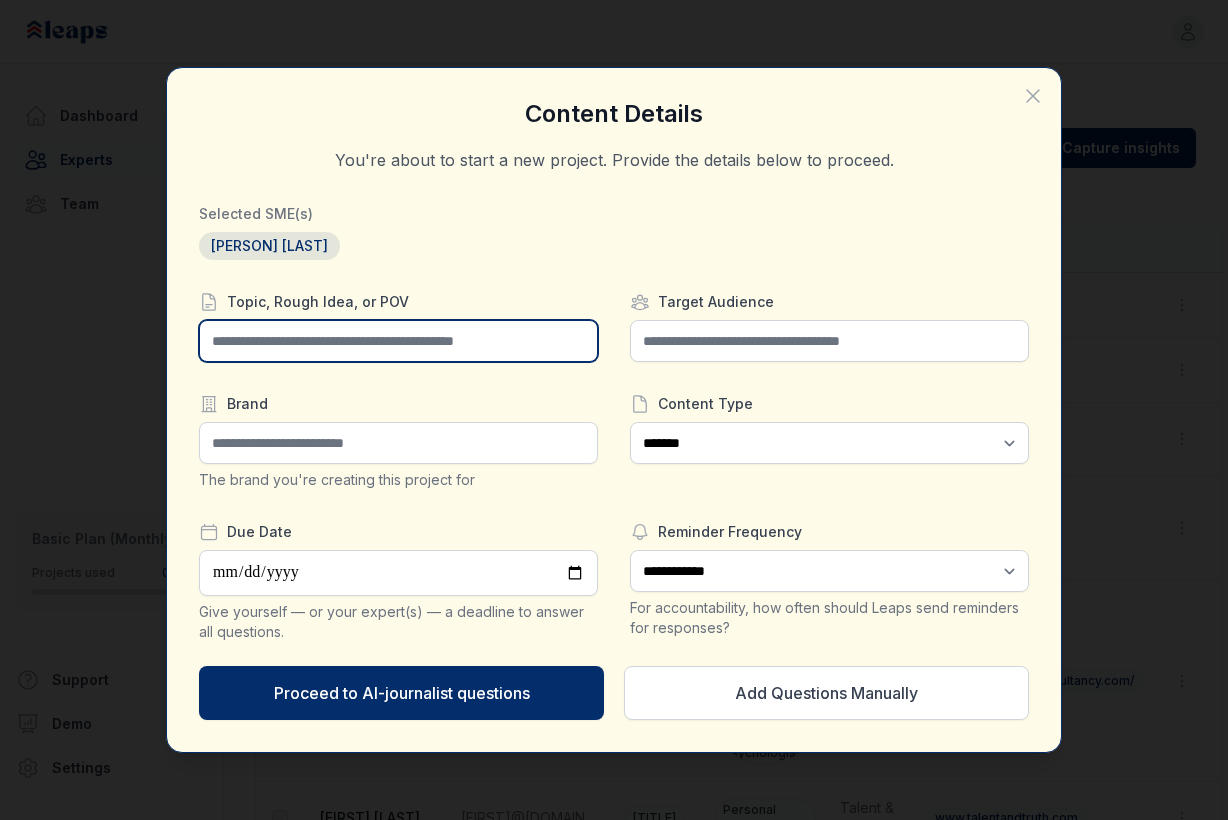click at bounding box center [398, 341] 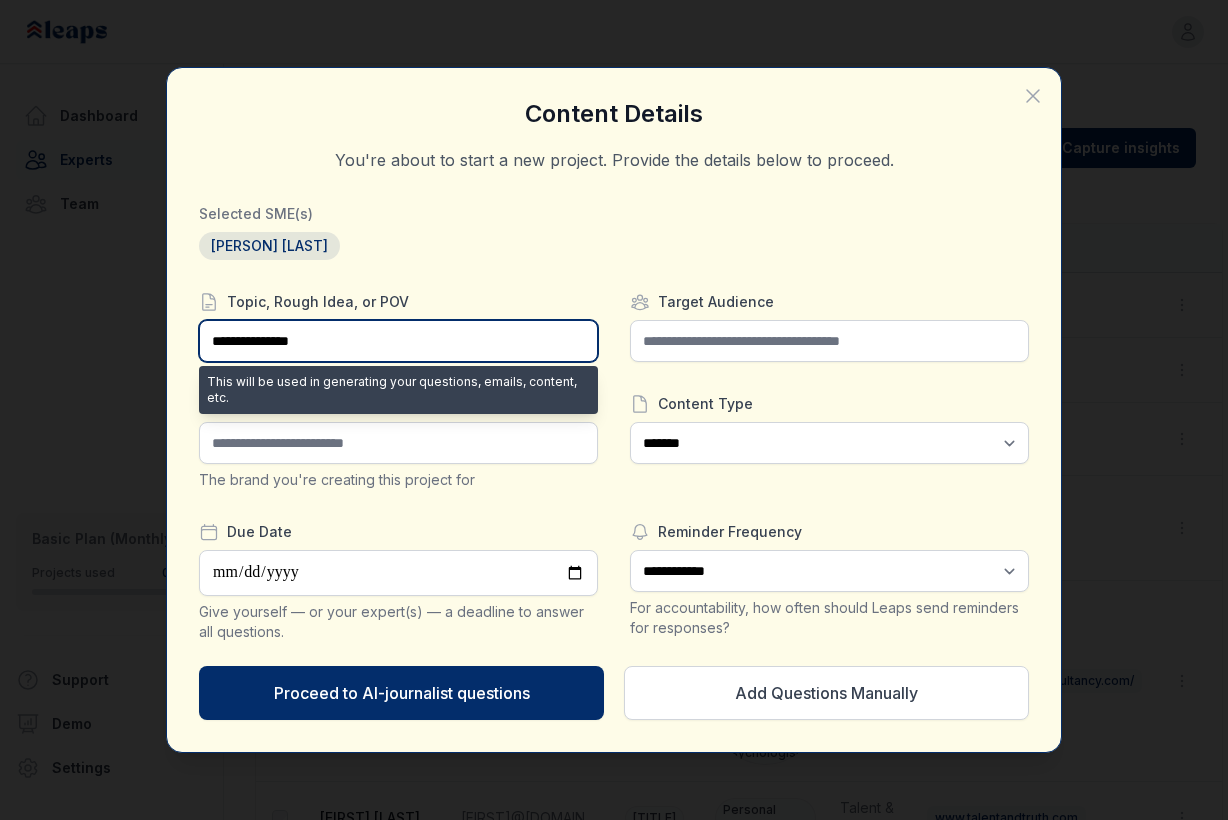 type on "**********" 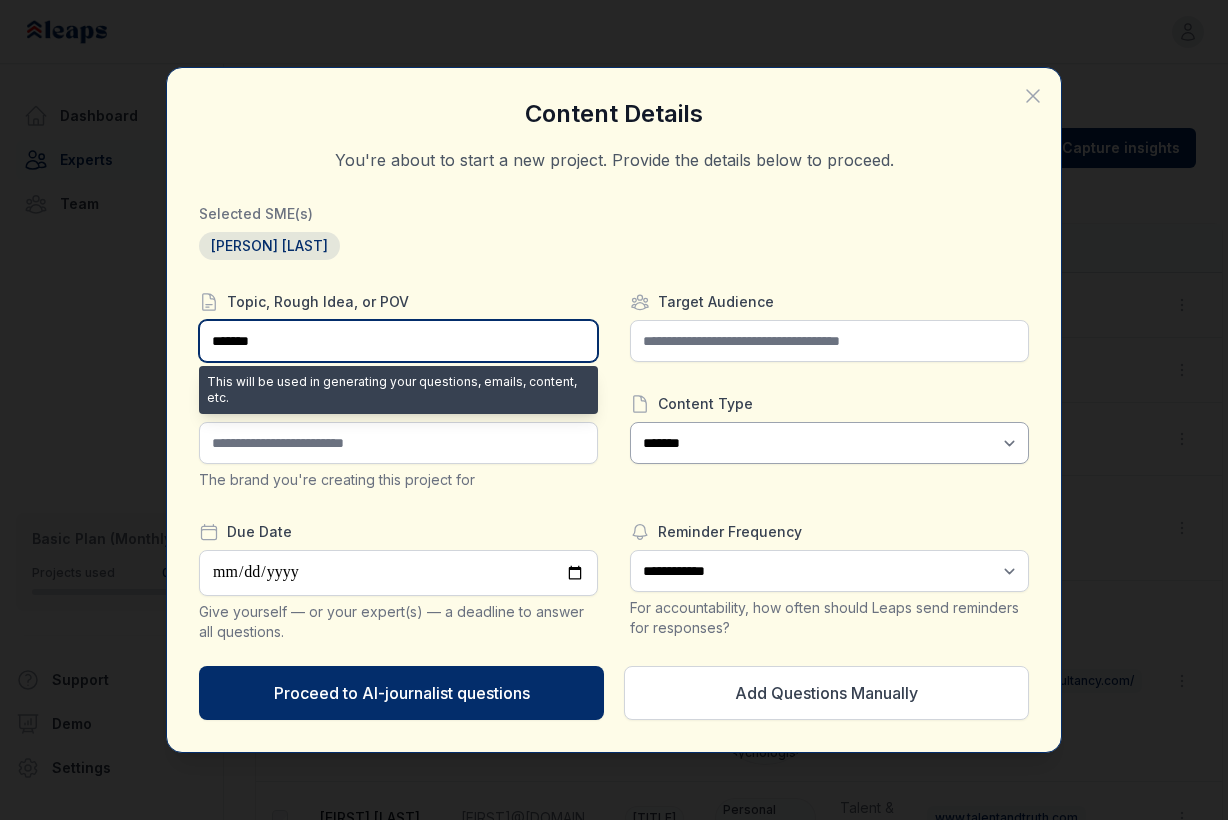 type on "*******" 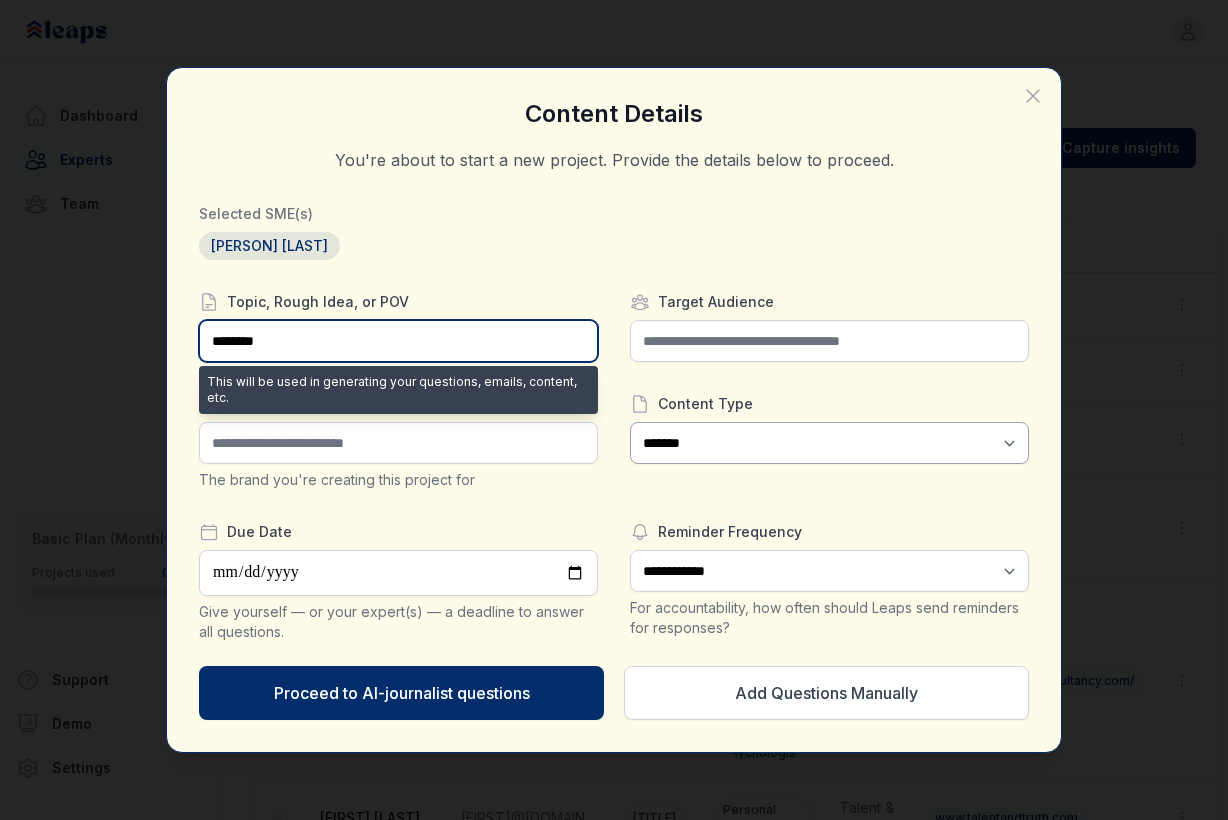 type 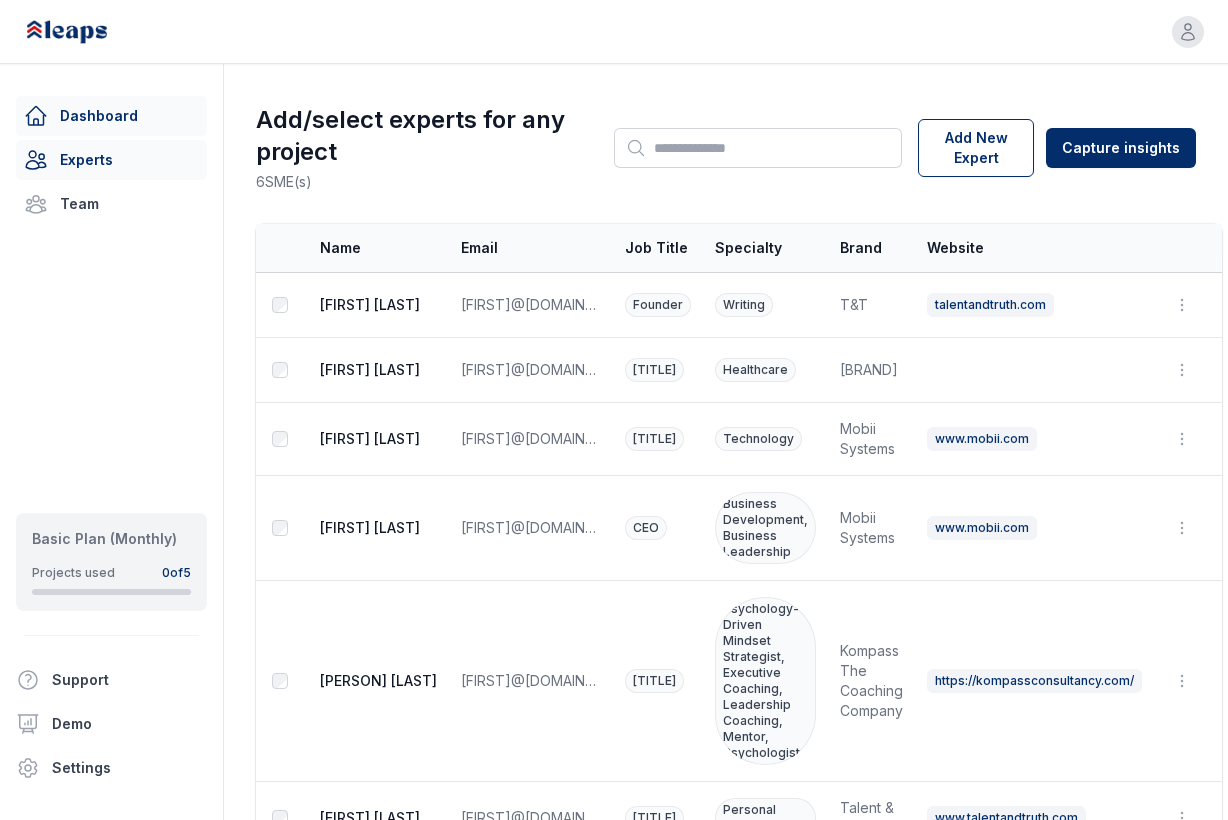 click on "Dashboard" at bounding box center [111, 116] 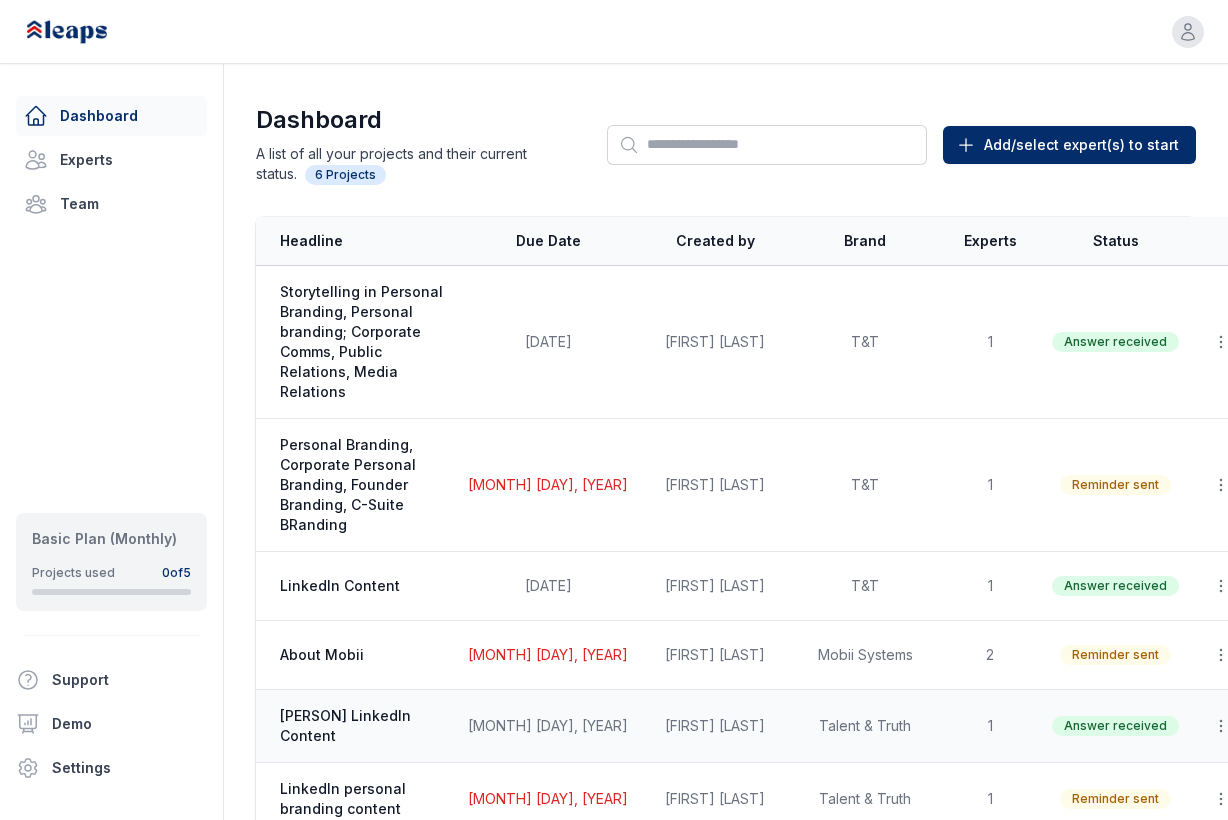 scroll, scrollTop: 55, scrollLeft: 0, axis: vertical 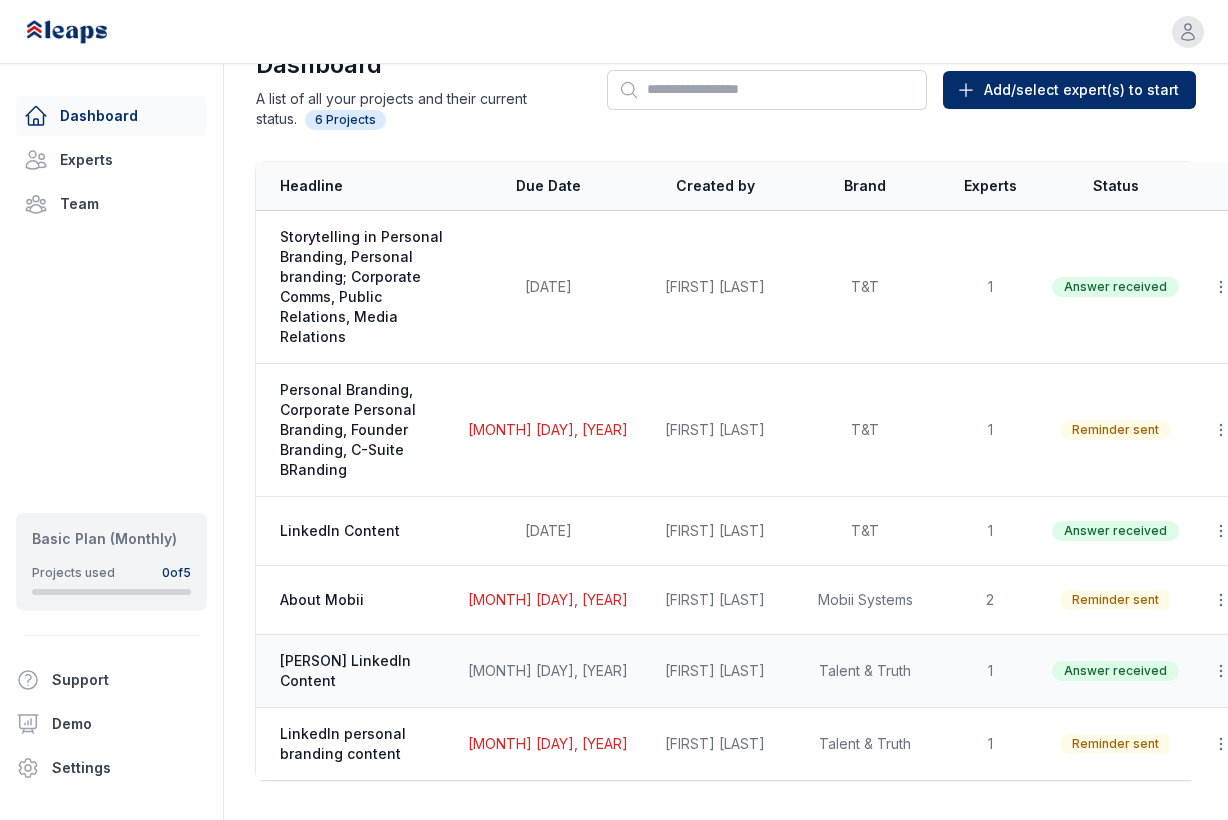 click on "[FIRST] [LAST]" at bounding box center (715, 671) 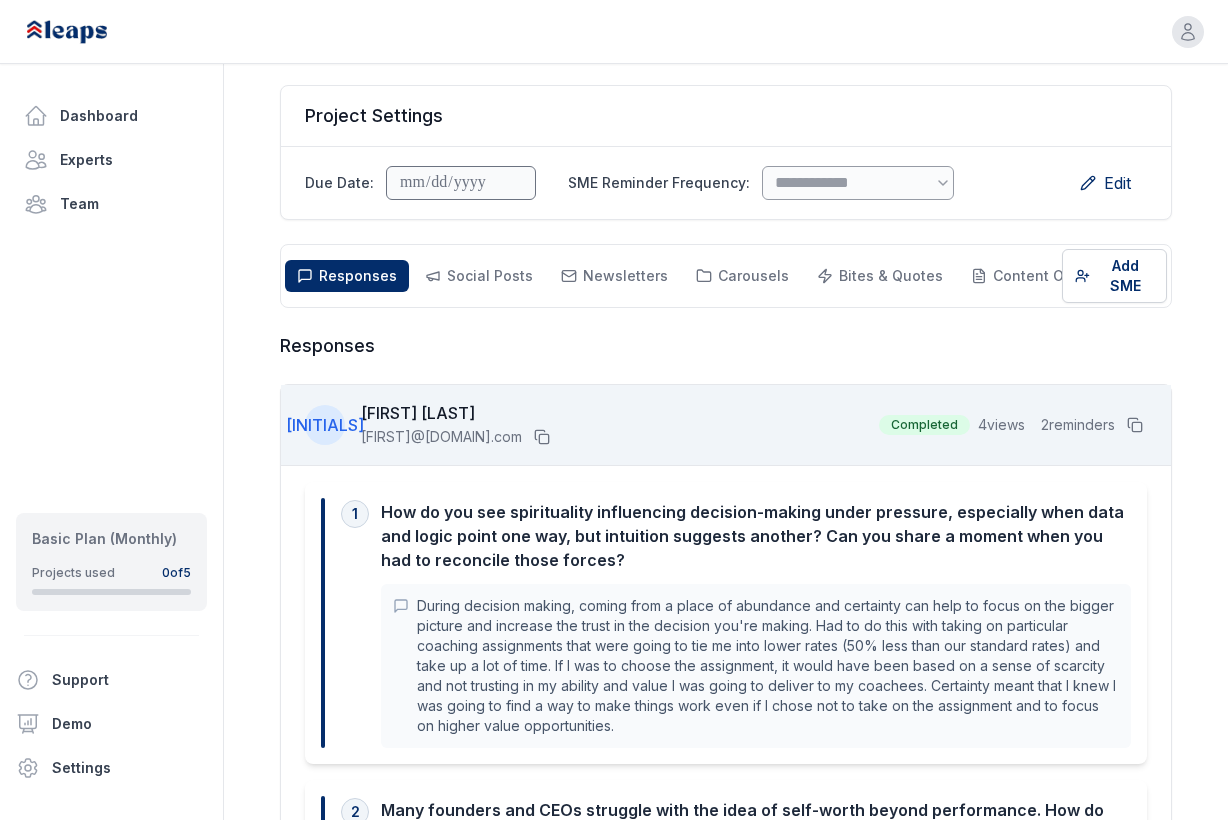 scroll, scrollTop: 0, scrollLeft: 0, axis: both 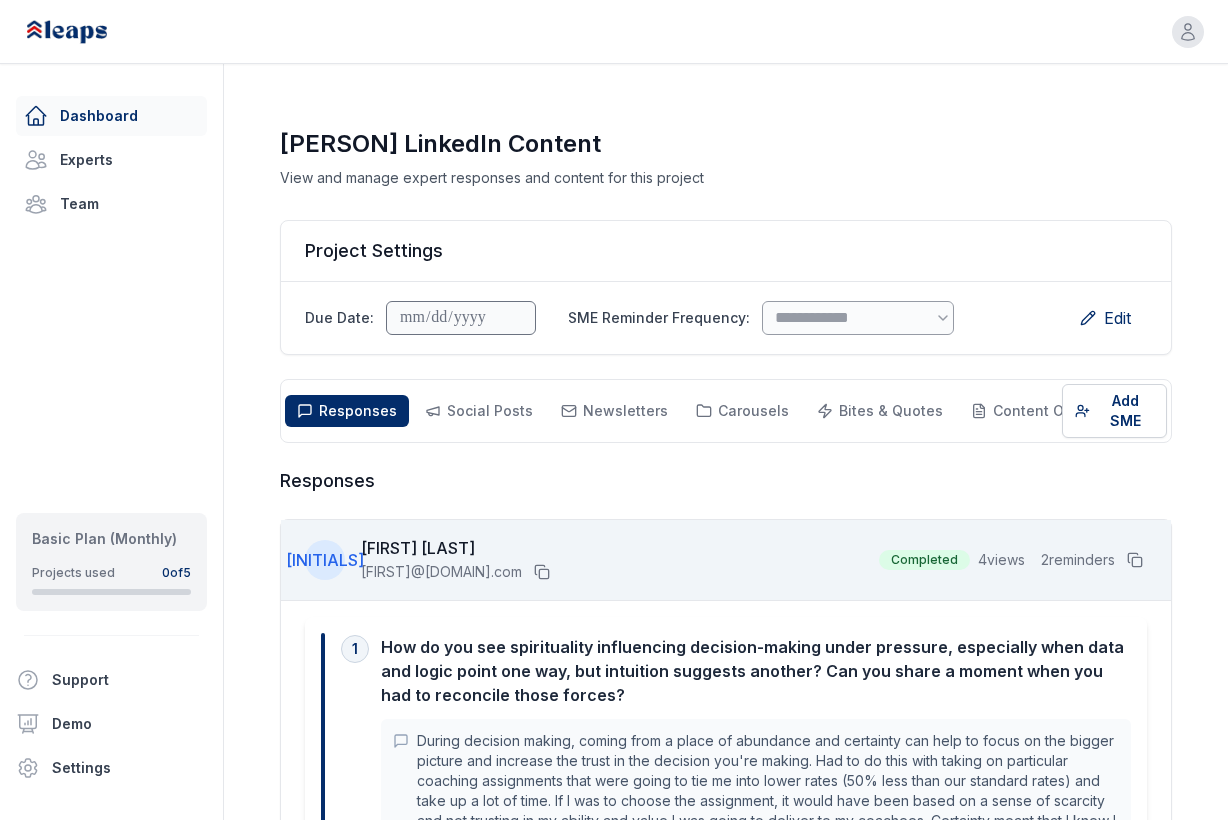 click on "Dashboard" at bounding box center [111, 116] 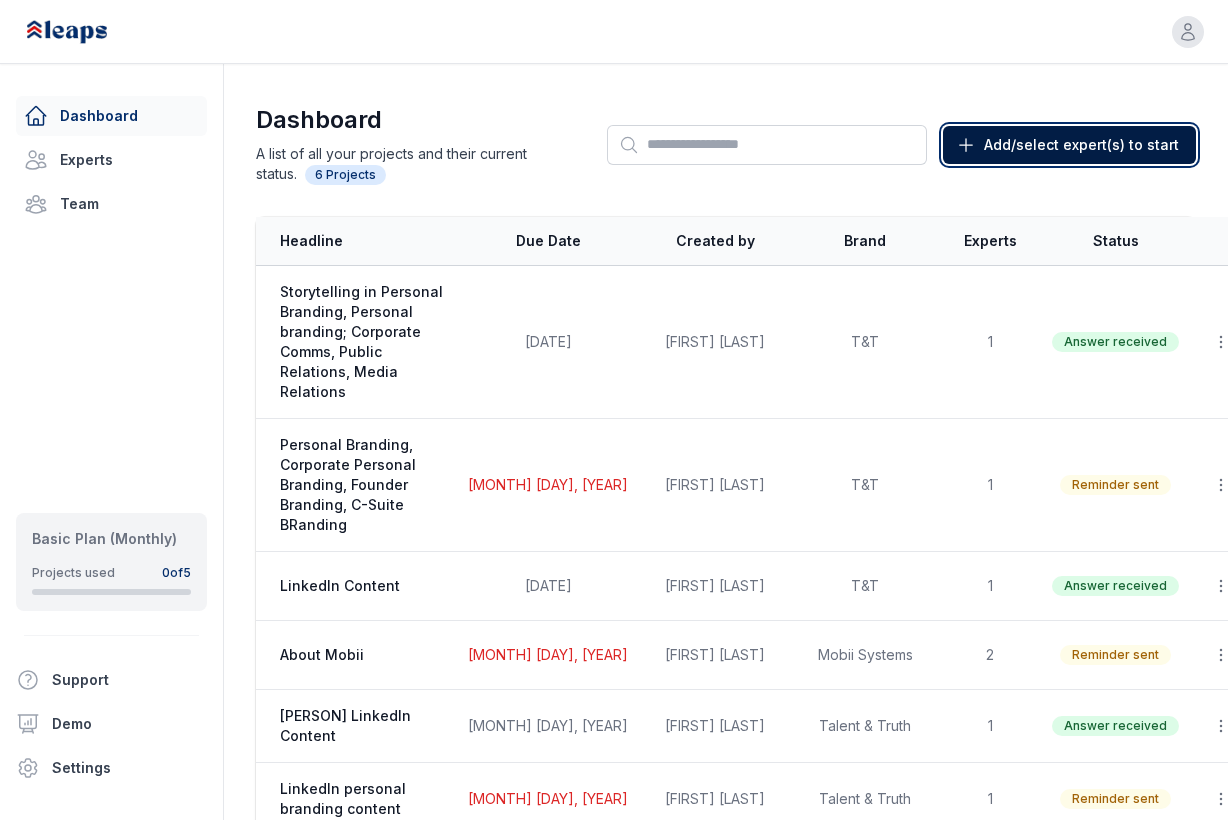 click 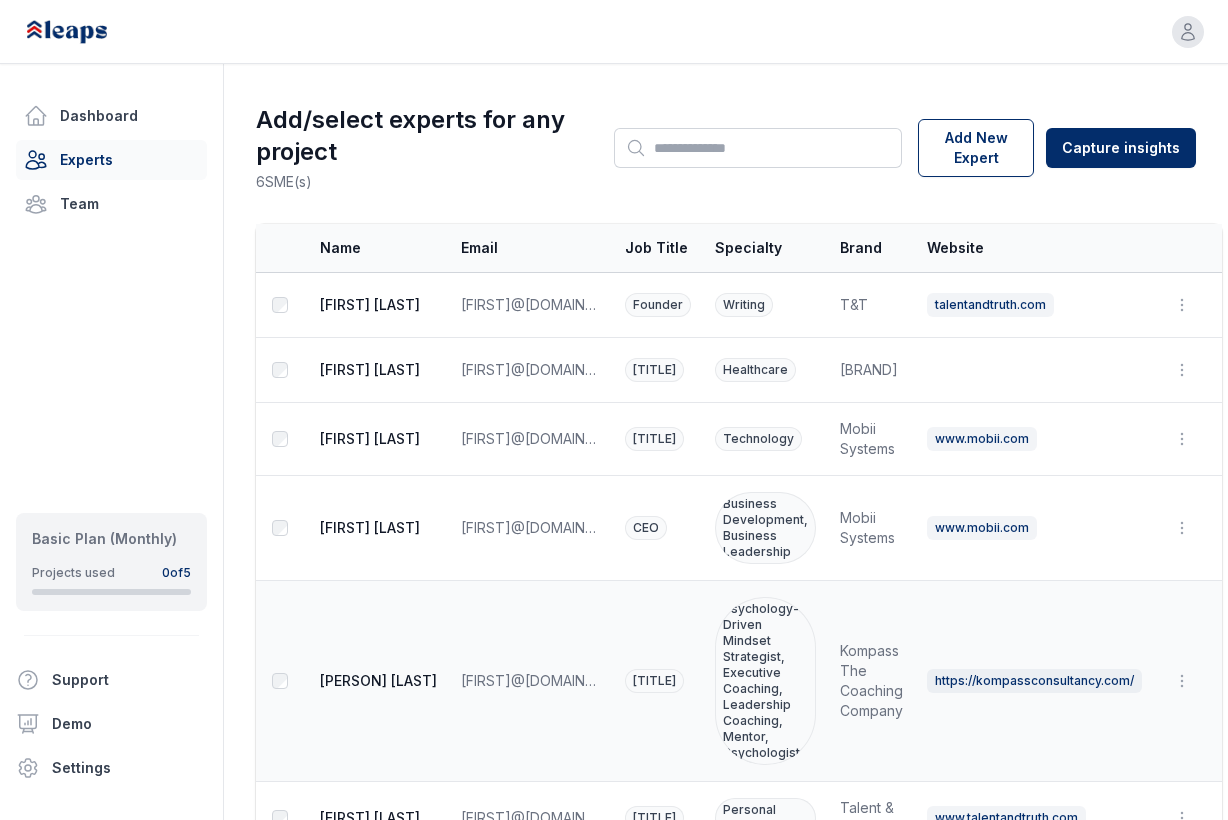 click at bounding box center (280, 681) 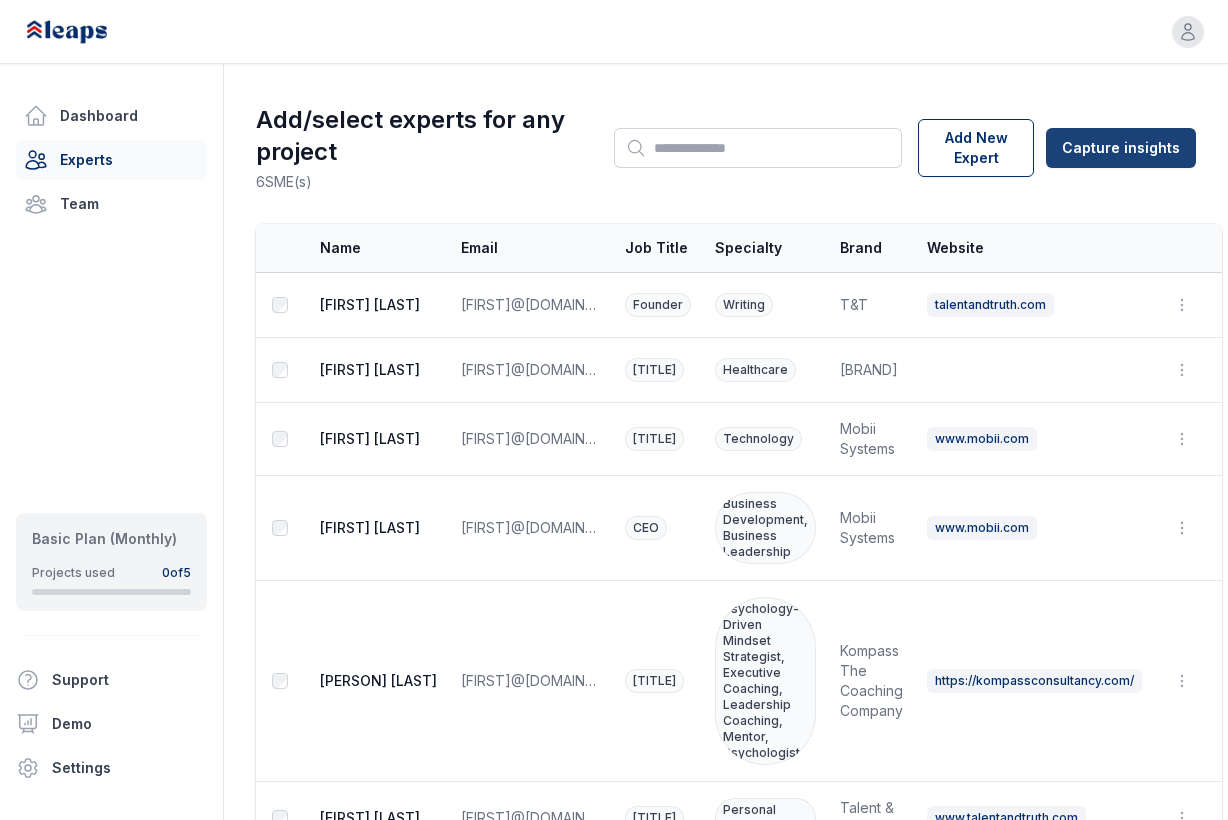 click on "Open user menu Dashboard Experts Team Basic Plan (Monthly) Projects used 0 of 5 Support Demo Settings Open sidebar Open user menu Add/select experts for any project 6 SME(s) Search Add New Expert Capture insights Select Name Email Job Title Specialty Brand Website Actions [FIRST] [LAST] [FIRST]@[DOMAIN].com [TITLE] [SPECIALTY] [BRAND] [WEBSITE] Open options Edit Delete [FIRST] [LAST] [FIRST]@[DOMAIN].com [TITLE] [SPECIALTY] [BRAND] Open options Edit Delete [FIRST] [LAST] [FIRST]@[DOMAIN].com [TITLE] [SPECIALTY] [BRAND] [WEBSITE] Open options Edit Delete [FIRST] [LAST] [FIRST]@[DOMAIN].com [TITLE] [SPECIALTY] [BRAND] [WEBSITE] Open options Edit Delete [FIRST] [LAST] [FIRST]@[DOMAIN].com [TITLE] [SPECIALTY] [BRAND] [WEBSITE] Open options Edit Delete [FIRST] [LAST] [FIRST]@[DOMAIN].com [TITLE]" at bounding box center [614, 410] 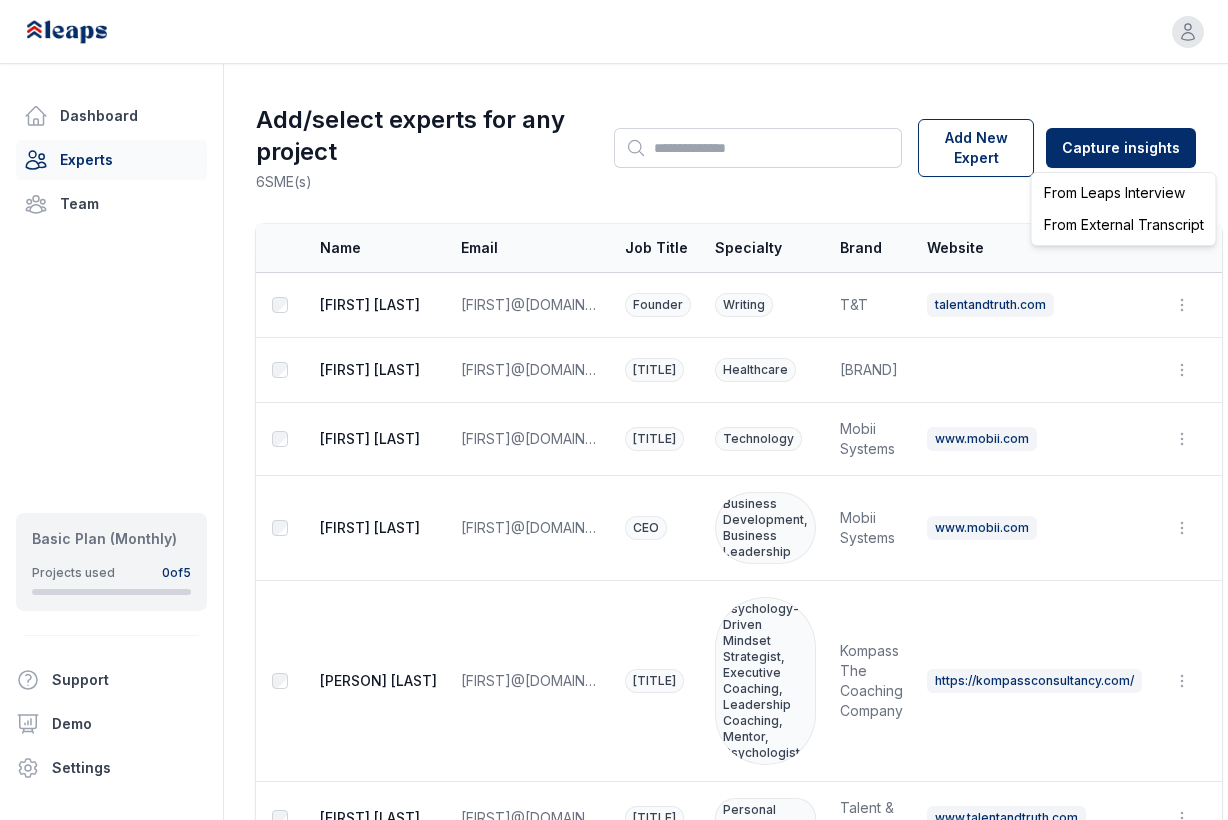 click on "From Leaps Interview" at bounding box center (1124, 193) 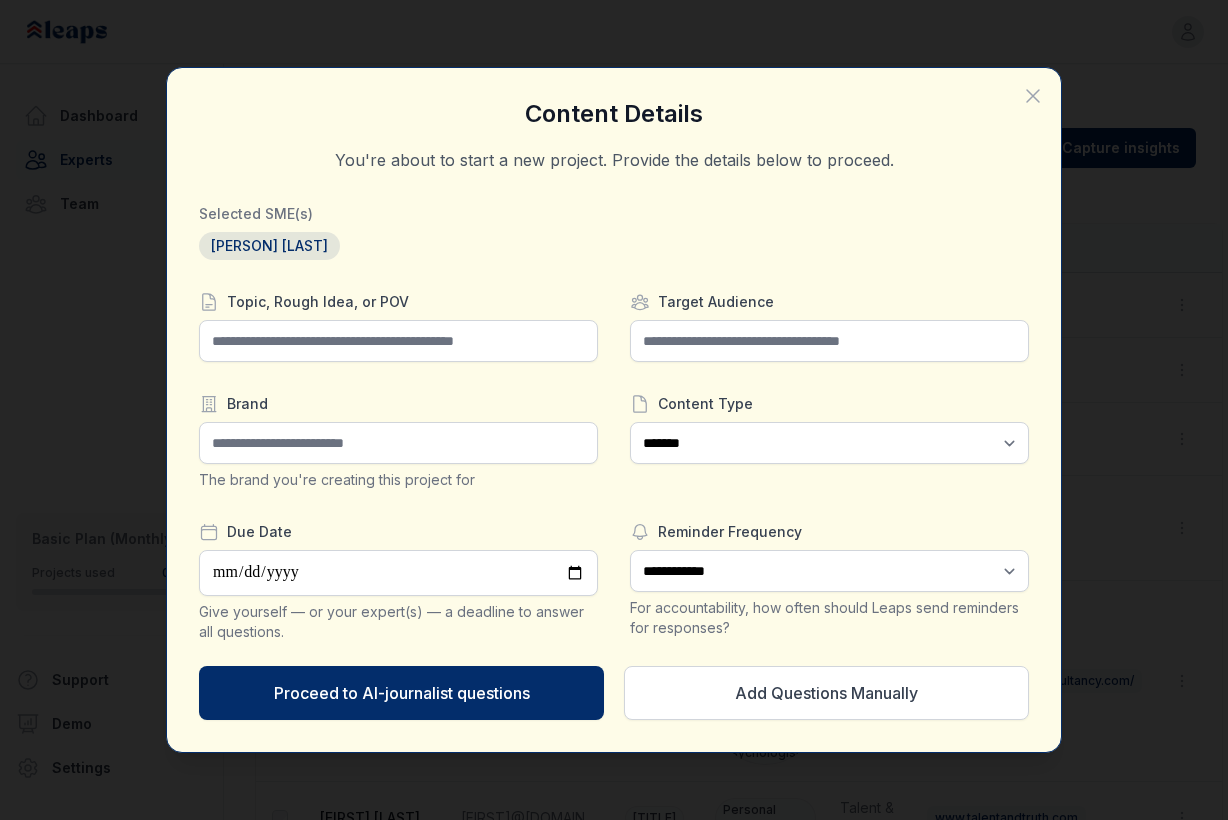 click on "Topic, Rough Idea, or POV Brand The brand you're creating this project for Due Date Give yourself — or your expert(s) — a deadline to answer all questions." at bounding box center [398, 467] 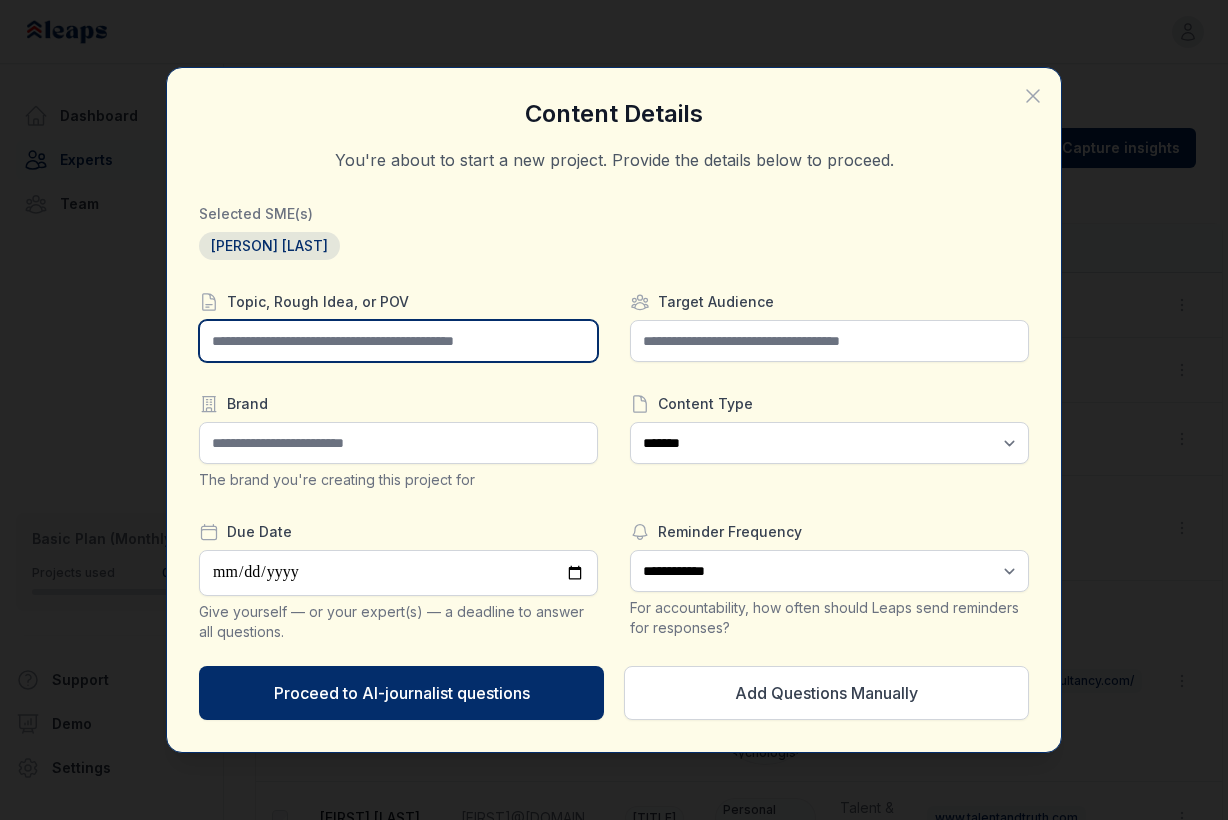 click at bounding box center (398, 341) 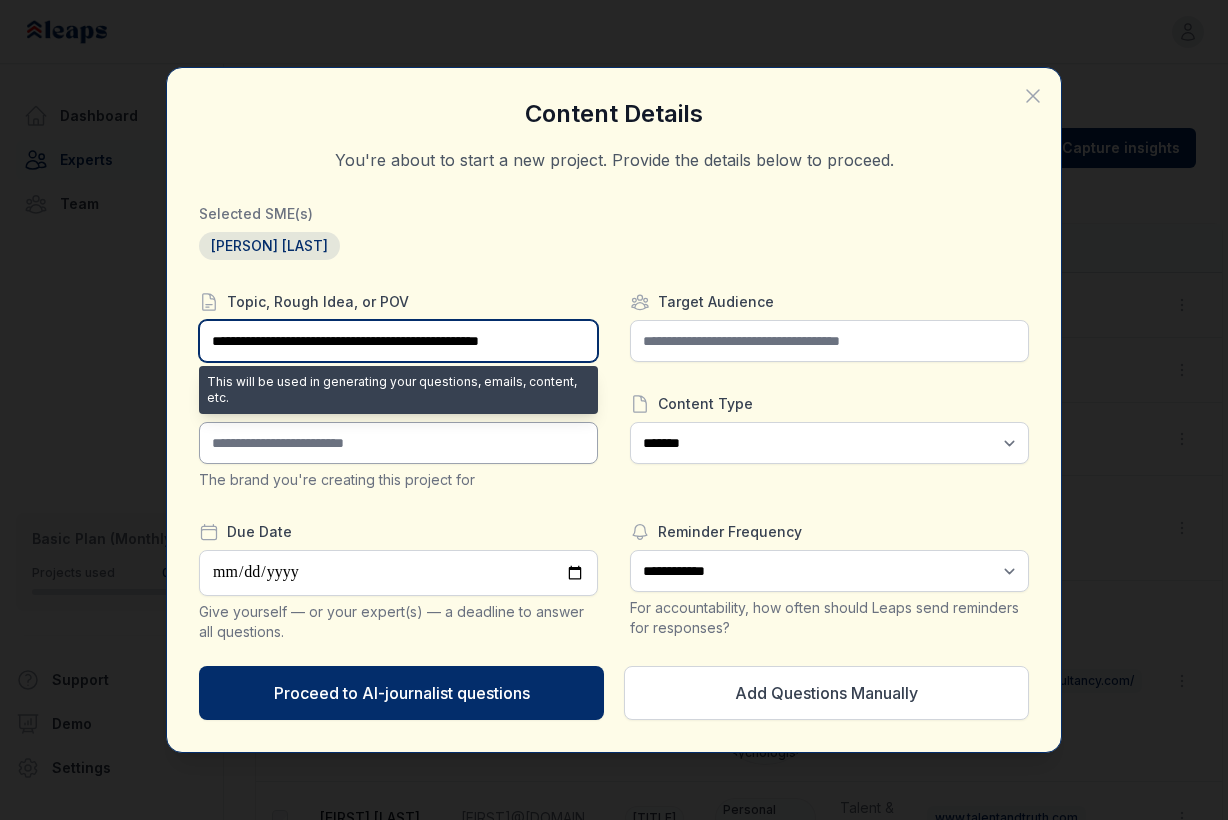 type on "**********" 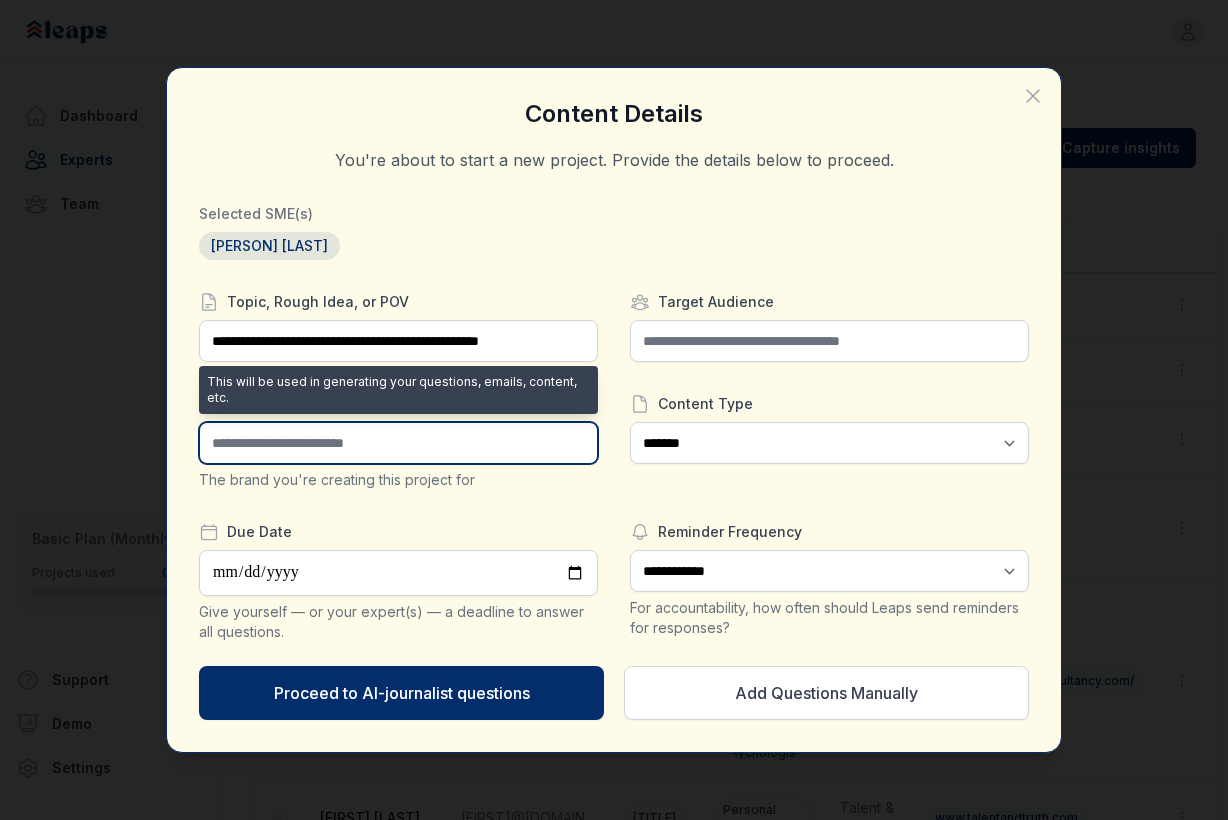 click at bounding box center [398, 443] 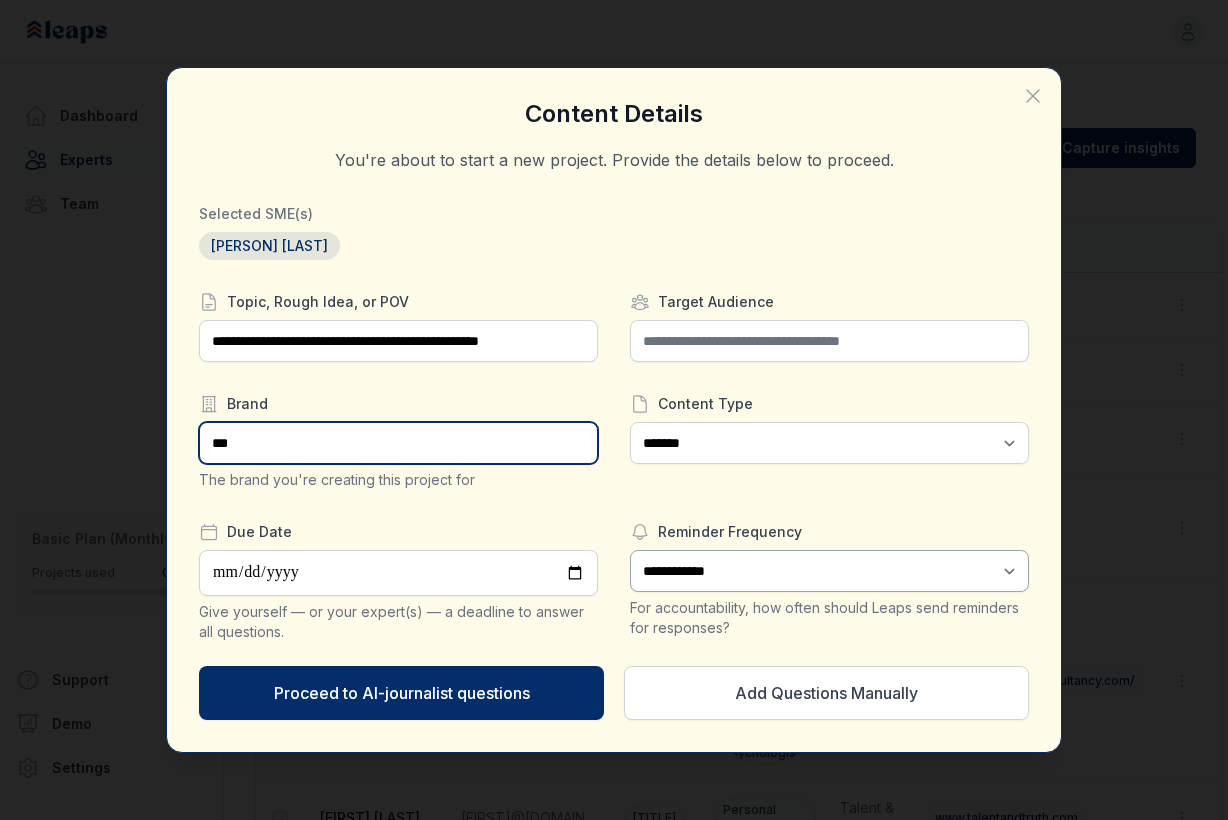 type on "***" 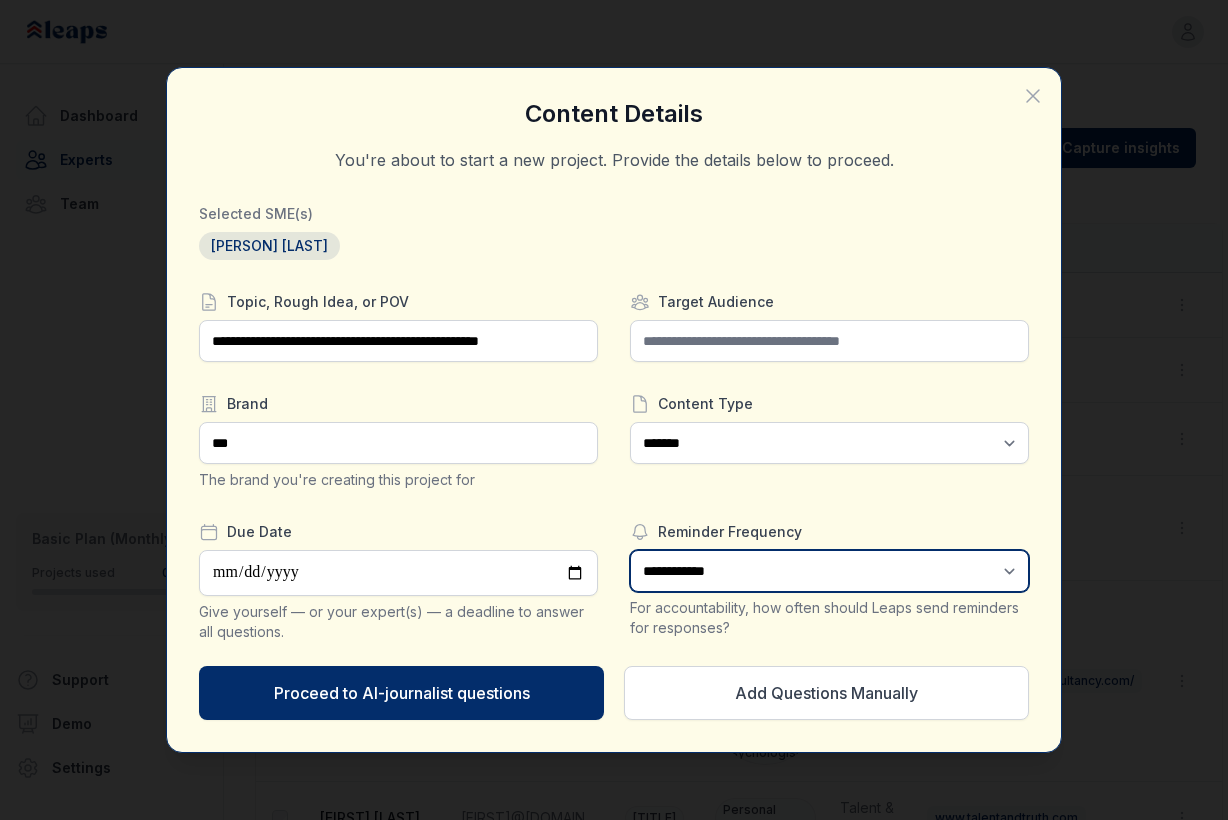 click on "**********" at bounding box center (0, 0) 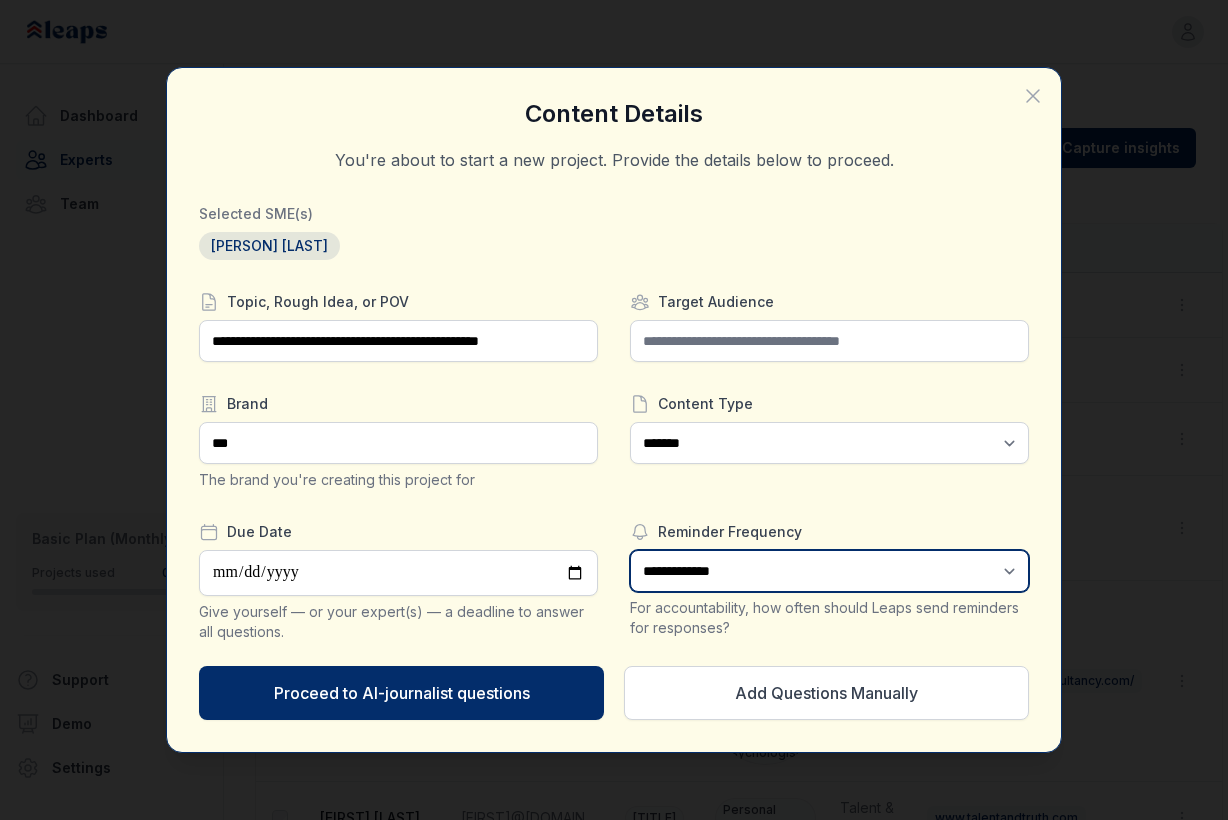 click on "**********" at bounding box center [0, 0] 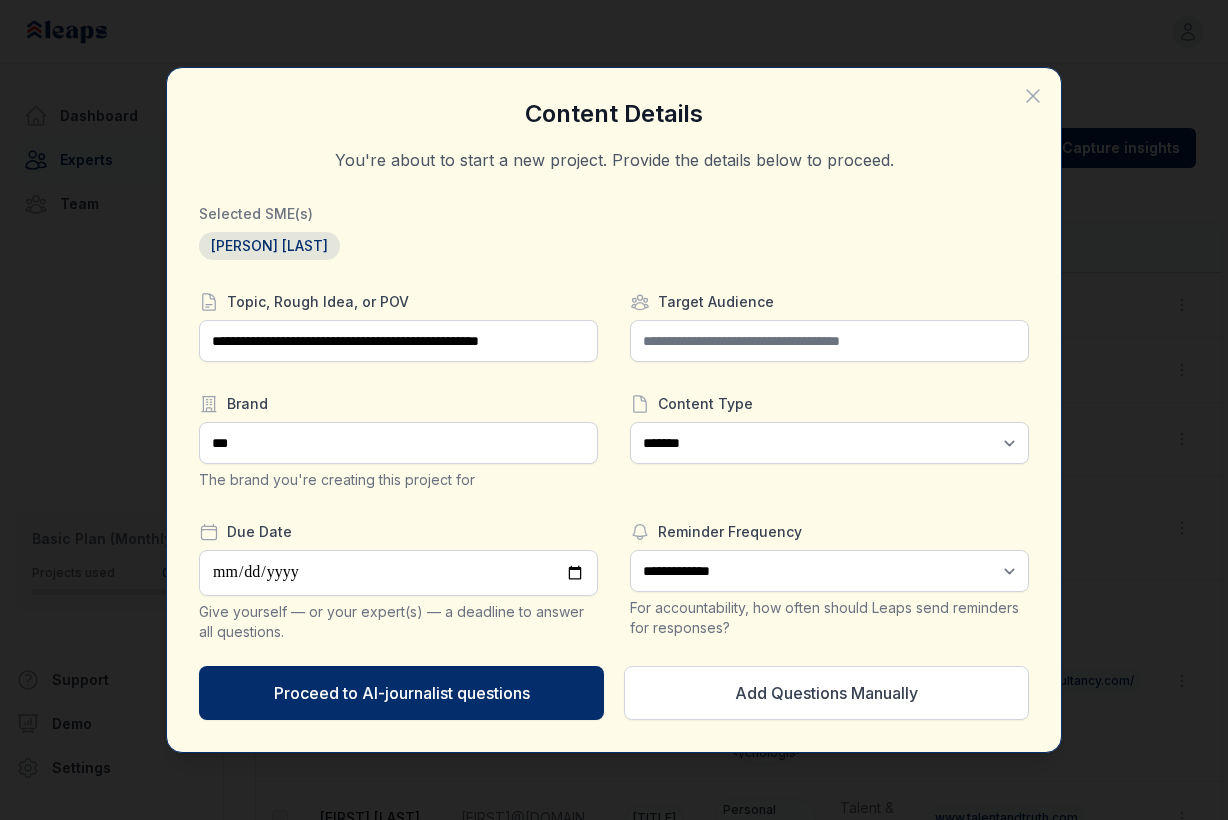click on "For accountability, how often should Leaps send reminders for responses?" at bounding box center (829, 618) 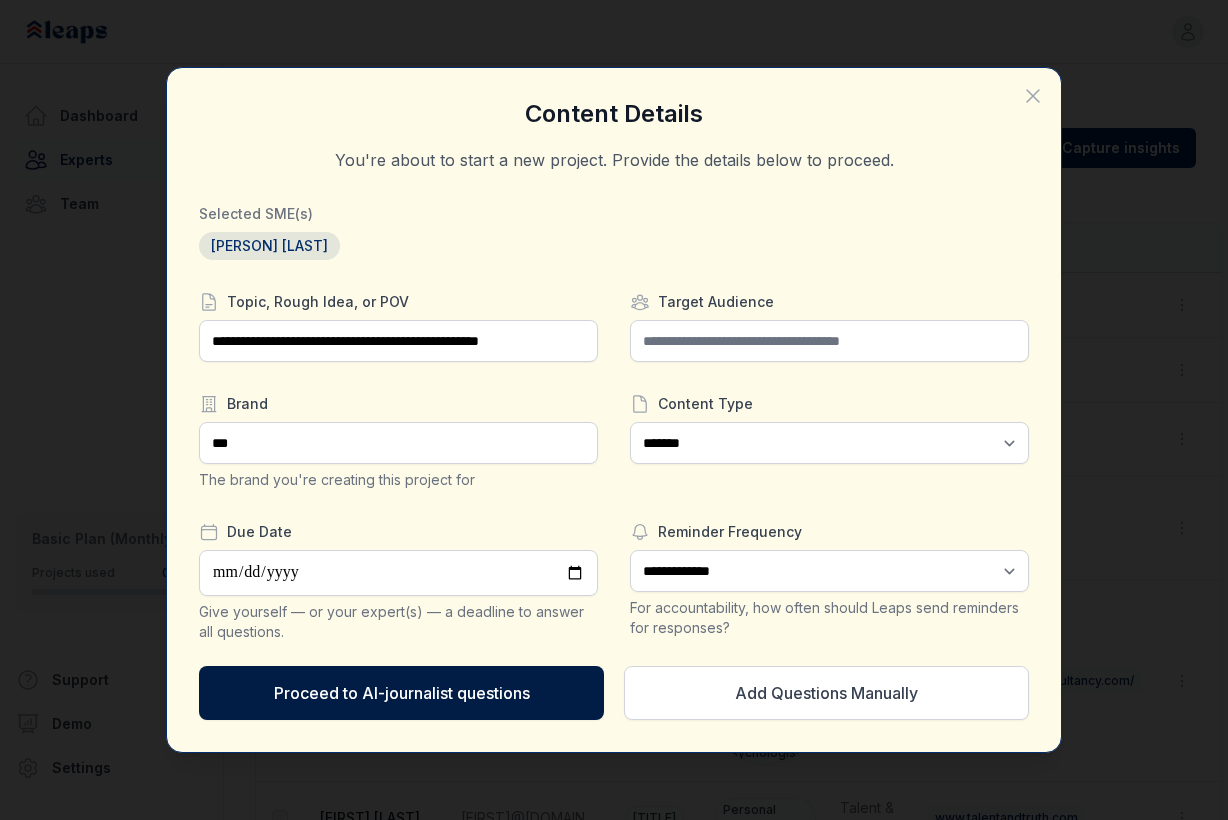 click on "Proceed to AI-journalist questions" at bounding box center (401, 693) 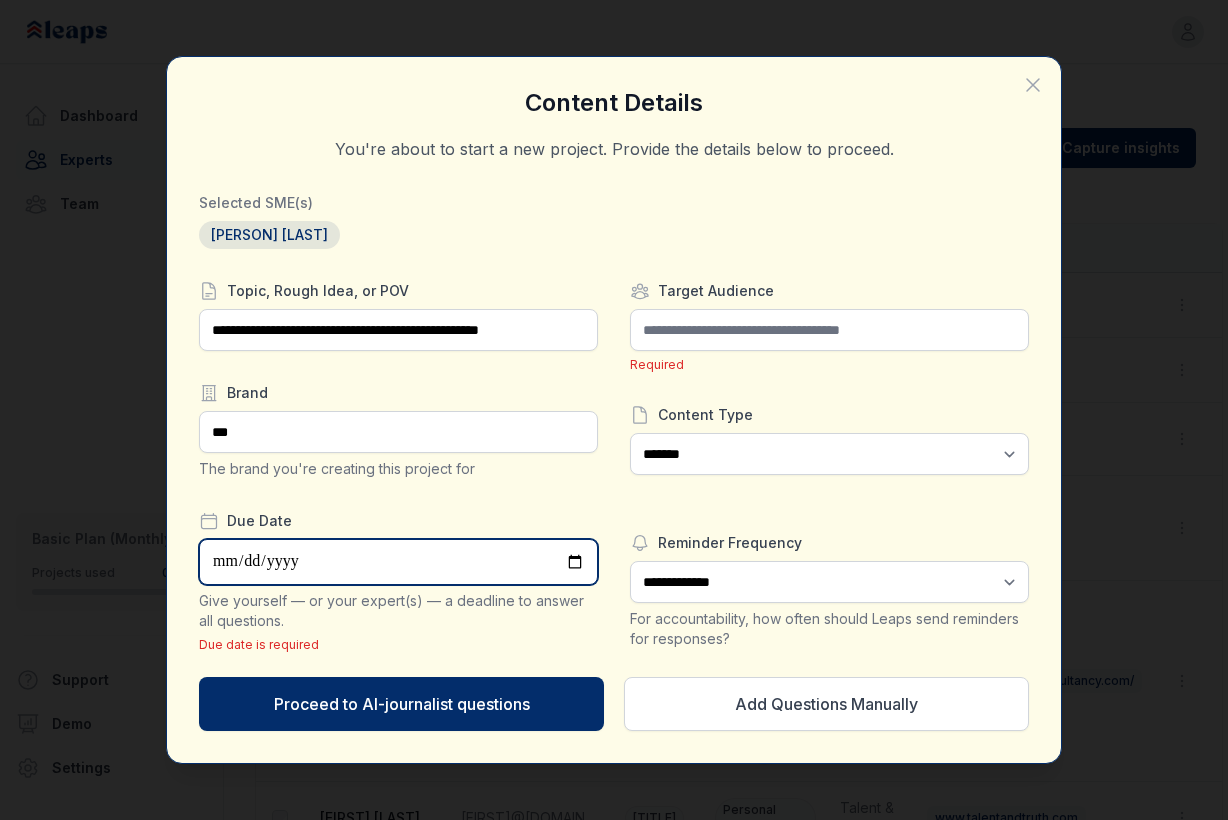 click at bounding box center [398, 562] 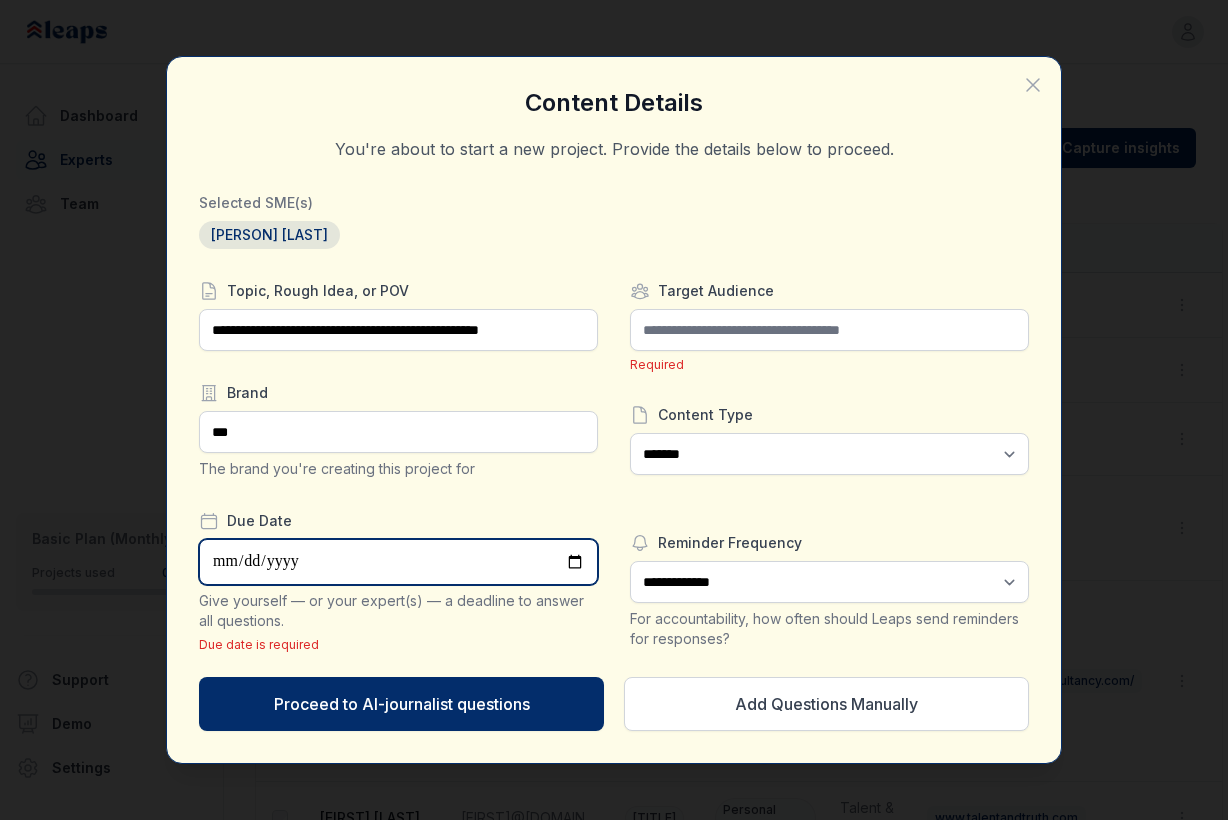type on "**********" 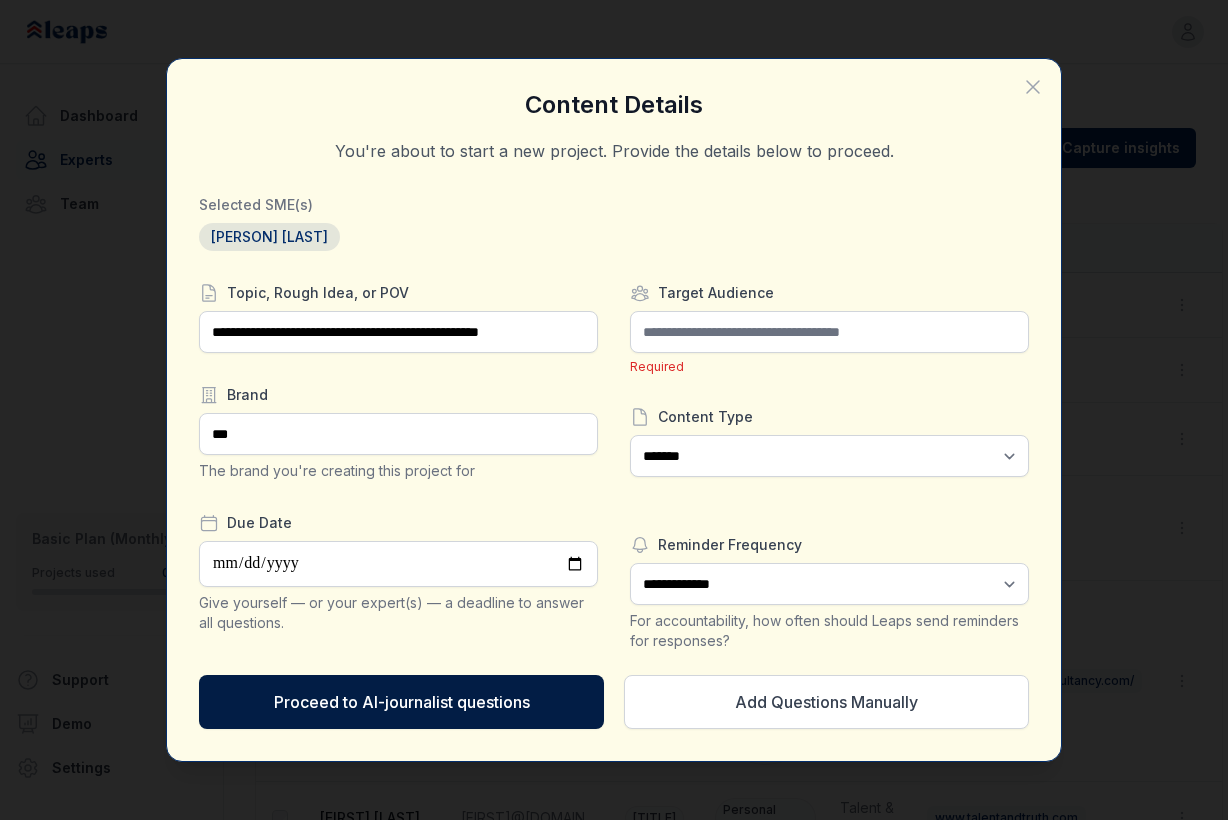click on "Proceed to AI-journalist questions" at bounding box center [401, 702] 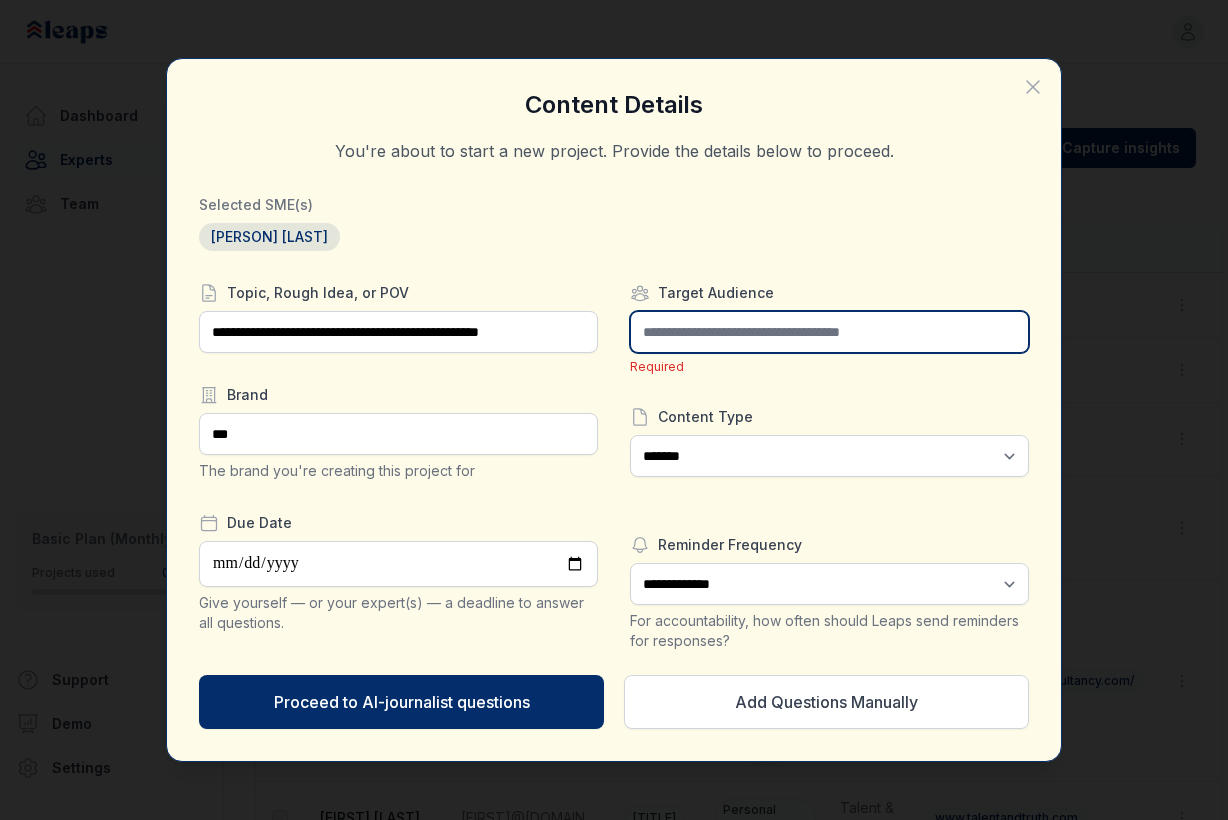 click at bounding box center (829, 332) 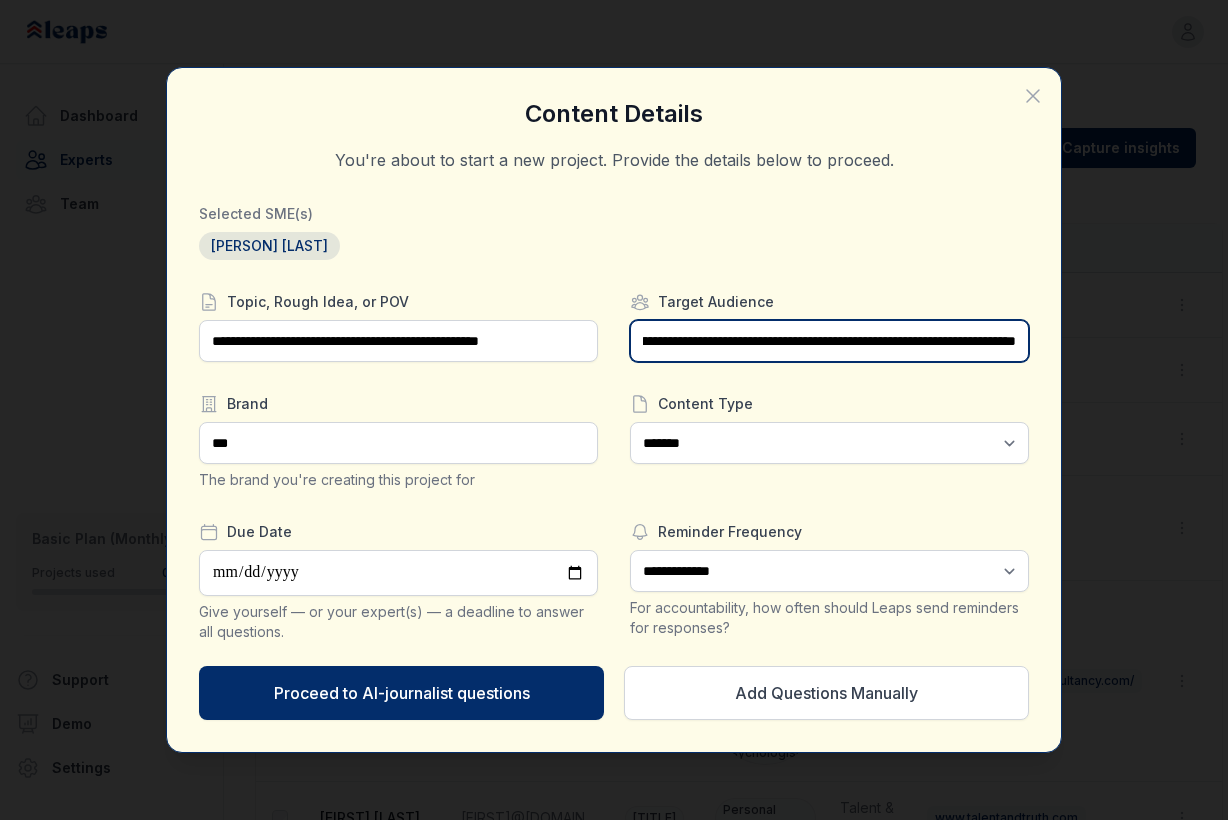 scroll, scrollTop: 0, scrollLeft: 248, axis: horizontal 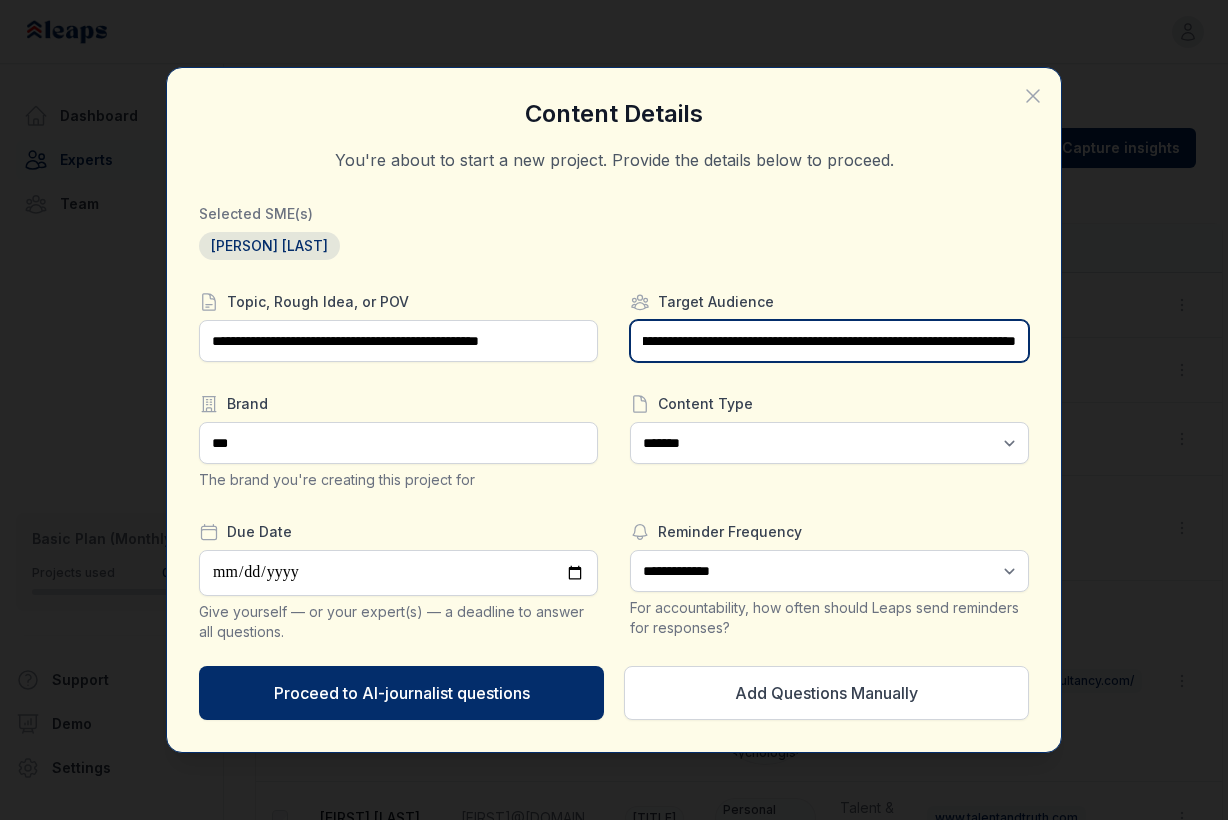 click on "**********" at bounding box center (829, 341) 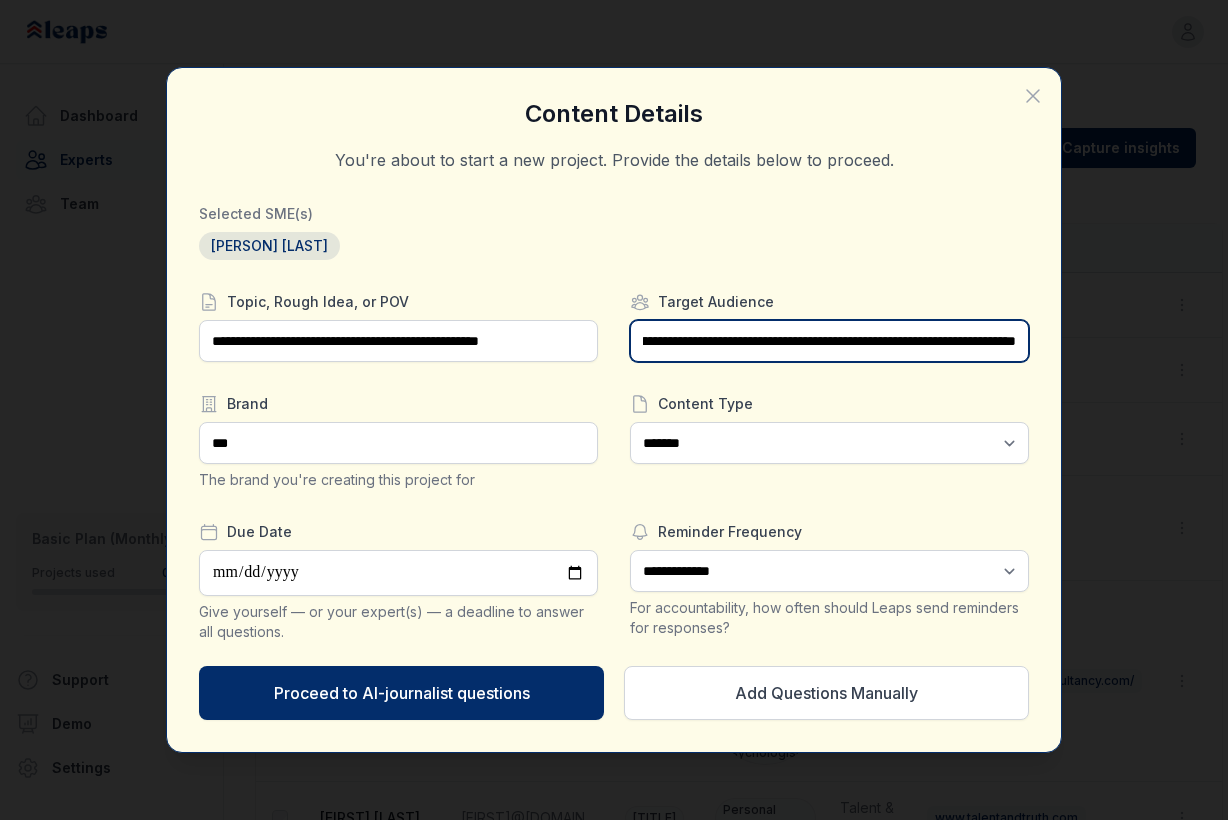 scroll, scrollTop: 0, scrollLeft: 378, axis: horizontal 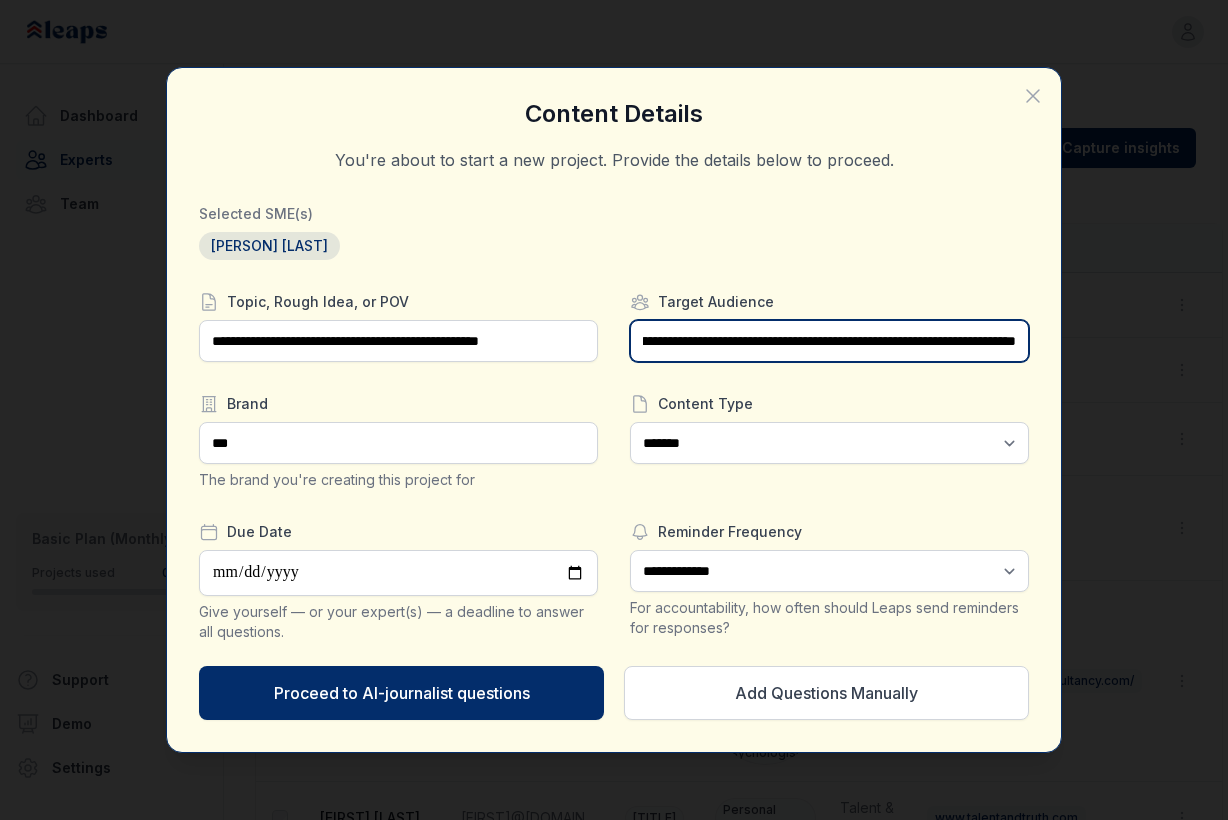 click on "**********" at bounding box center (829, 341) 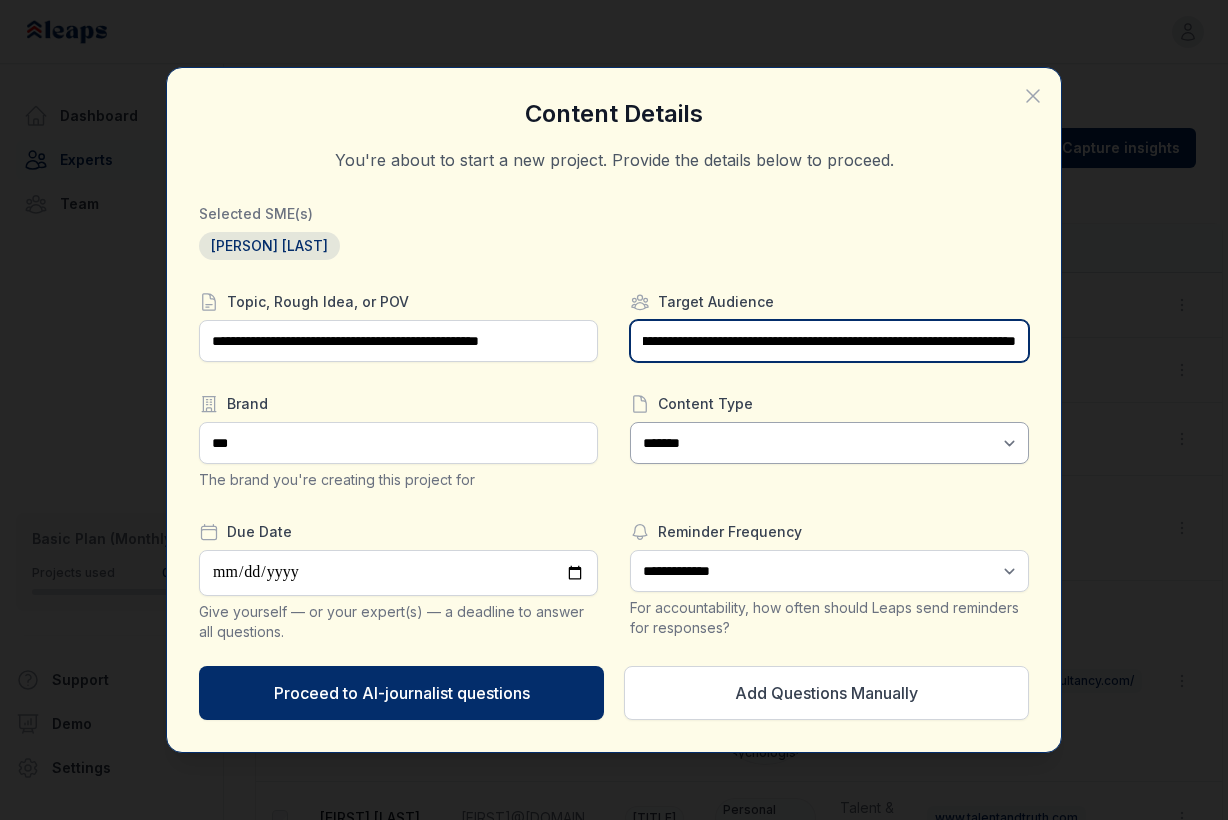 scroll, scrollTop: 0, scrollLeft: 425, axis: horizontal 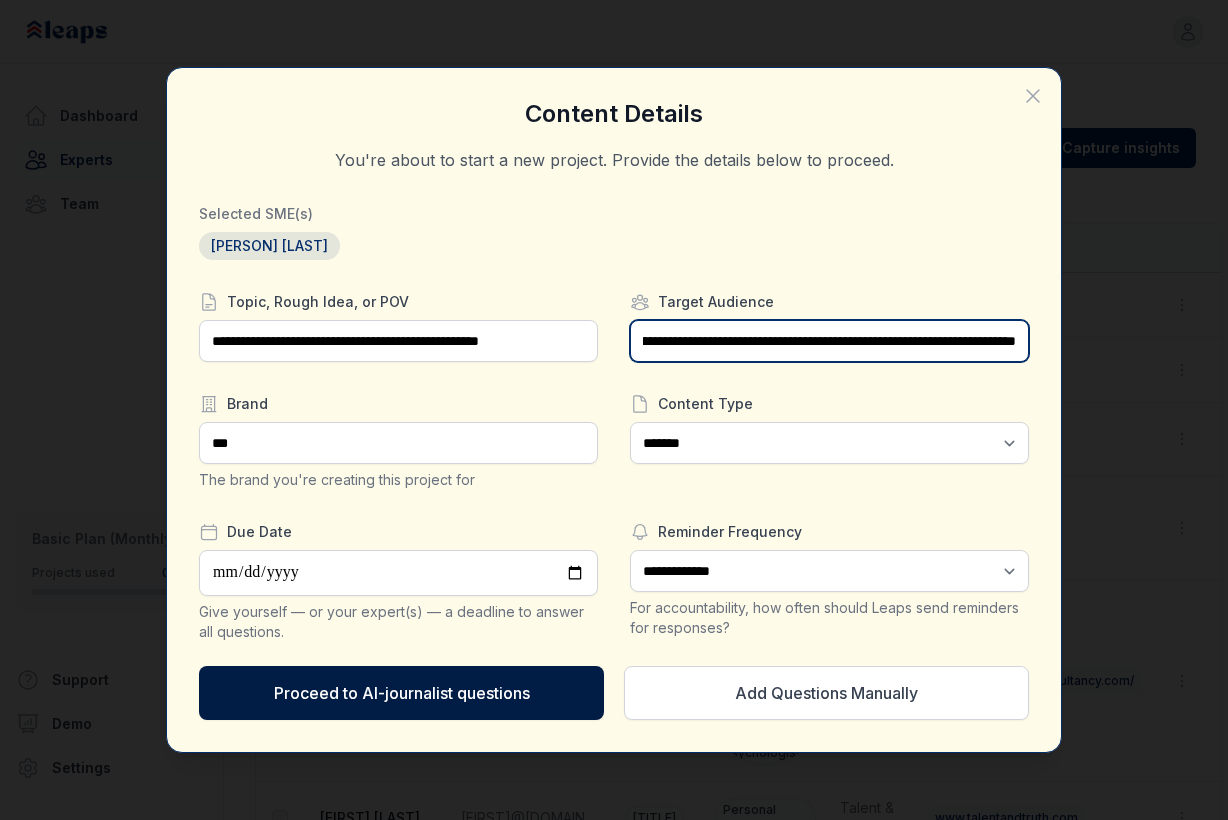 type on "**********" 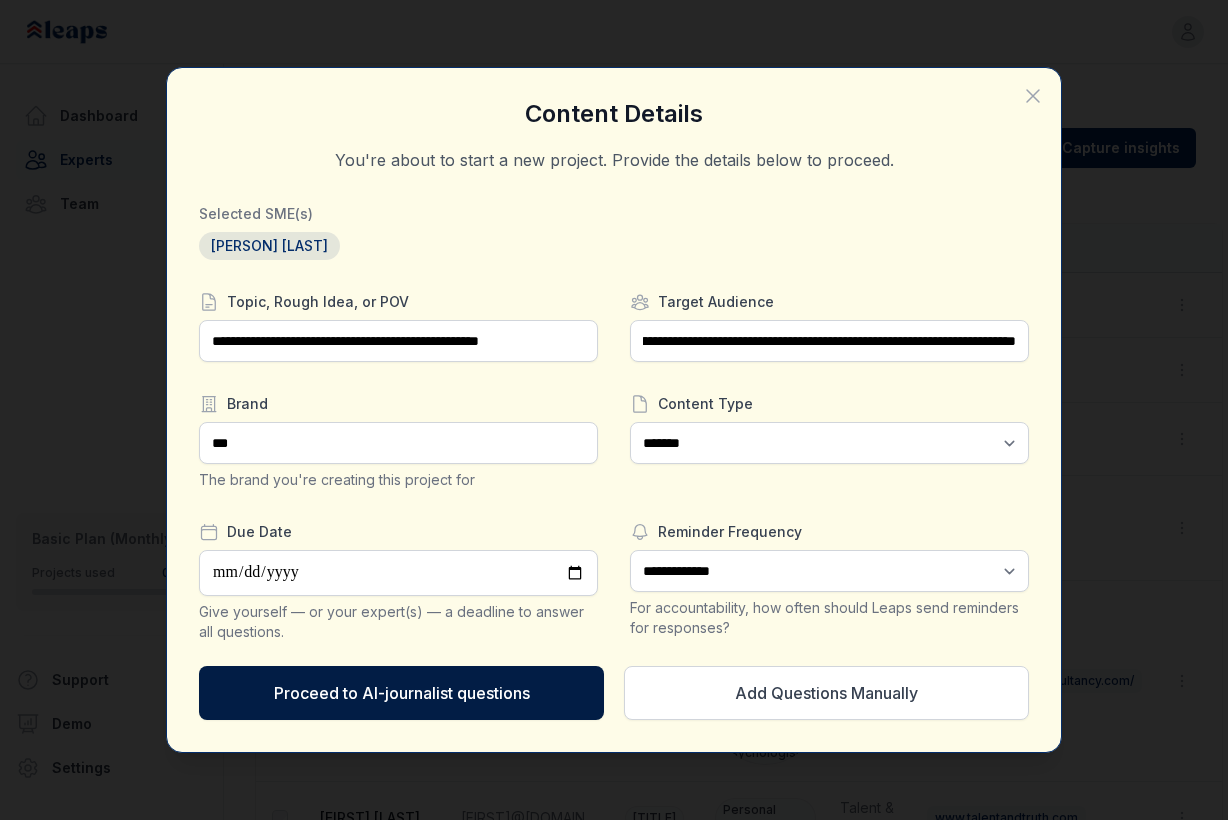 click on "Proceed to AI-journalist questions" at bounding box center (401, 693) 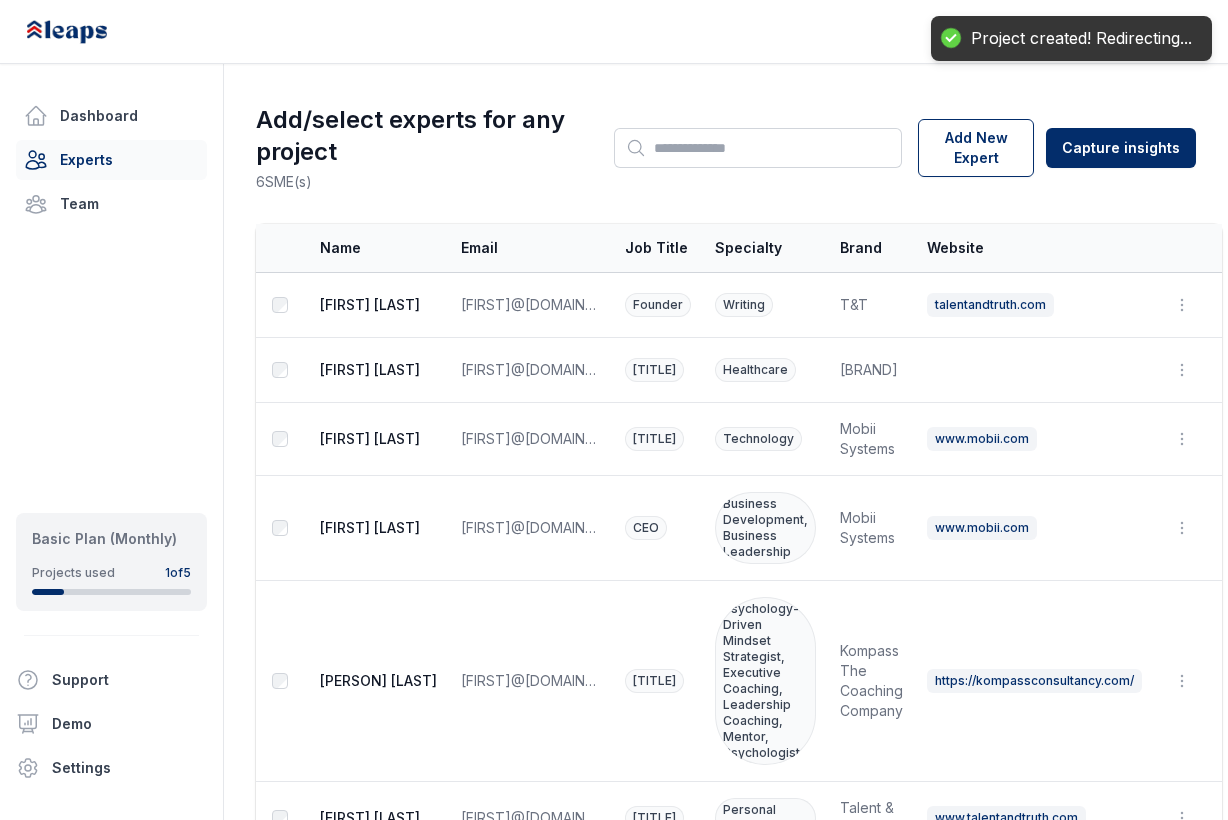 scroll, scrollTop: 0, scrollLeft: 425, axis: horizontal 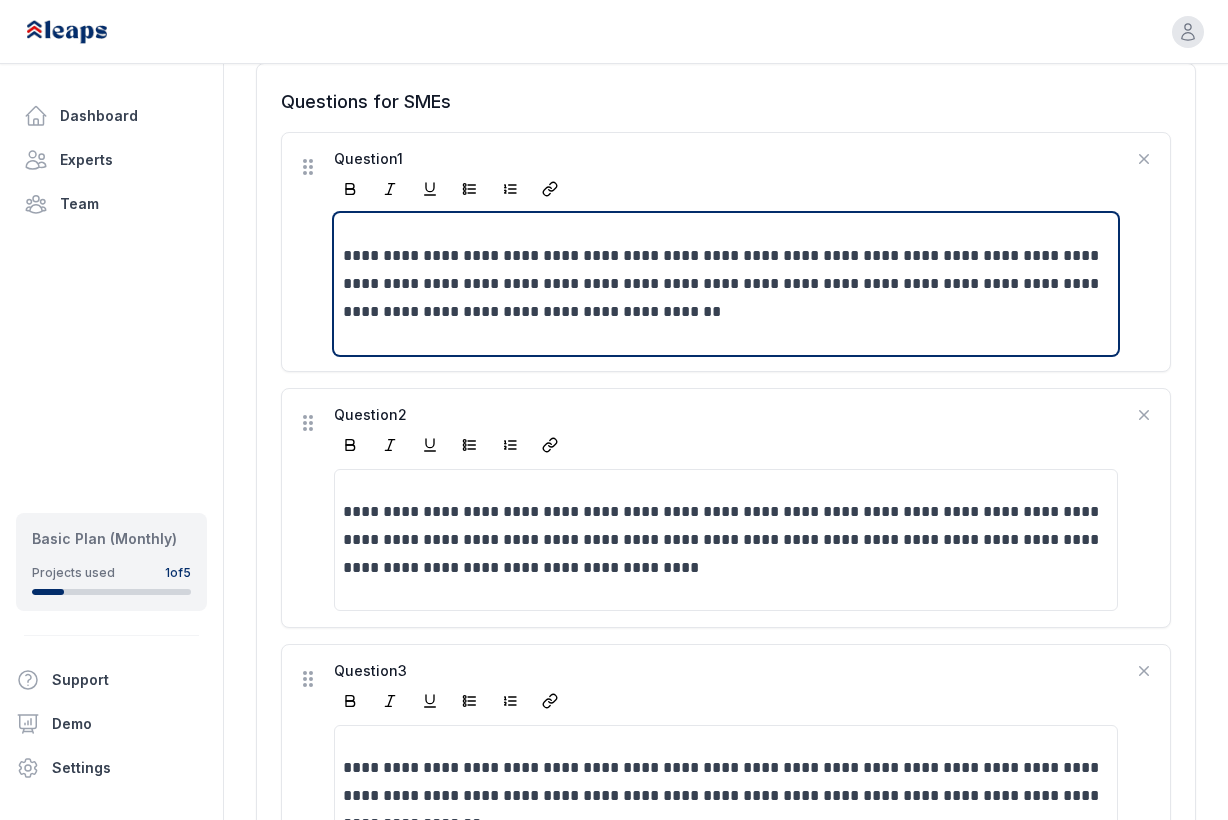 click on "**********" at bounding box center [726, 284] 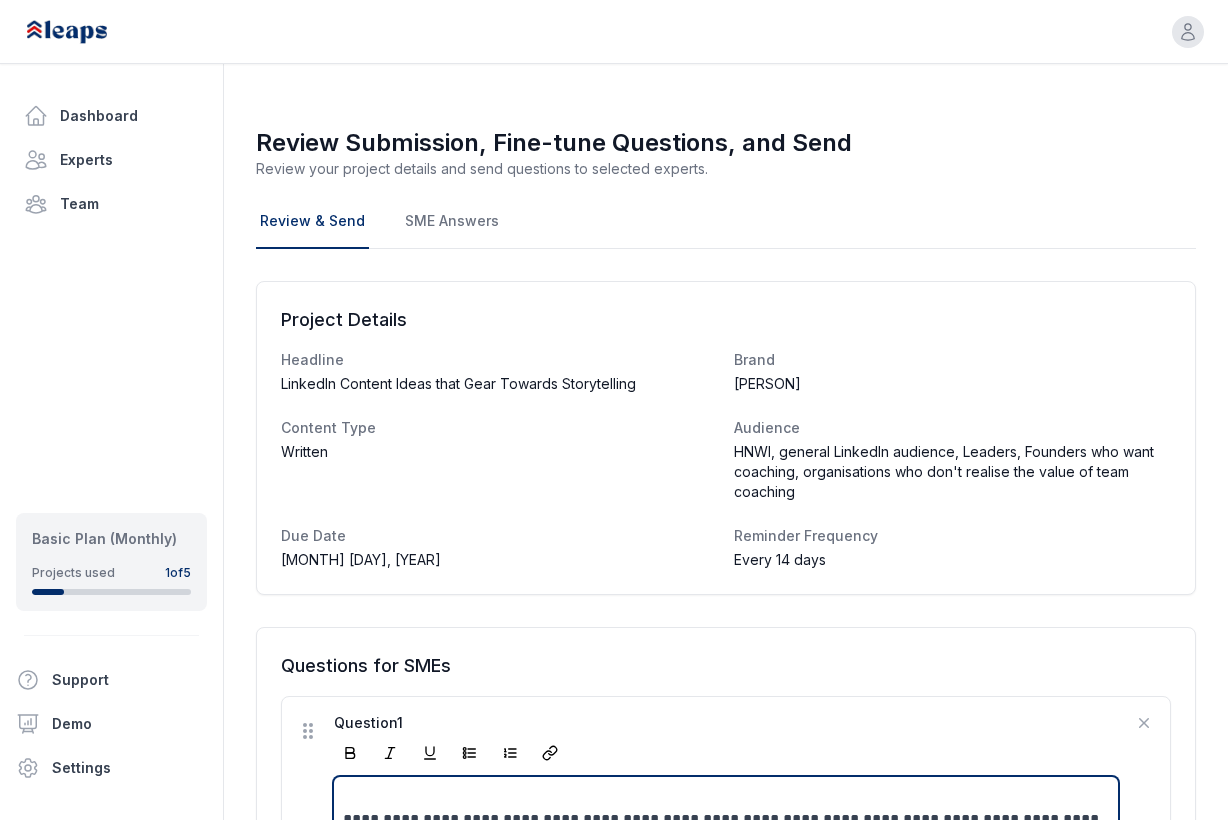 scroll, scrollTop: 0, scrollLeft: 0, axis: both 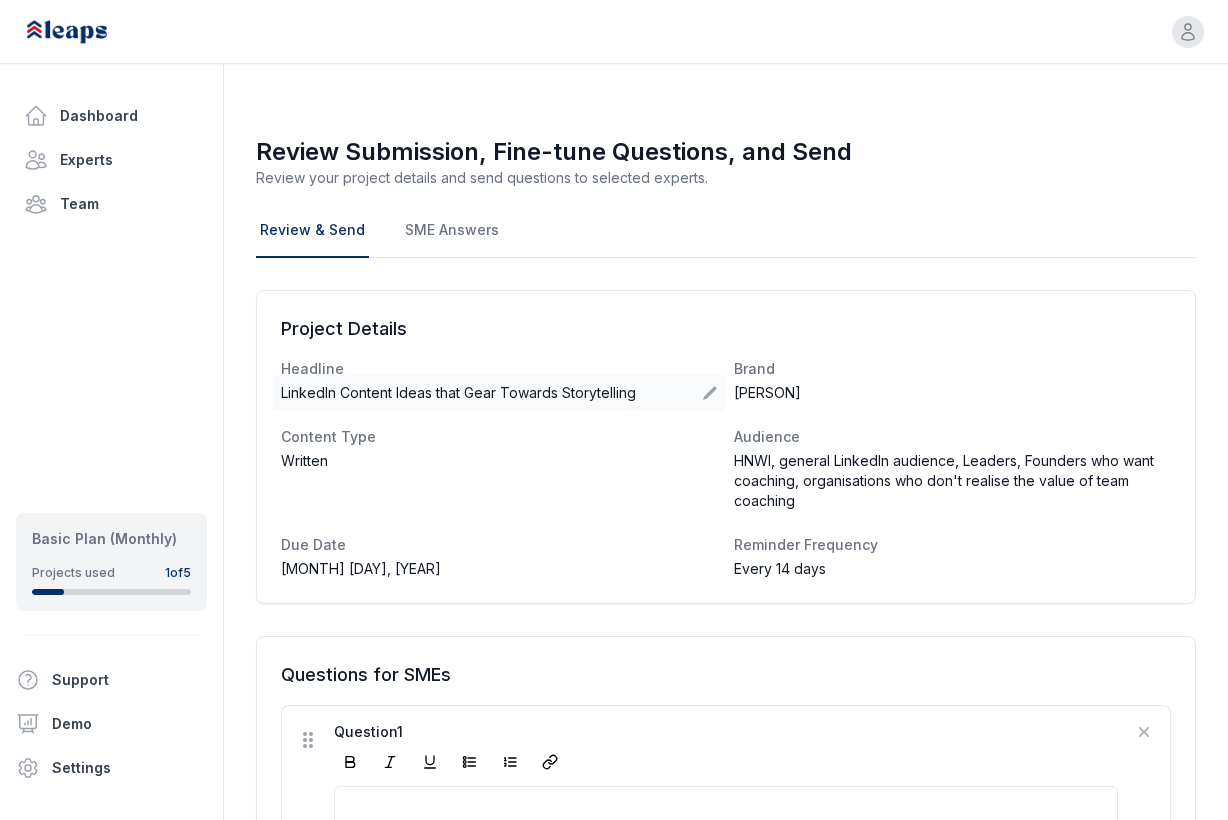 click 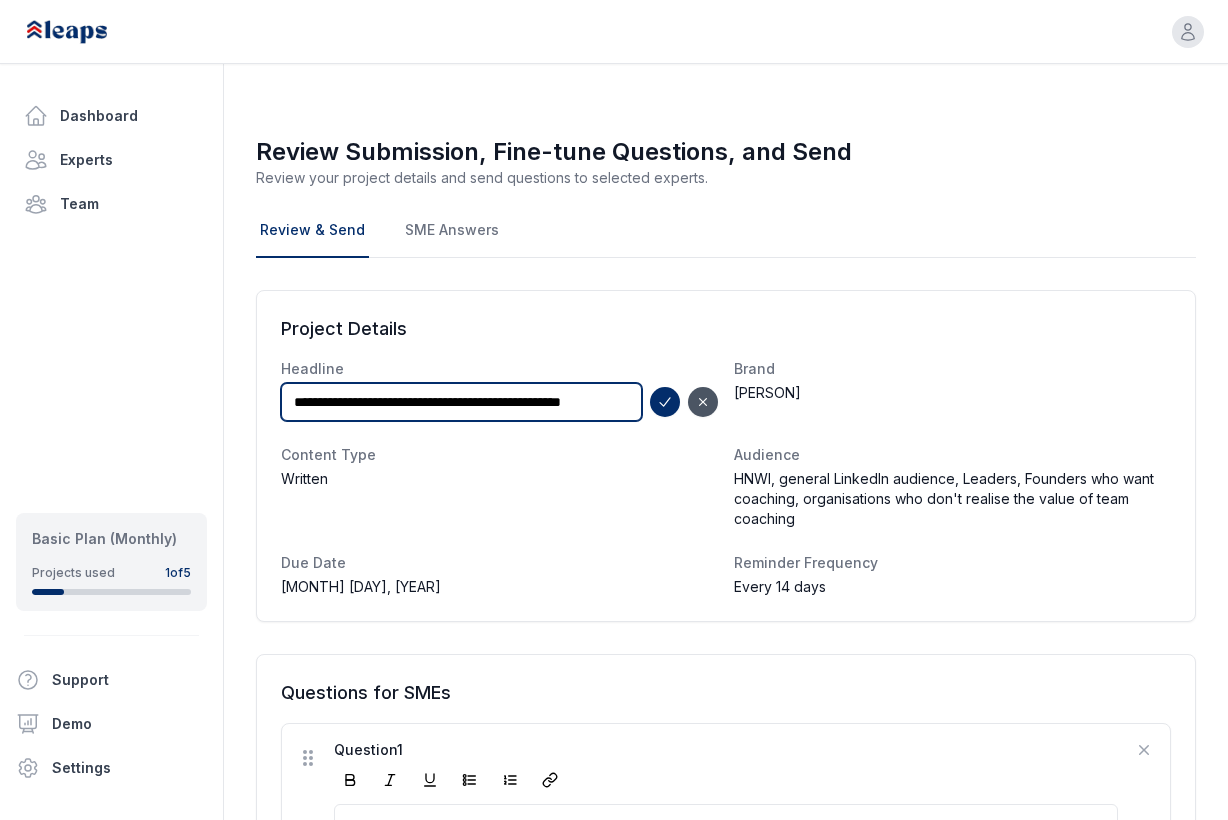 click on "**********" at bounding box center [461, 402] 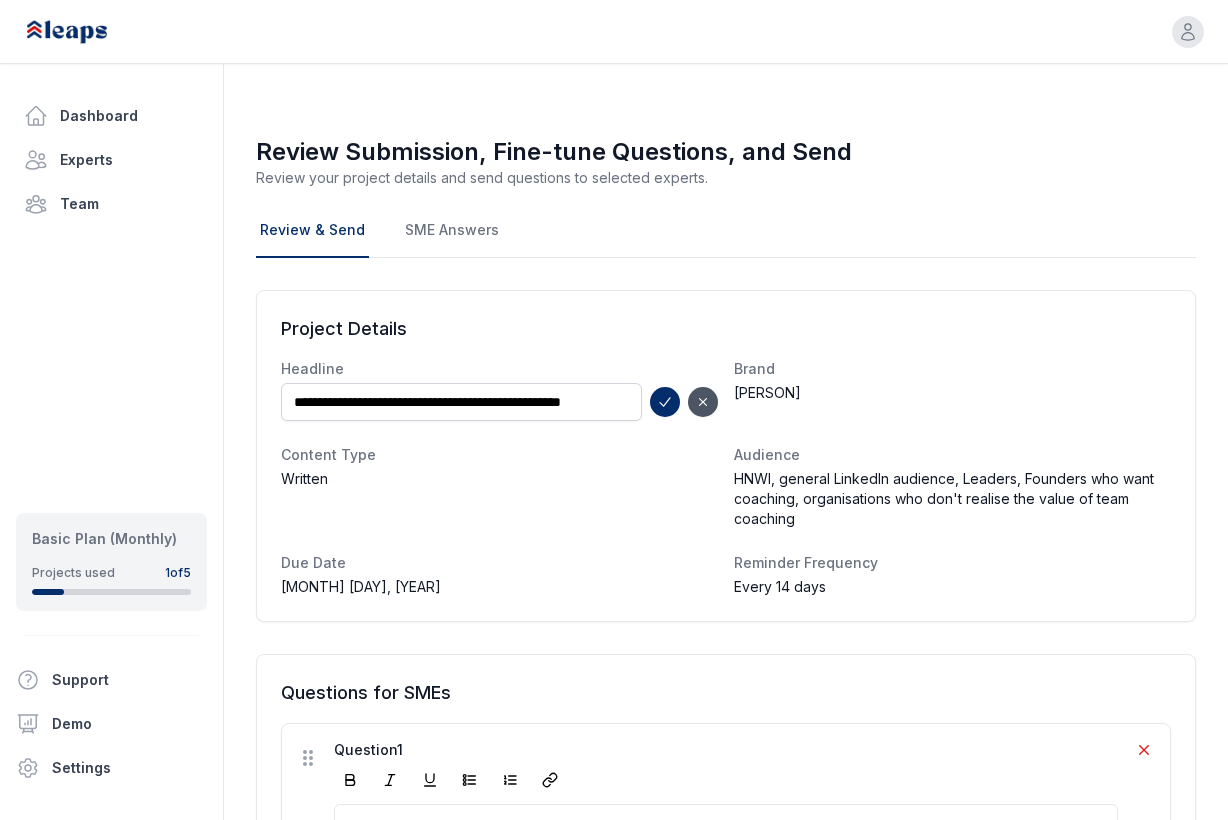 click 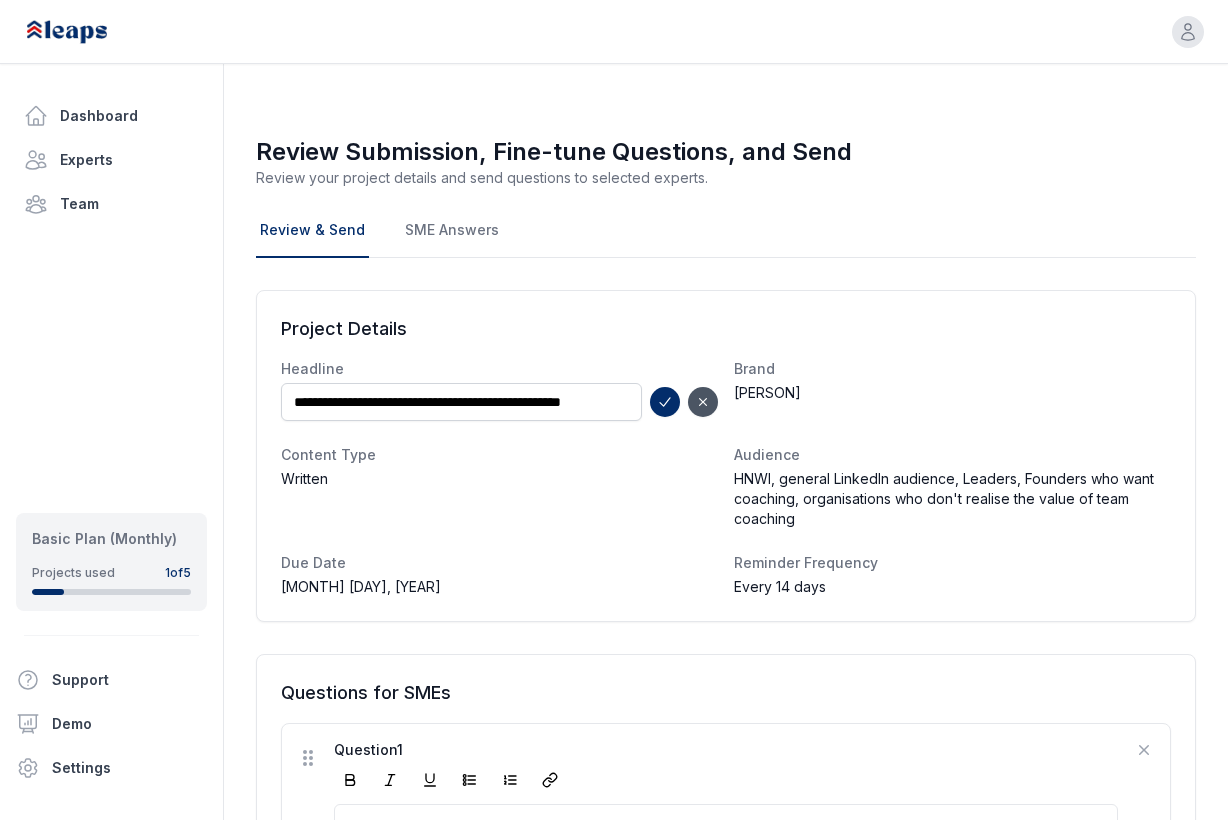 click 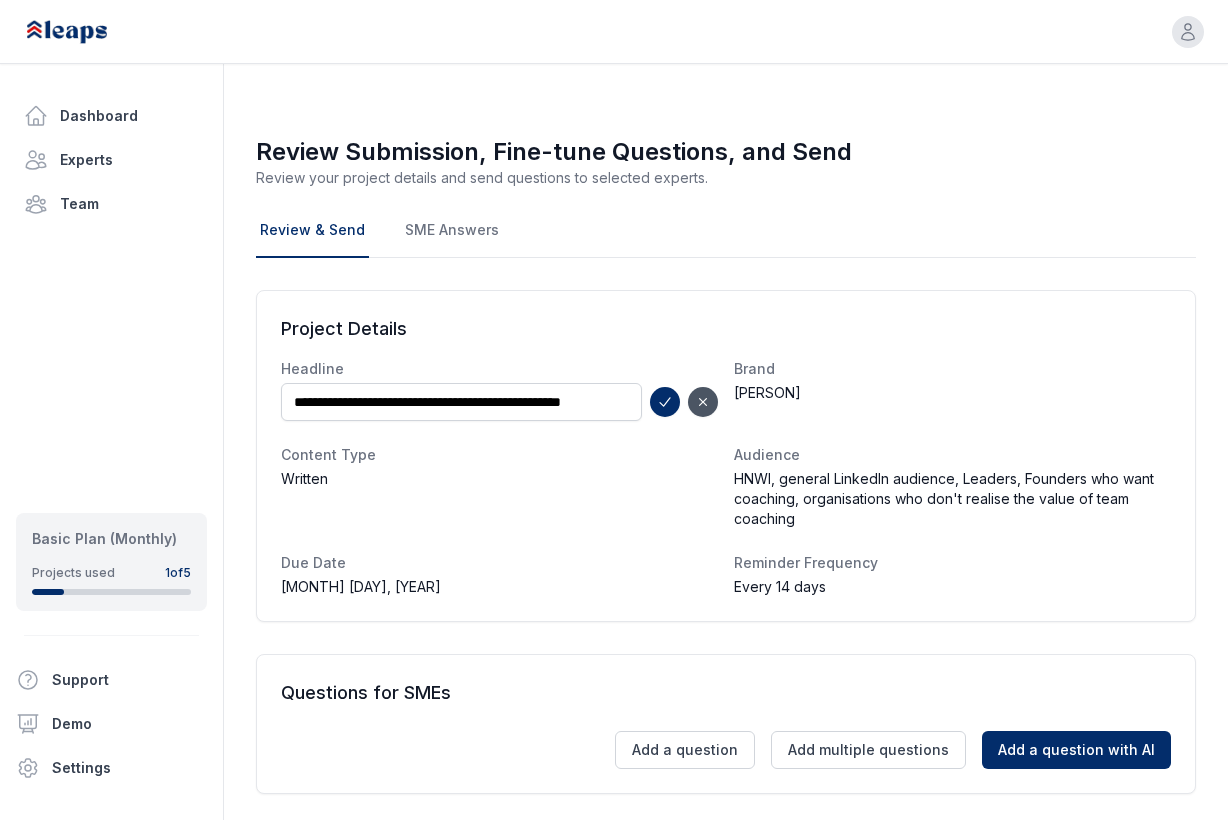 click on "Add a question with AI" at bounding box center [1076, 750] 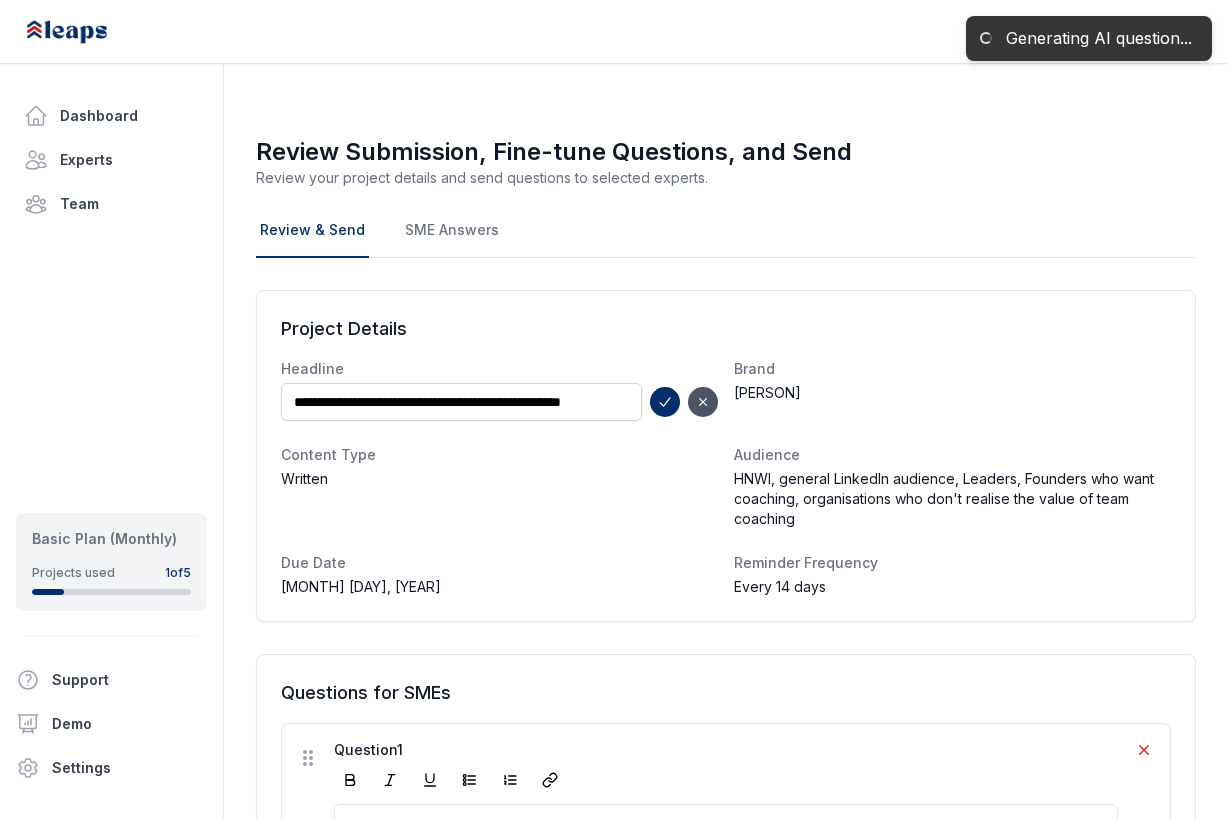 click 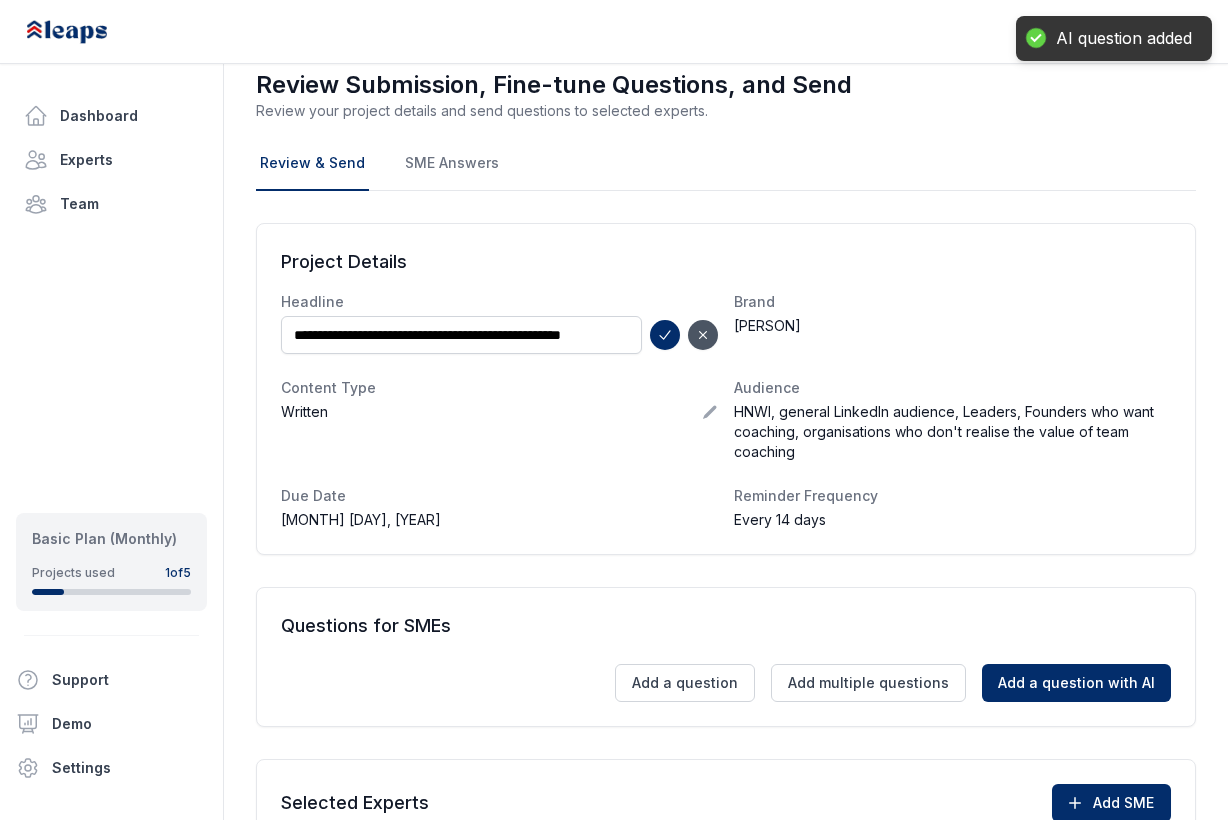 scroll, scrollTop: 61, scrollLeft: 0, axis: vertical 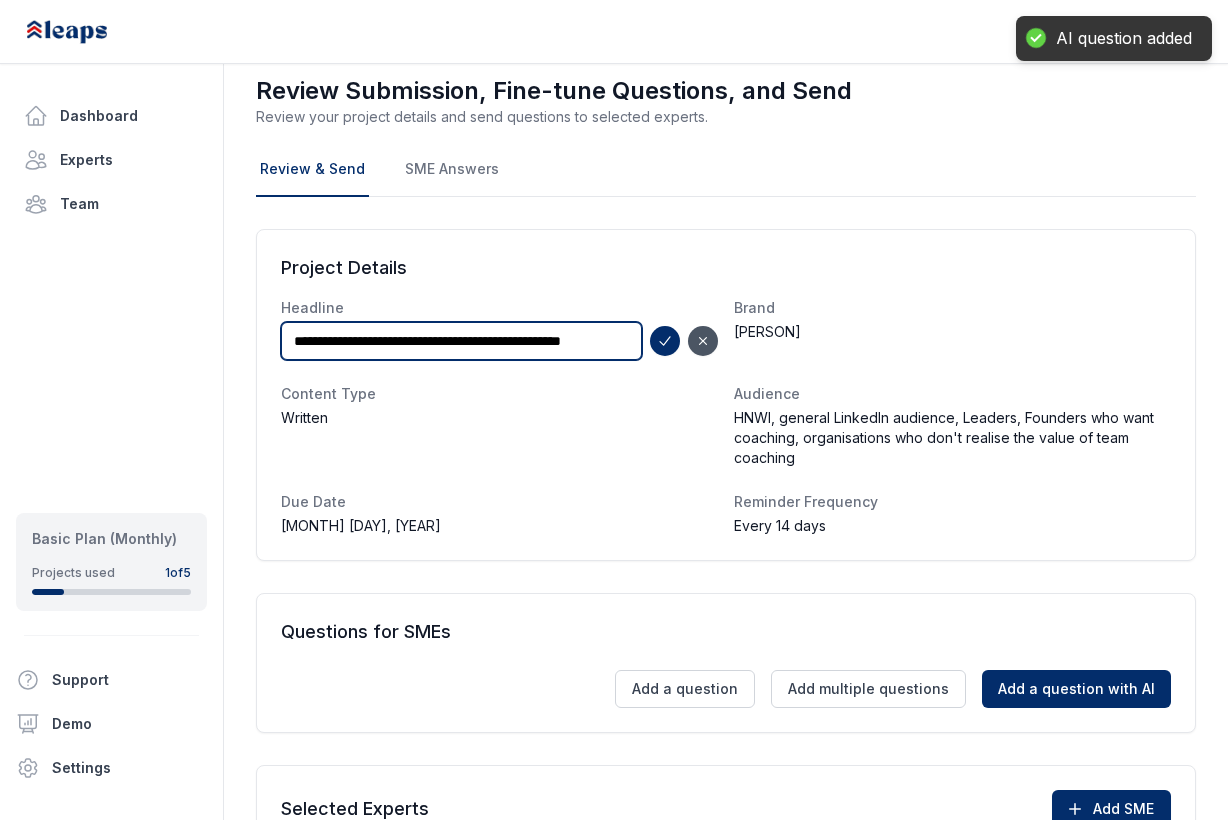 click on "**********" at bounding box center [461, 341] 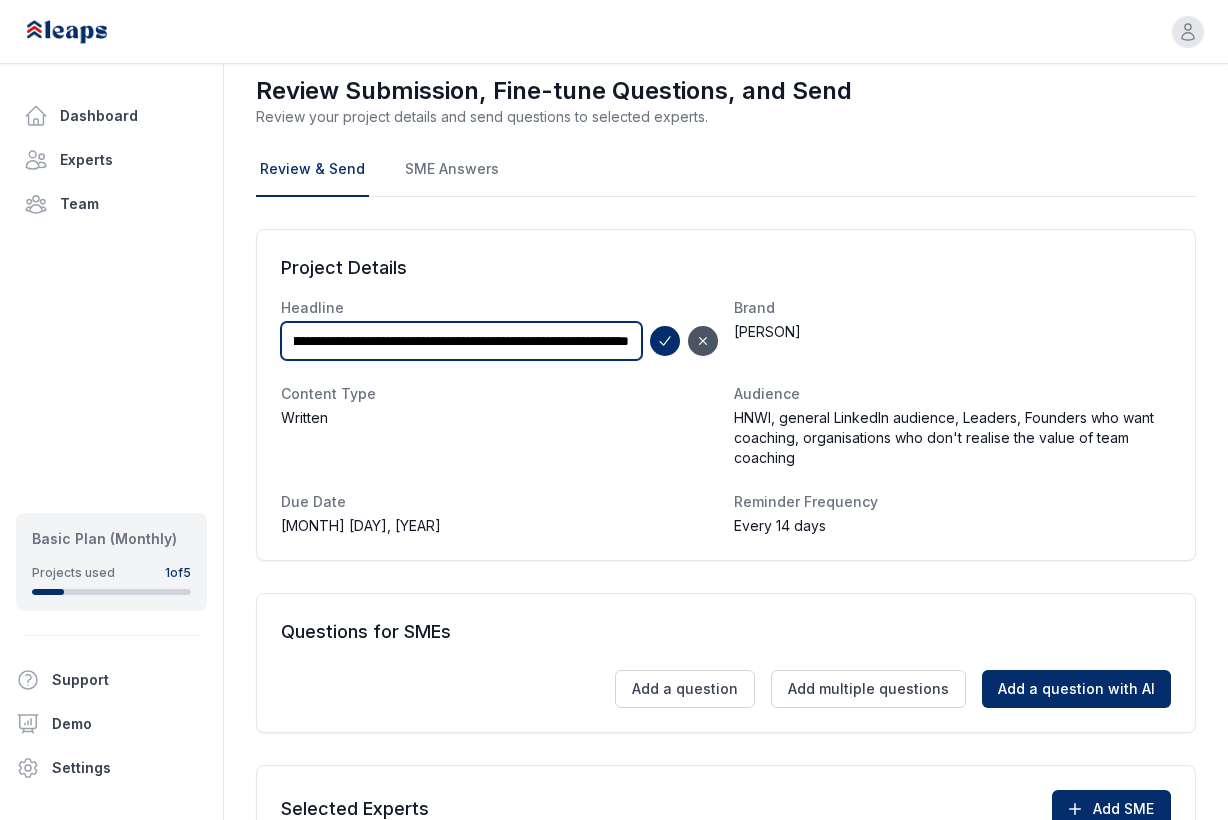 scroll, scrollTop: 0, scrollLeft: 405, axis: horizontal 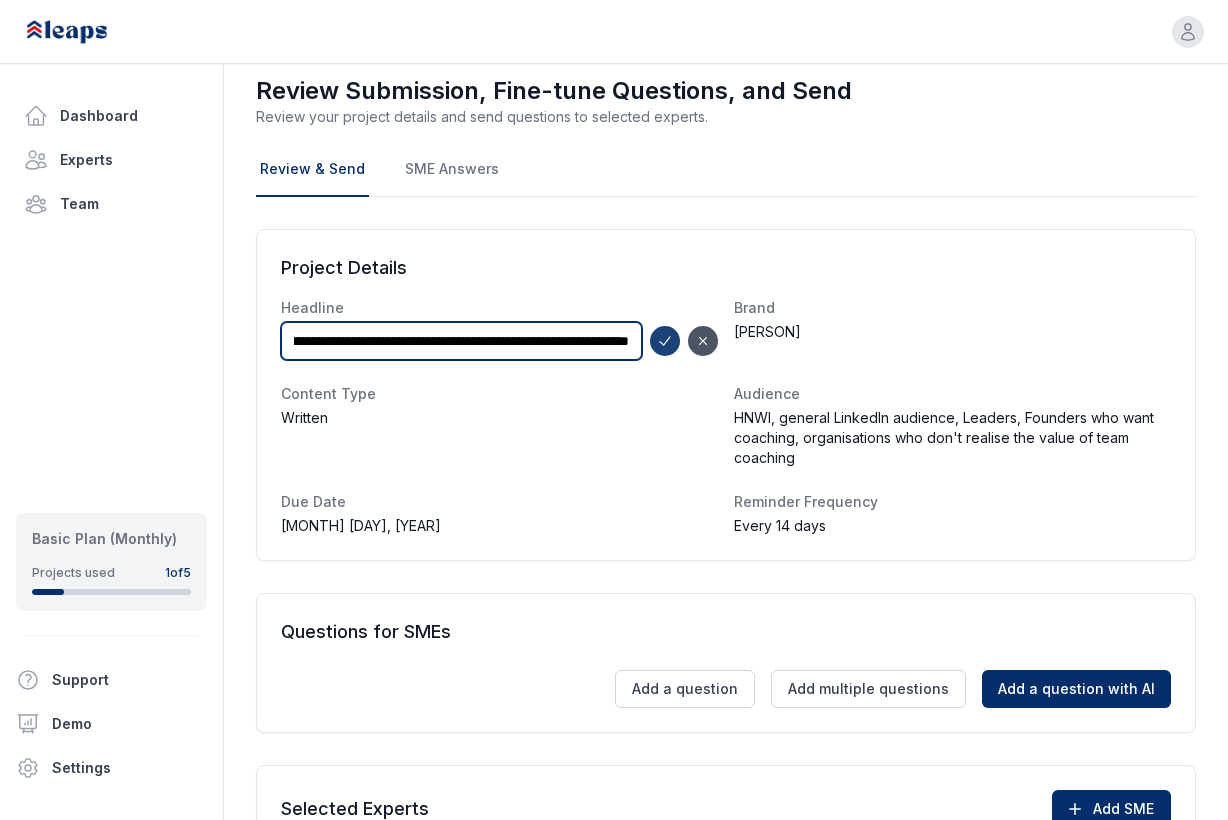 type on "**********" 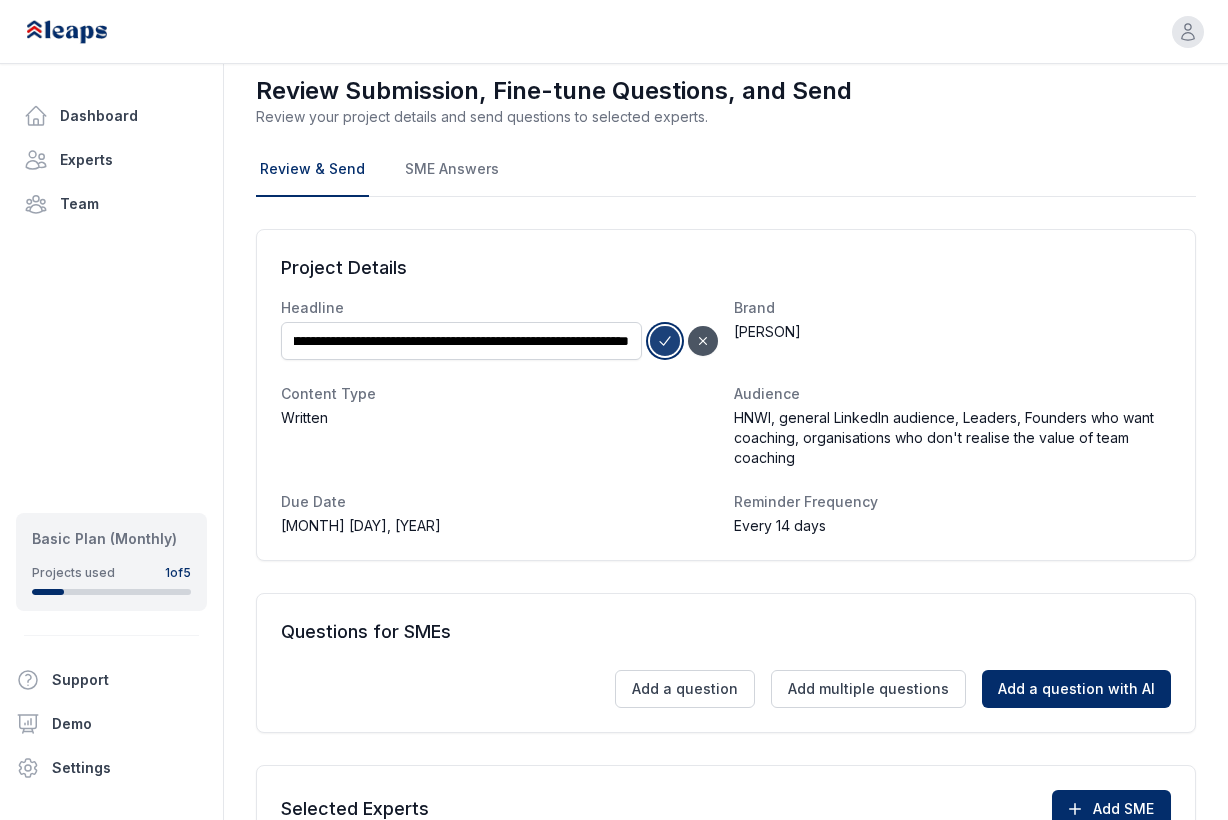 click 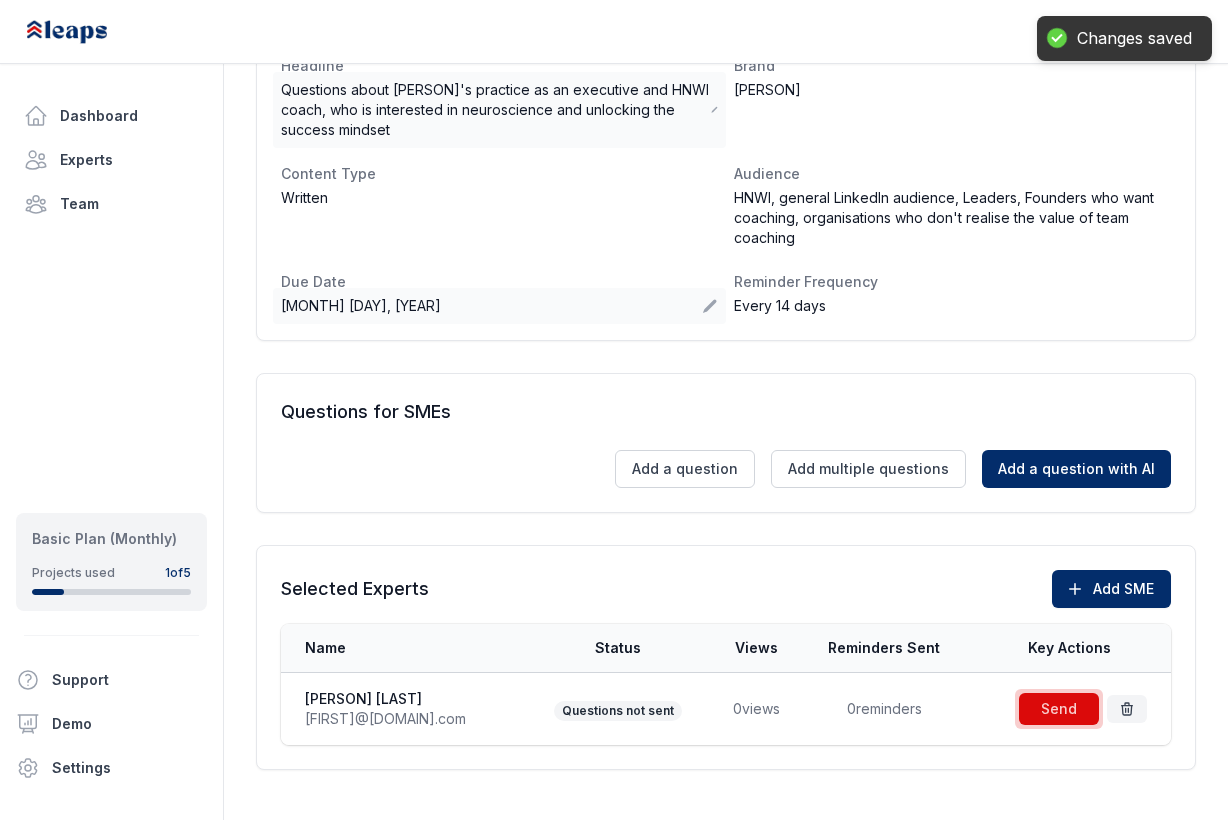 scroll, scrollTop: 325, scrollLeft: 0, axis: vertical 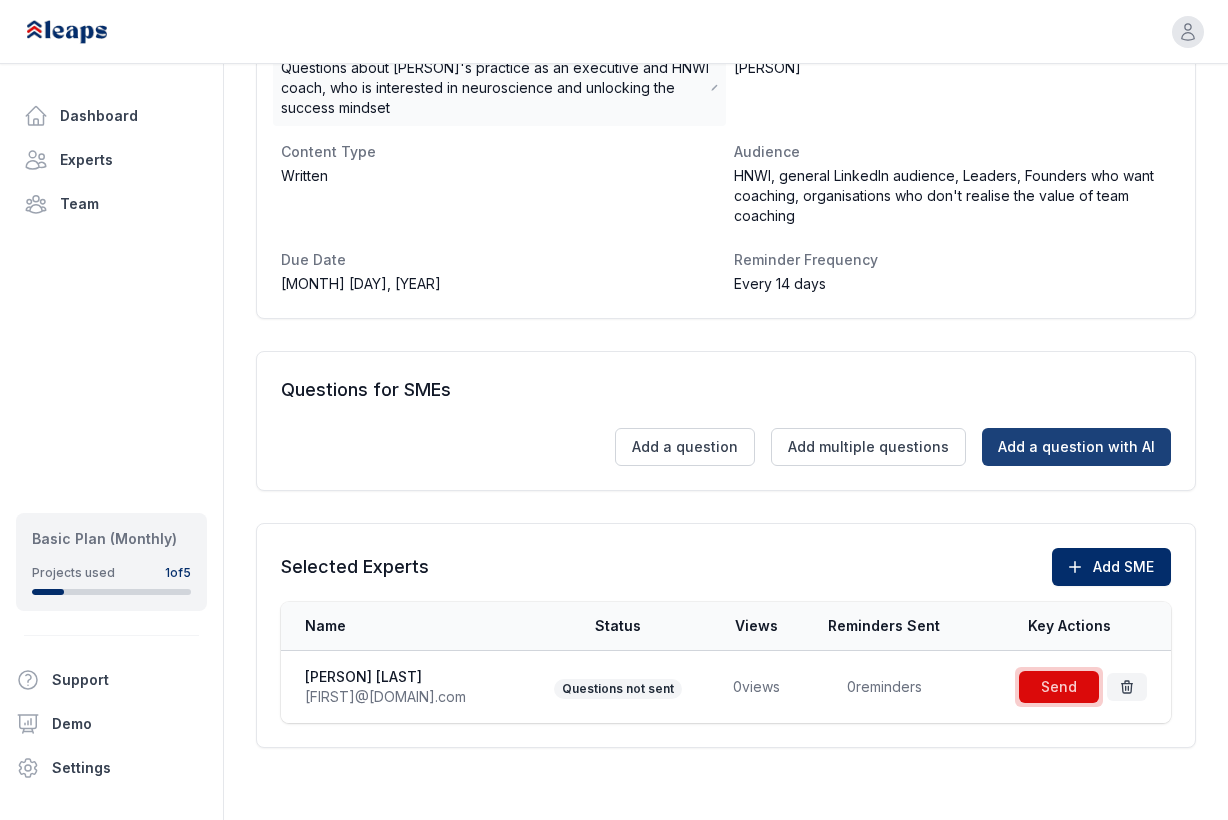 click on "Add a question with AI" at bounding box center (1076, 447) 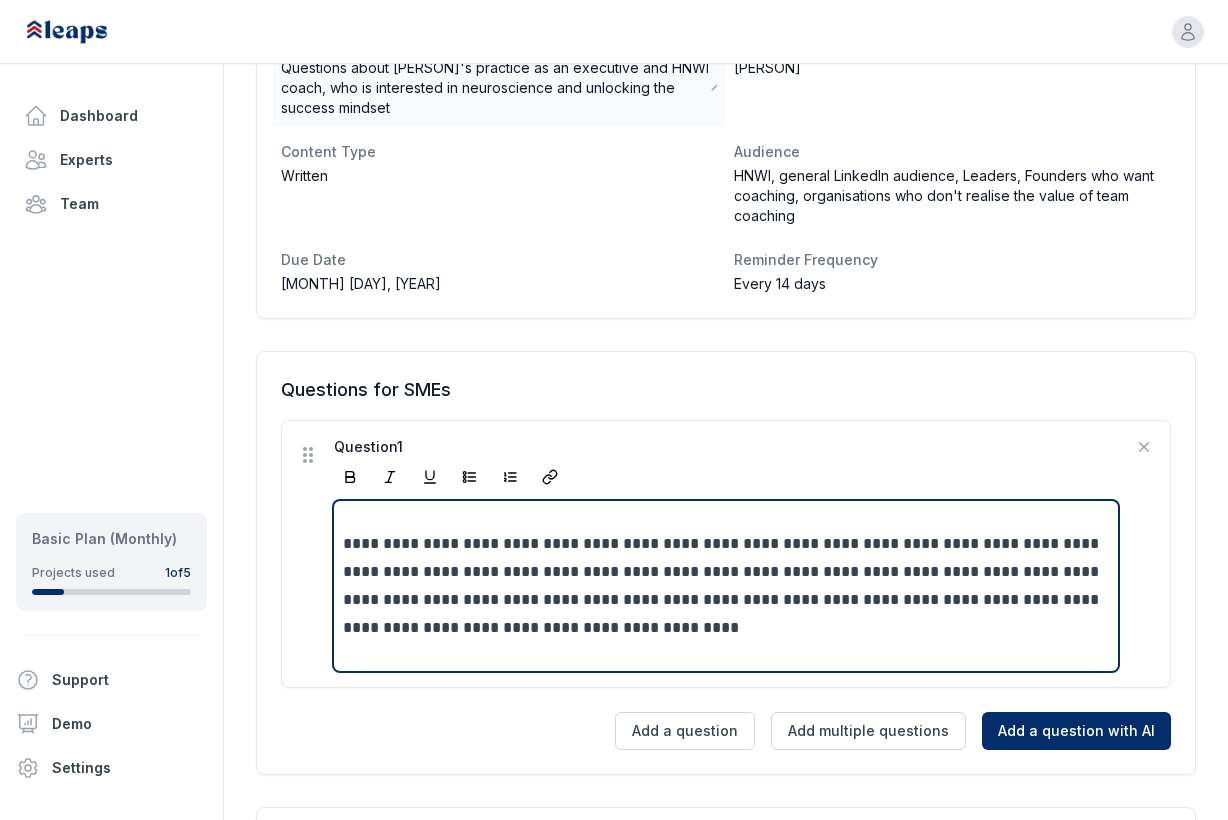 click on "**********" at bounding box center [726, 586] 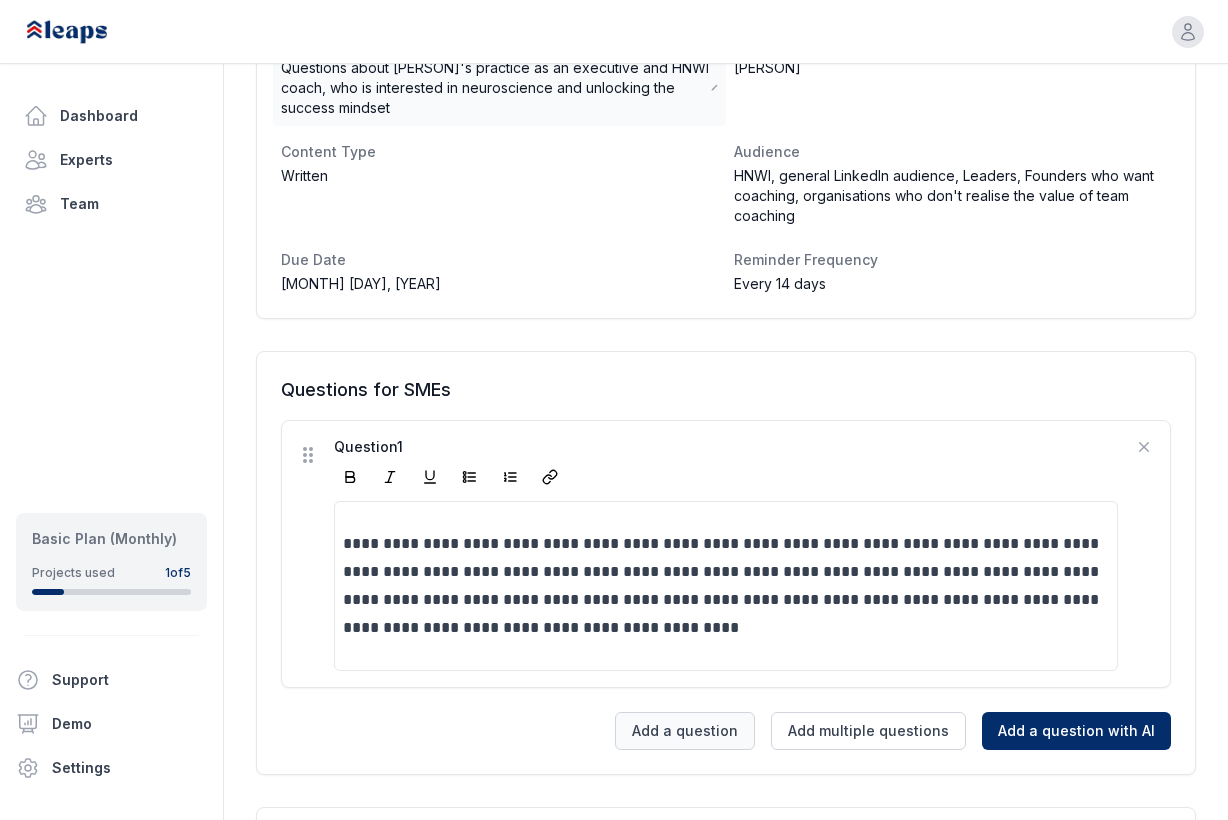 click on "Add a question" at bounding box center (685, 731) 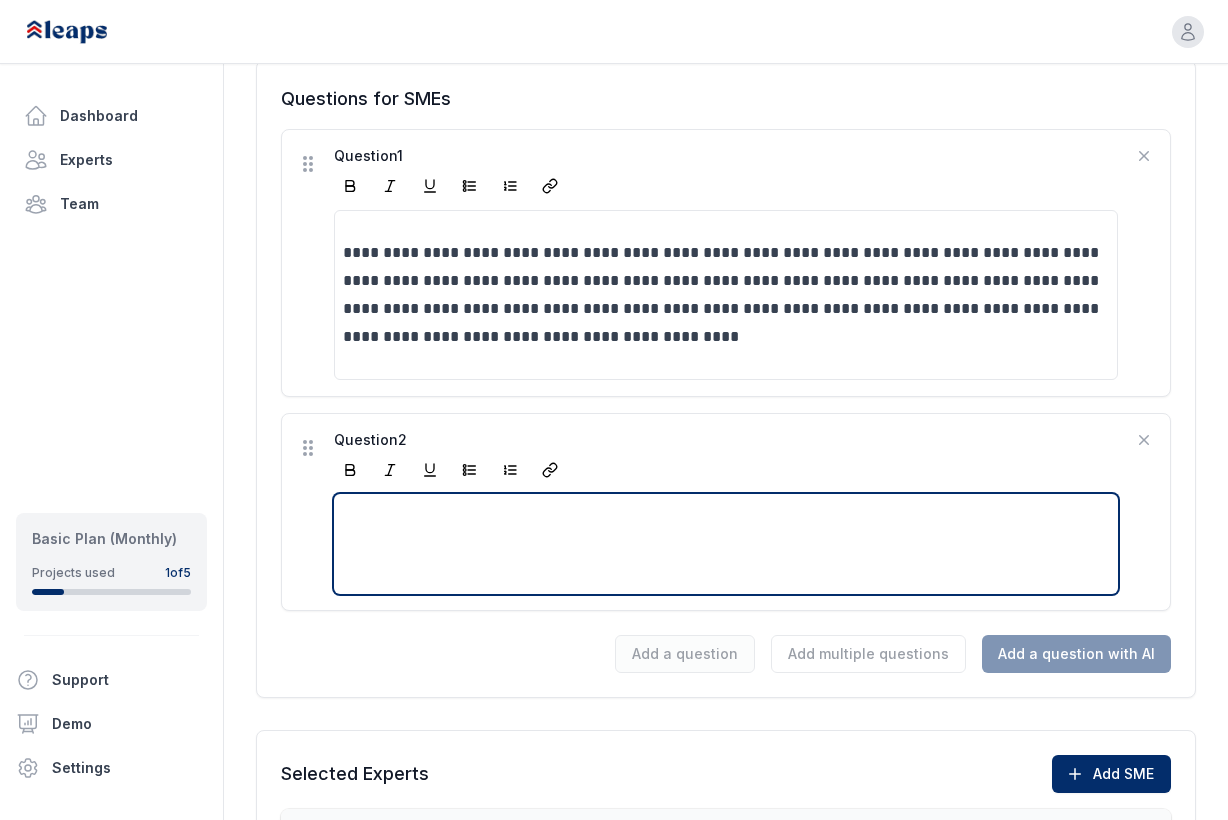 scroll, scrollTop: 630, scrollLeft: 0, axis: vertical 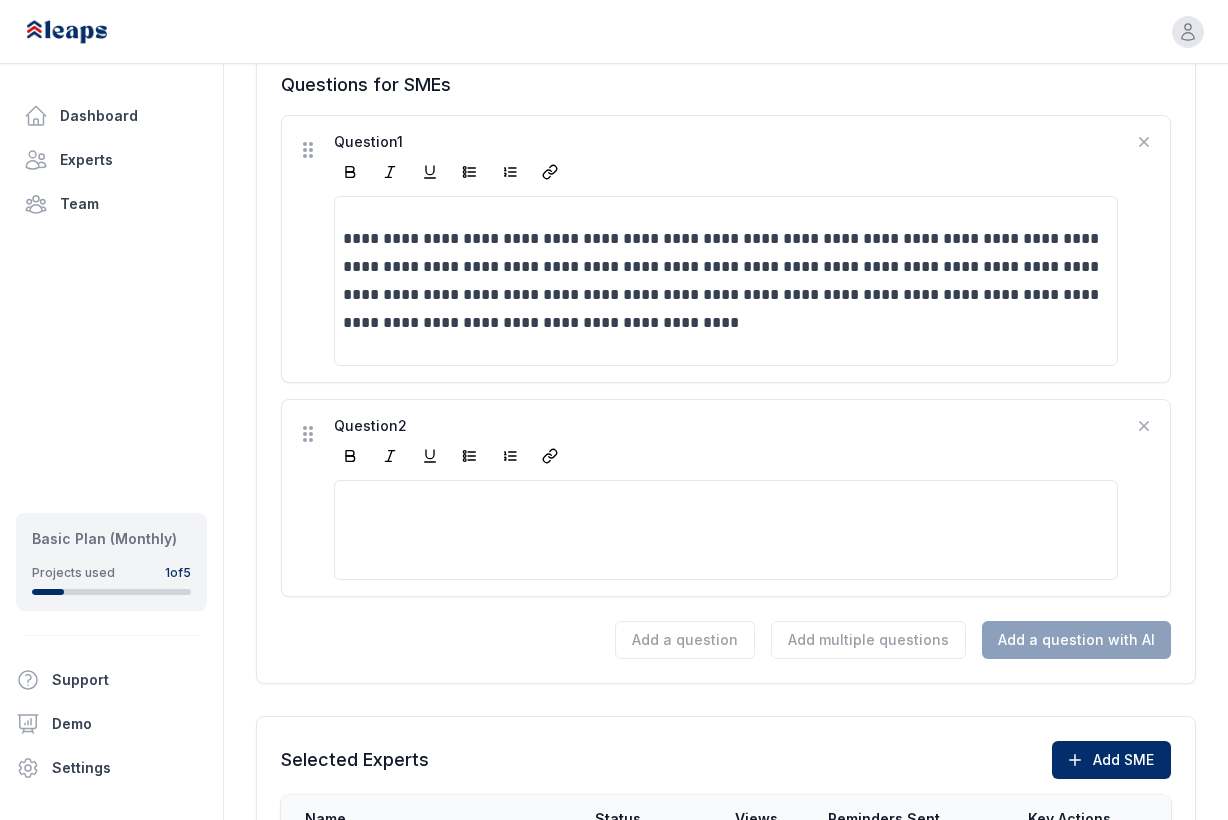 click on "**********" at bounding box center [726, 300] 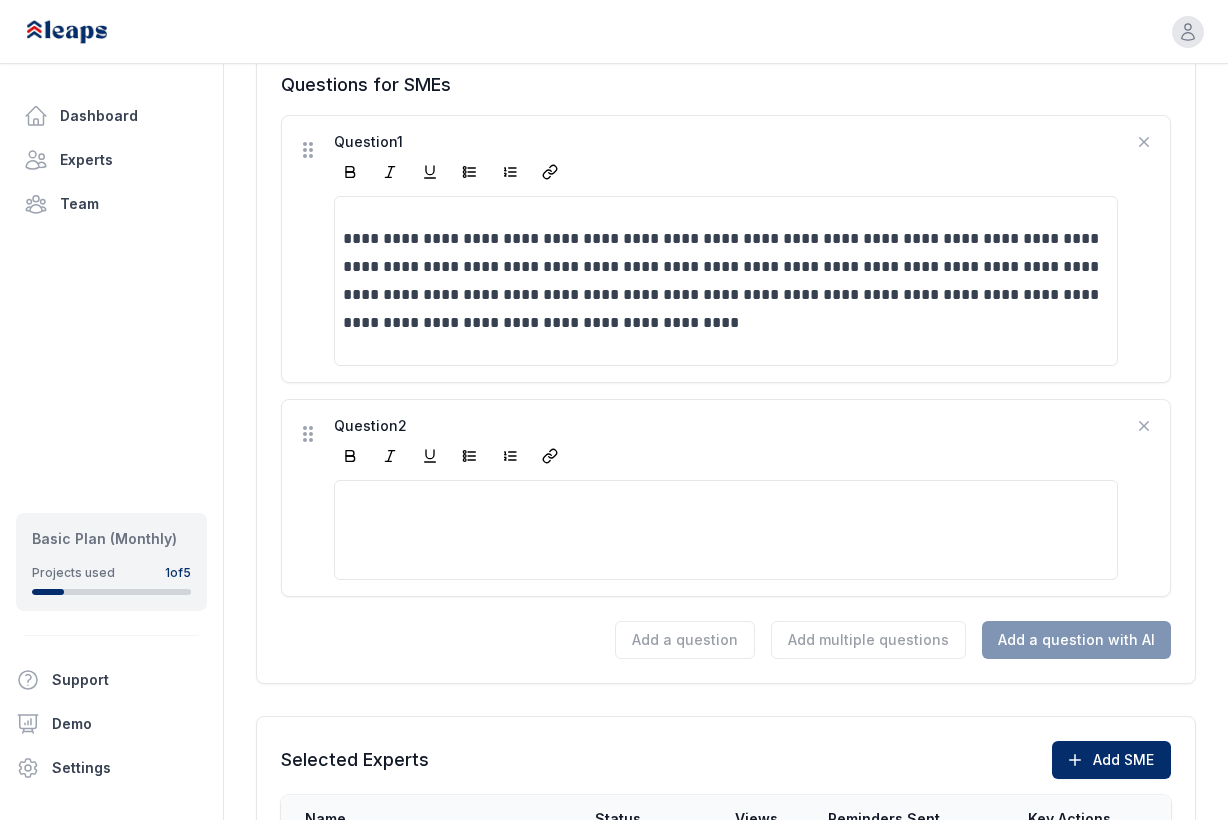 scroll, scrollTop: 609, scrollLeft: 0, axis: vertical 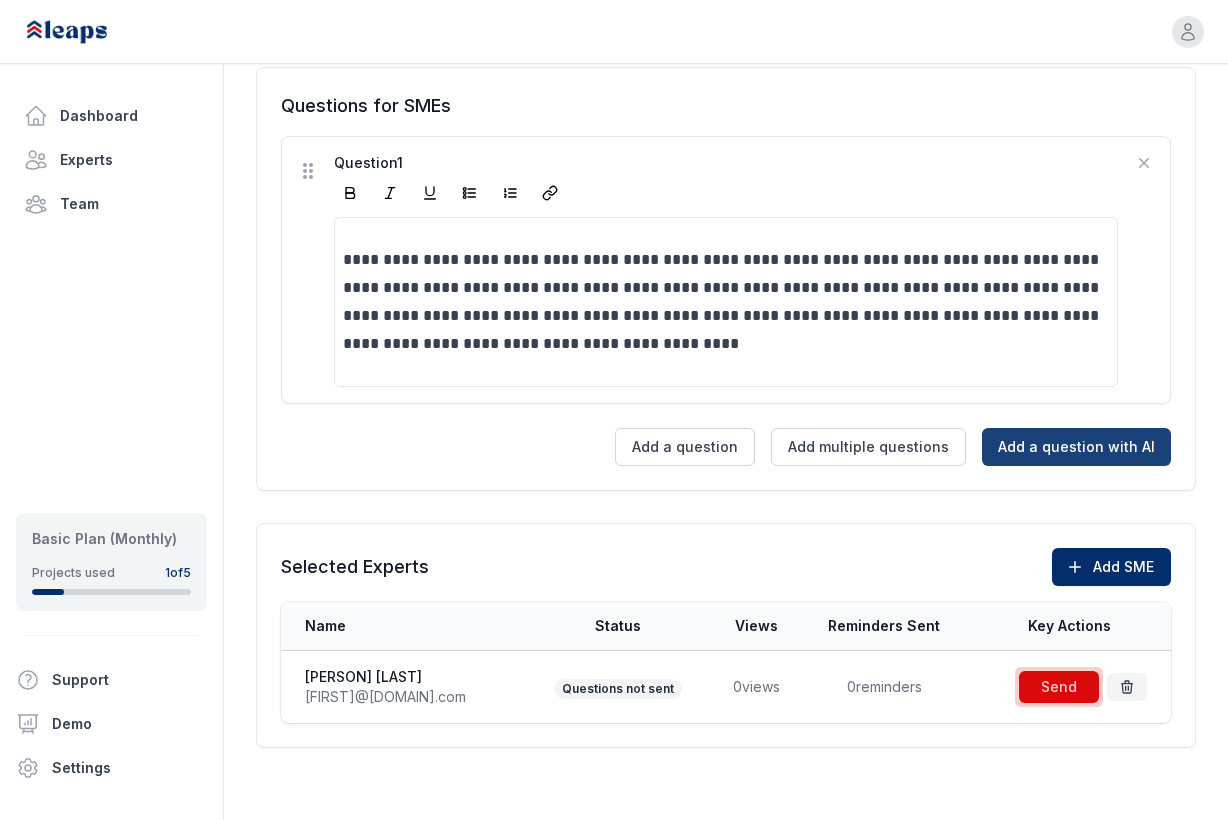 click on "Add a question with AI" at bounding box center (1076, 447) 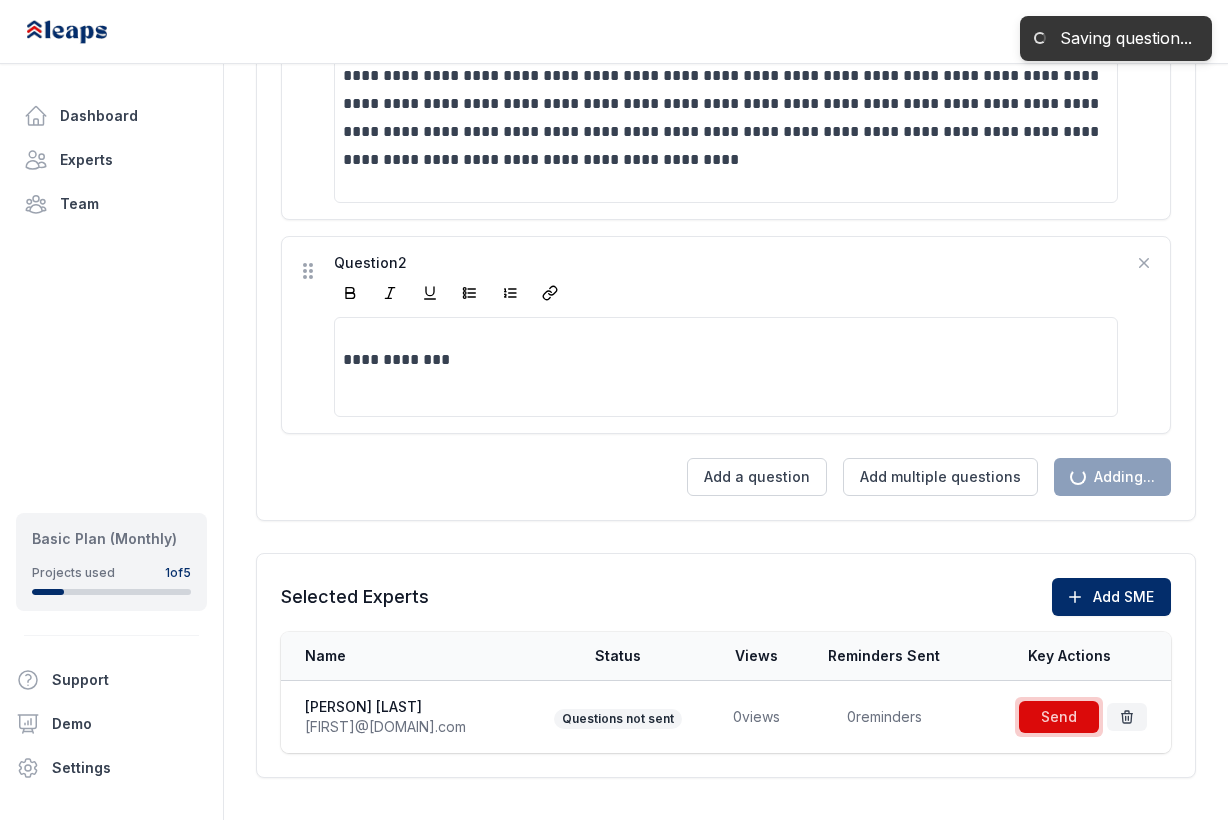 scroll, scrollTop: 863, scrollLeft: 0, axis: vertical 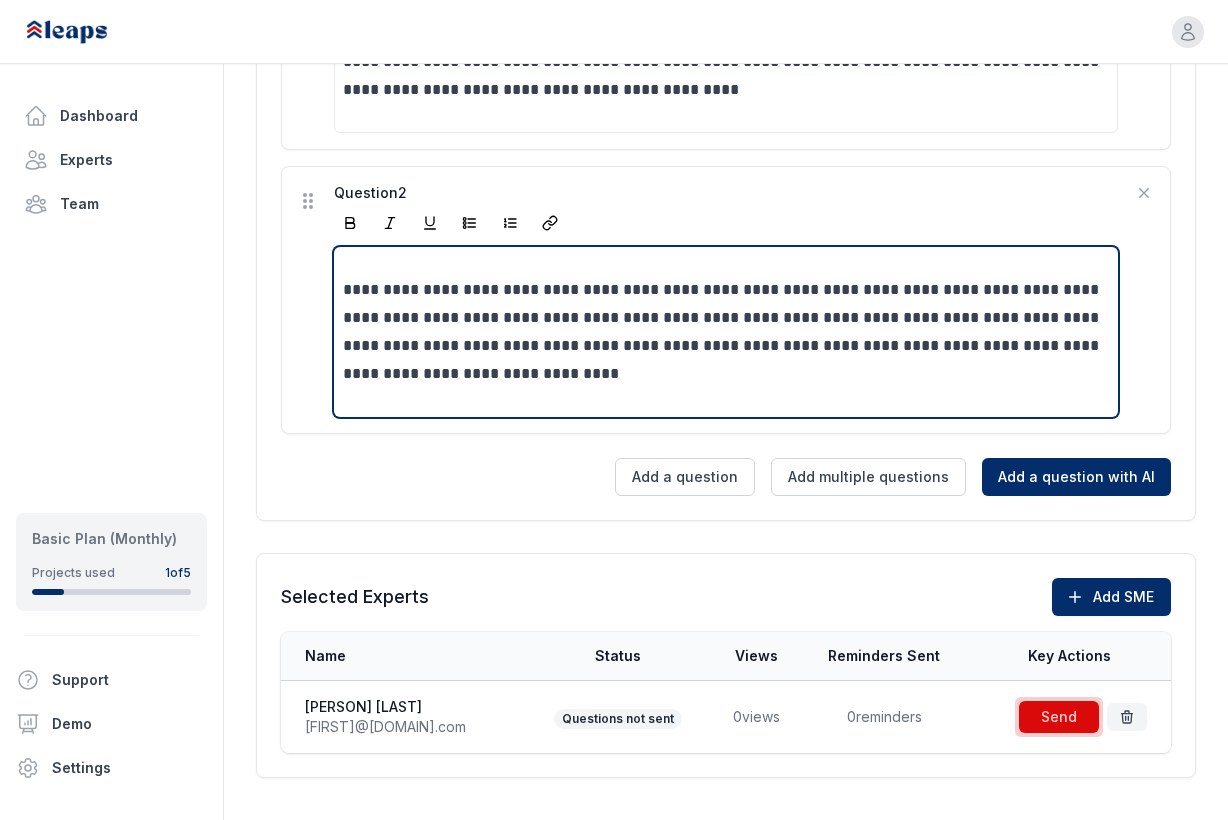 click on "**********" at bounding box center [726, 332] 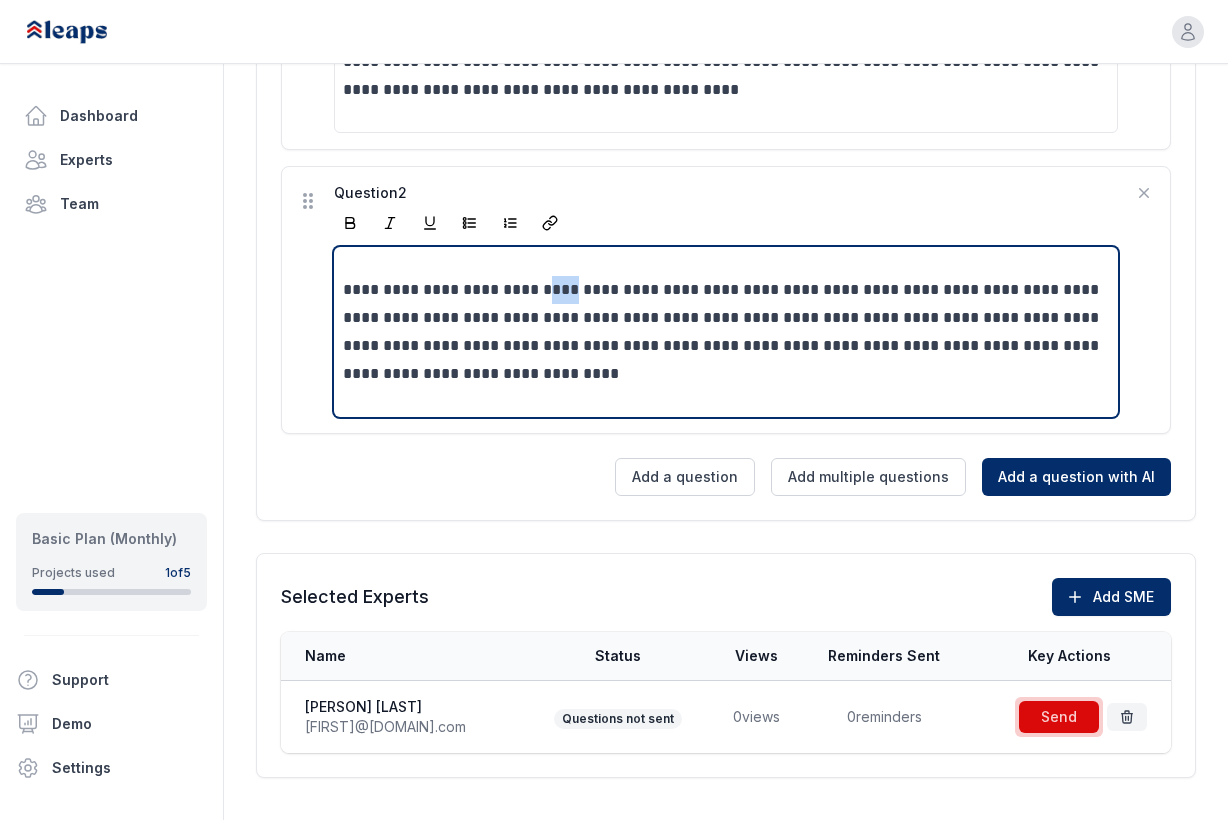 click on "**********" at bounding box center [726, 332] 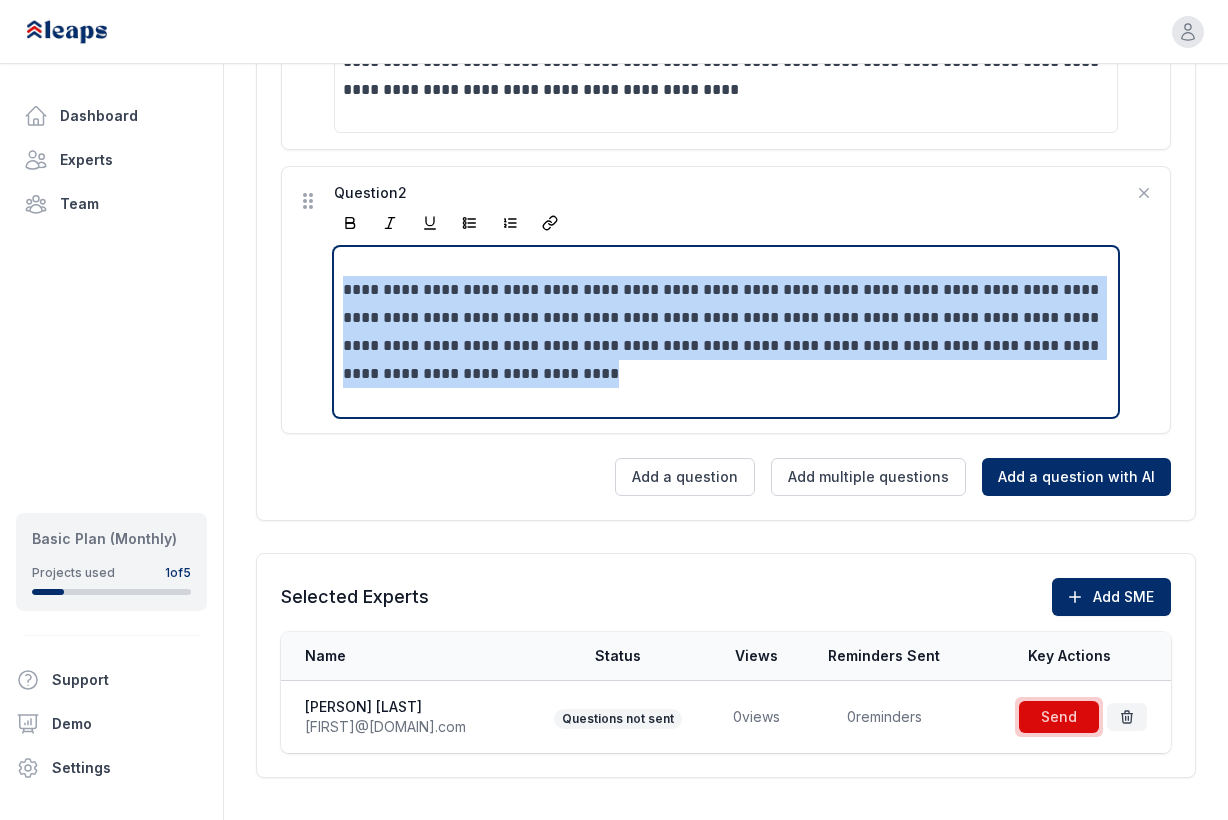 click on "**********" at bounding box center [726, 332] 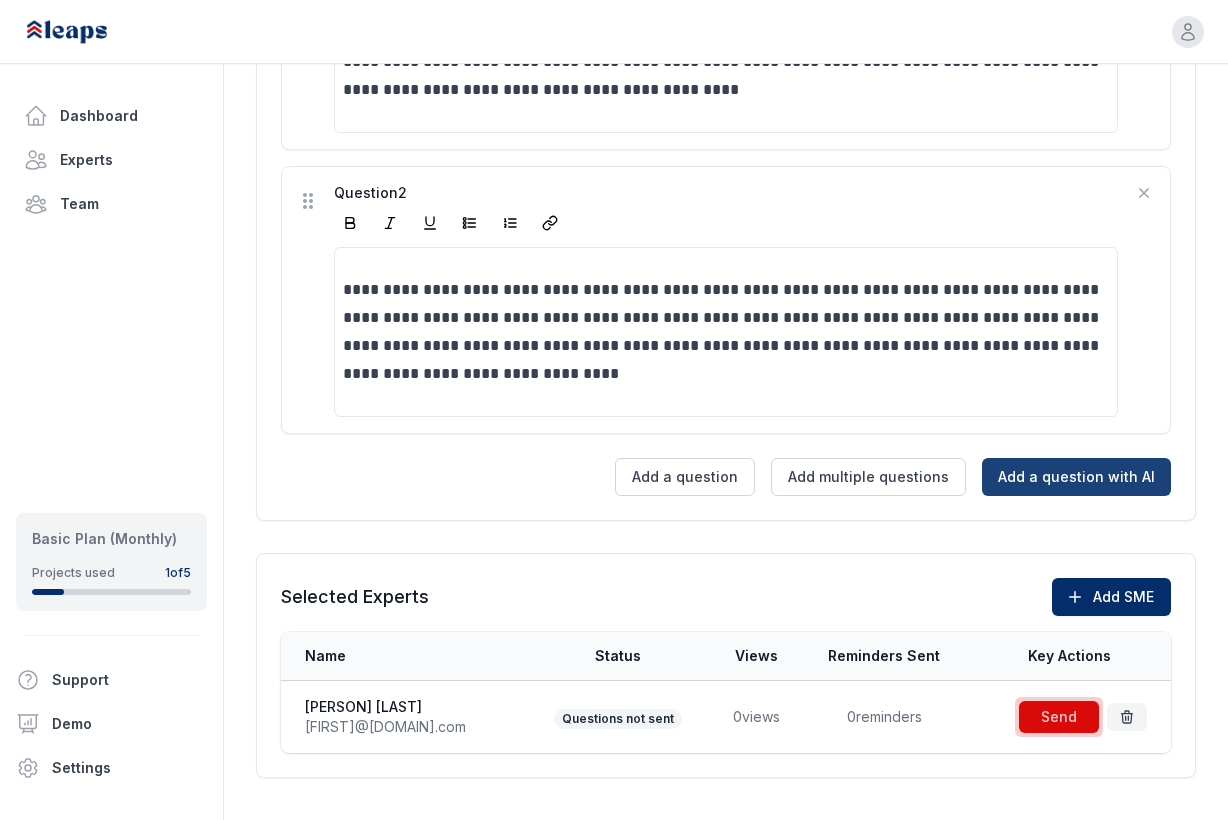 click on "Add a question with AI" at bounding box center (1076, 477) 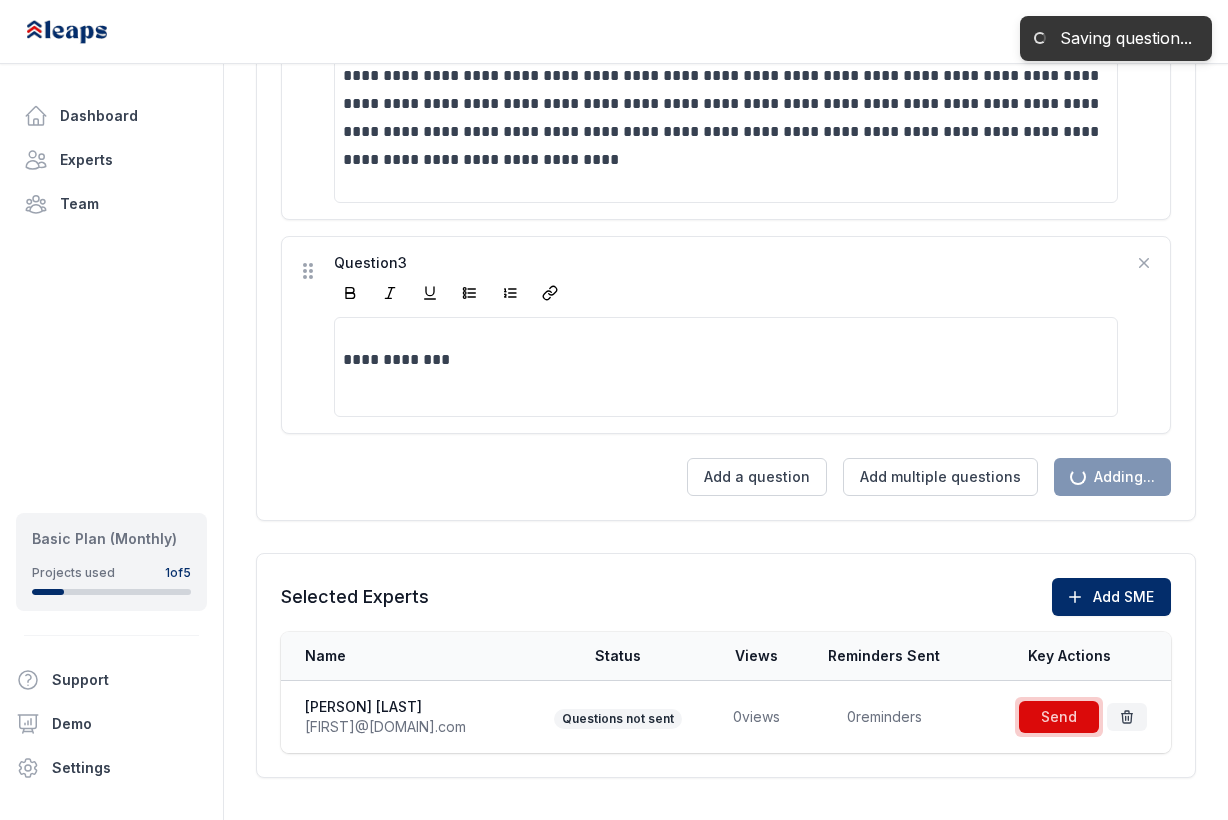 scroll, scrollTop: 1147, scrollLeft: 0, axis: vertical 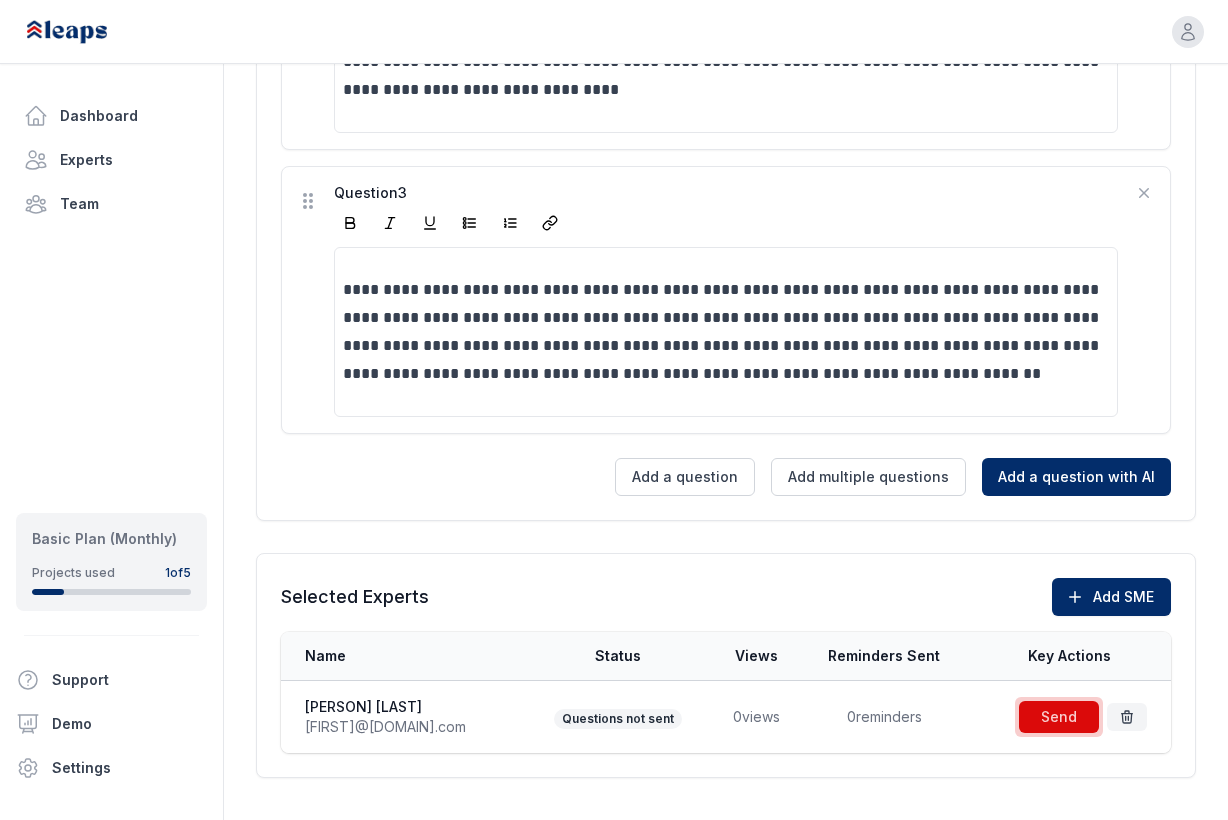 click on "**********" at bounding box center [726, 300] 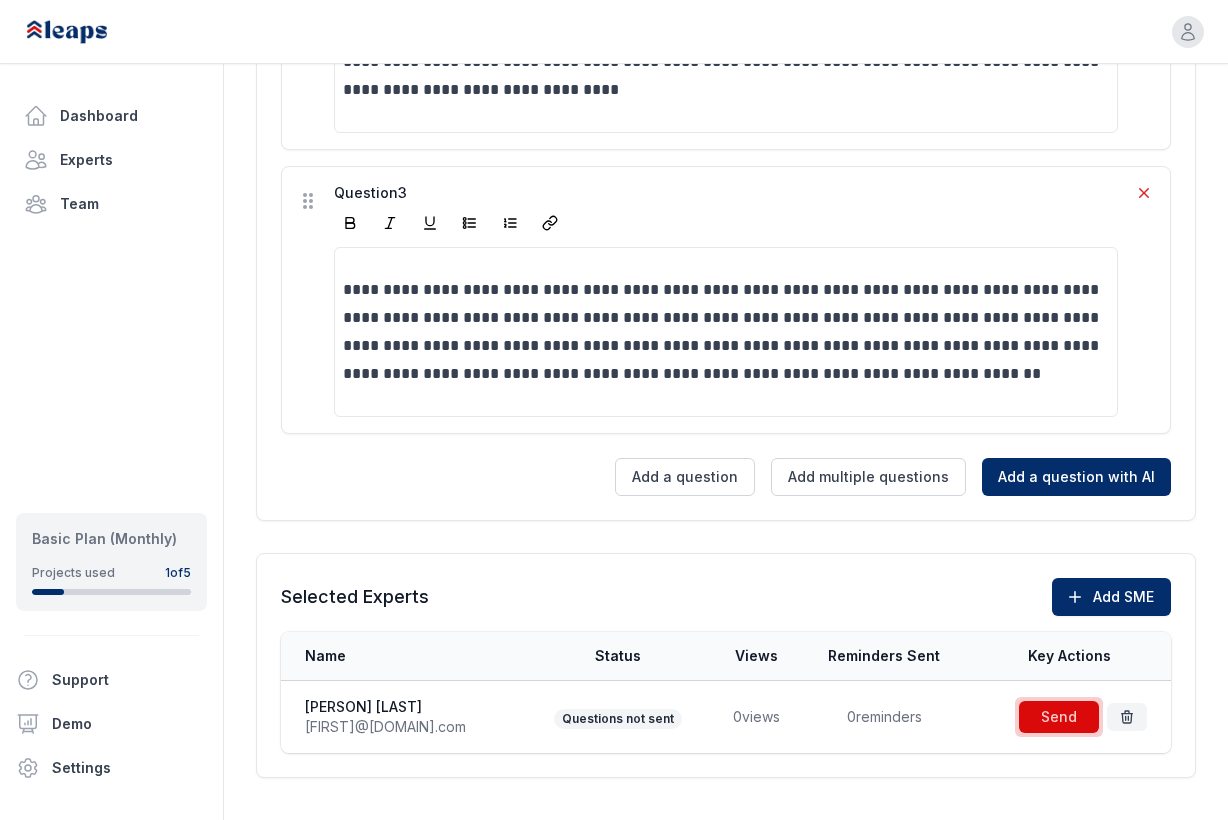 click 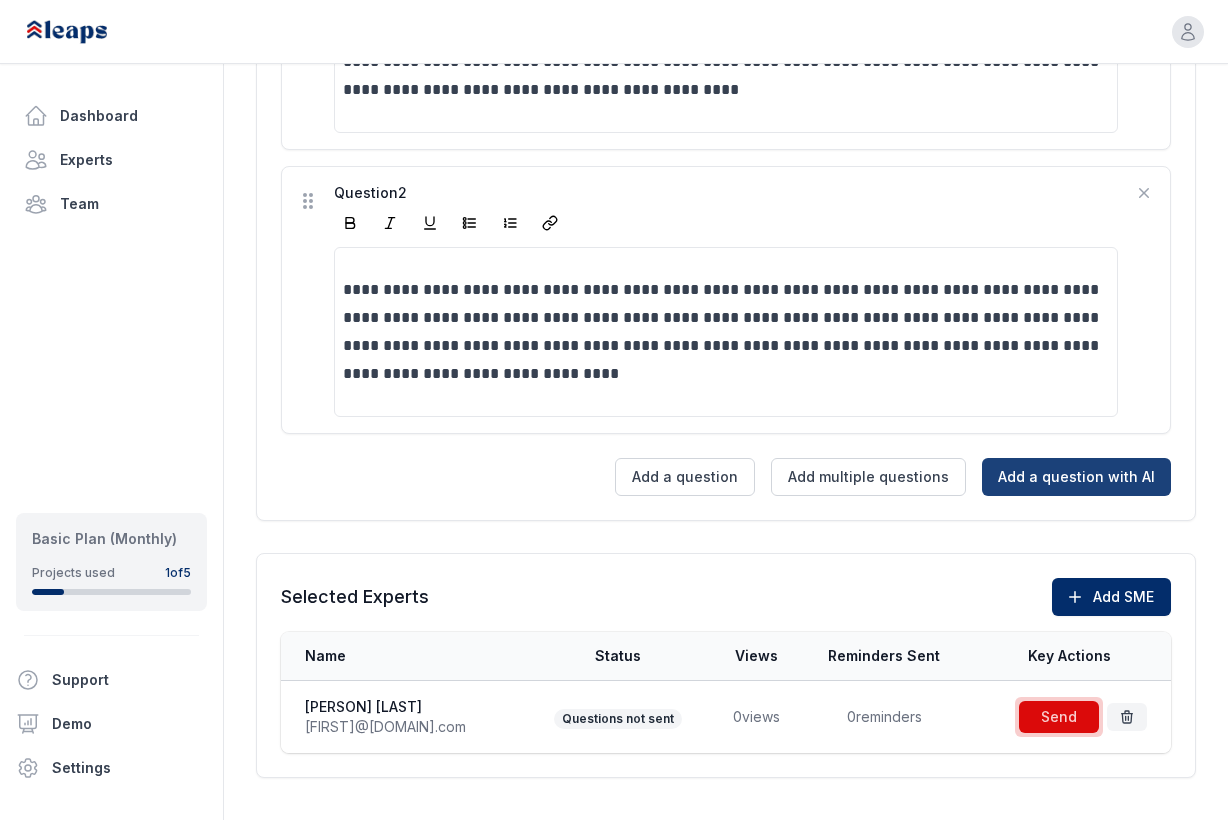 click on "Add a question with AI" at bounding box center (1076, 477) 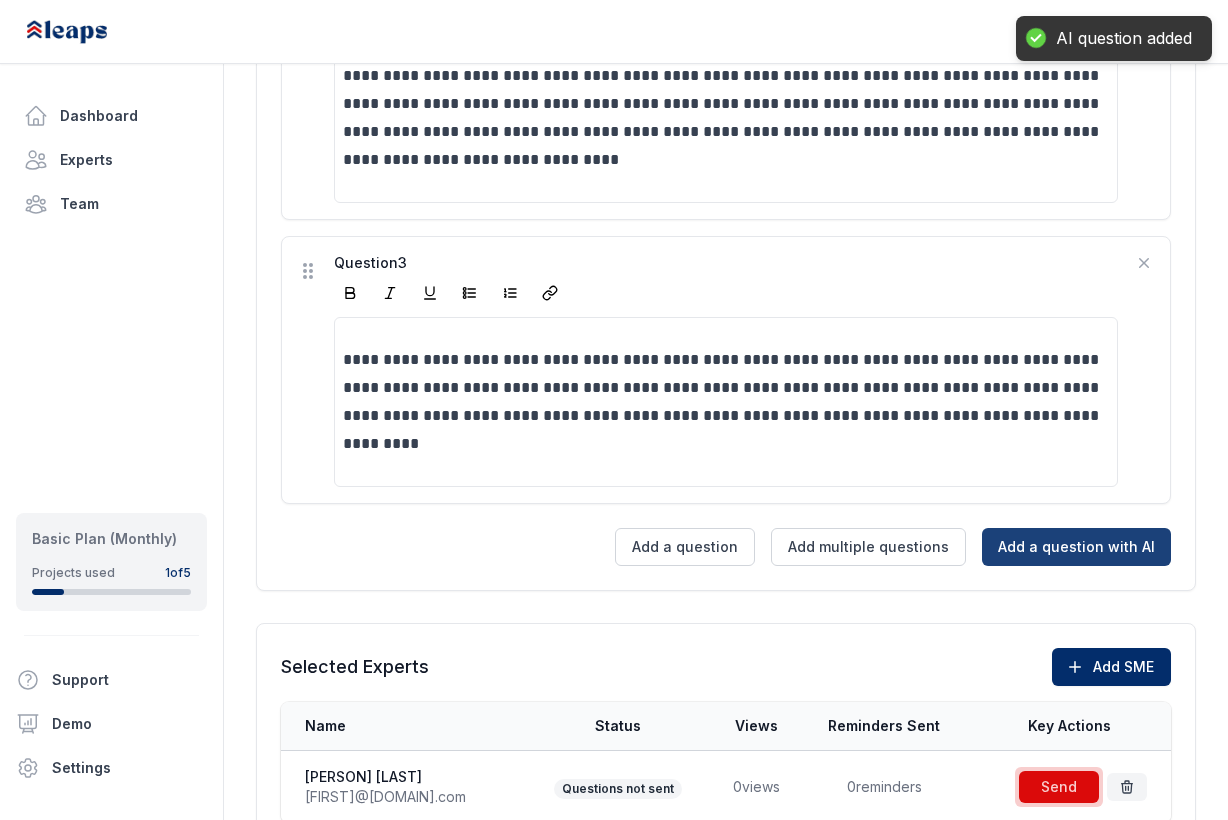 scroll, scrollTop: 1147, scrollLeft: 0, axis: vertical 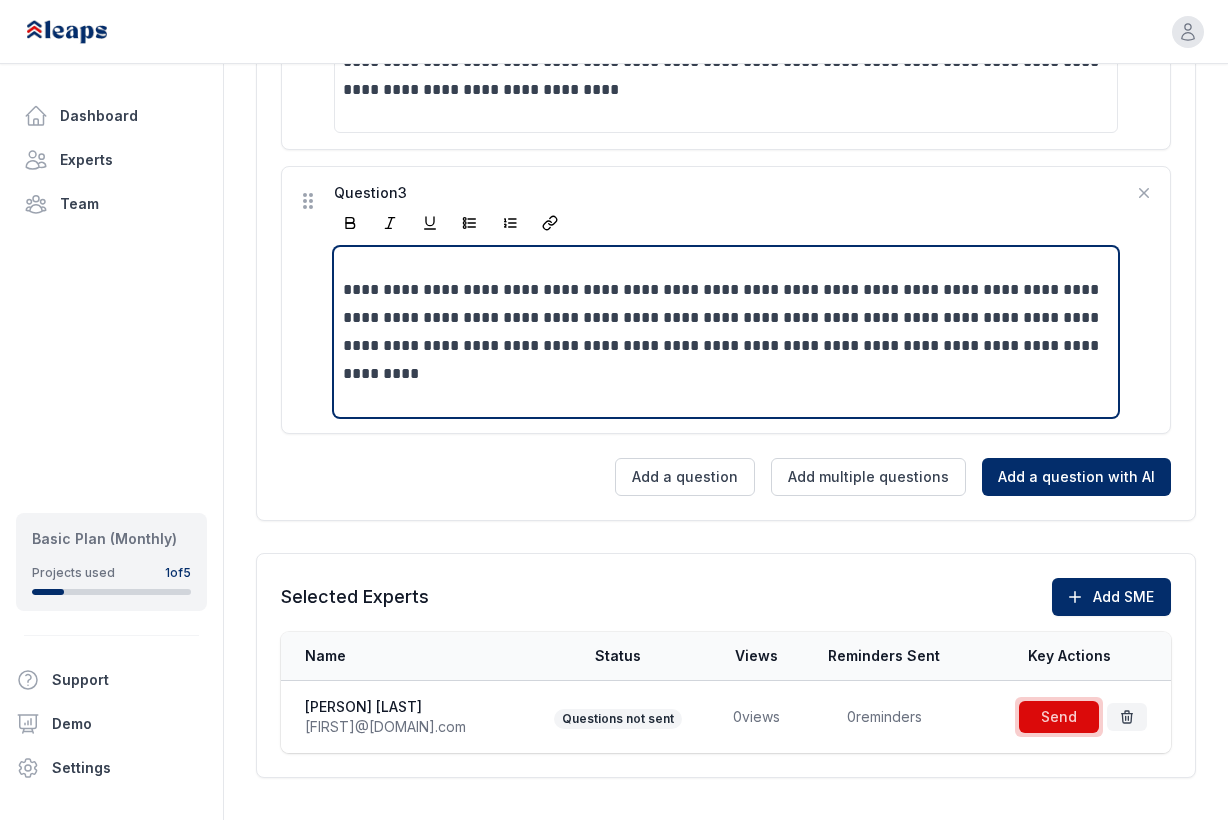 click on "**********" at bounding box center [726, 332] 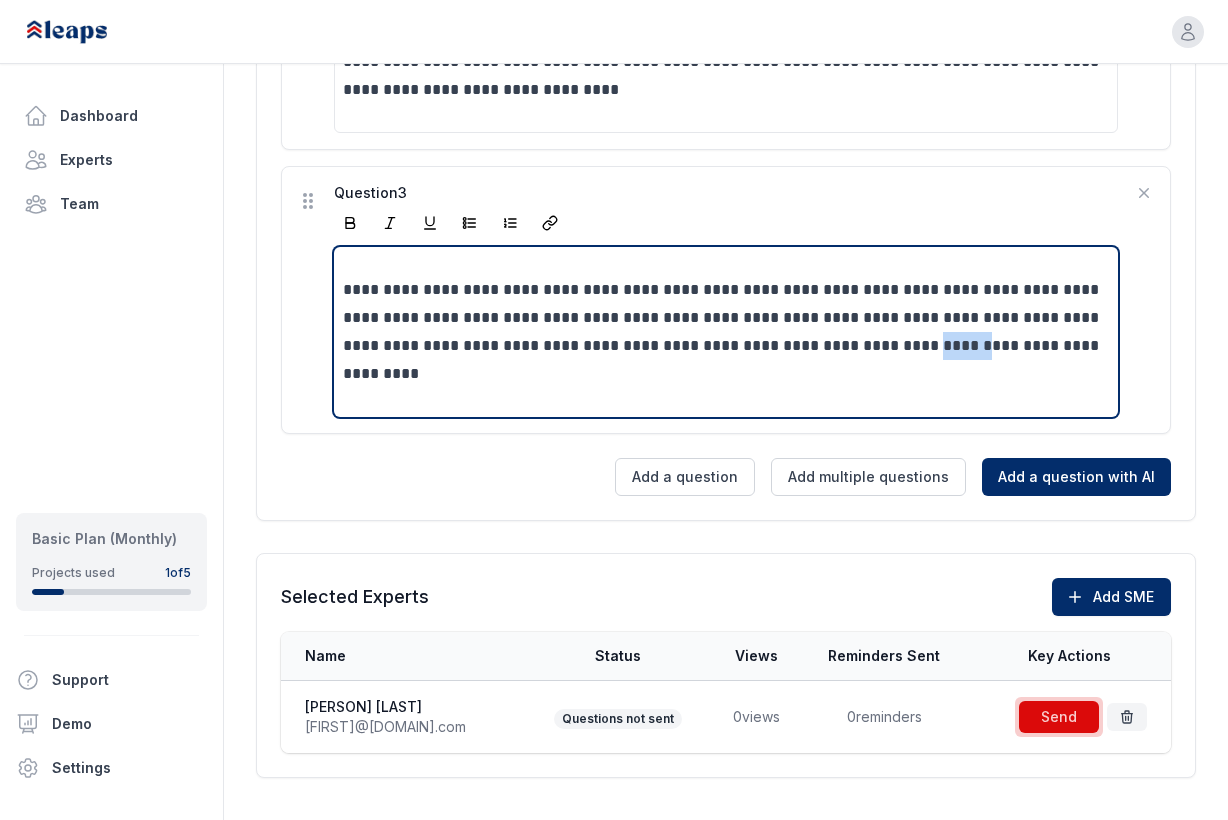 click on "**********" at bounding box center (726, 332) 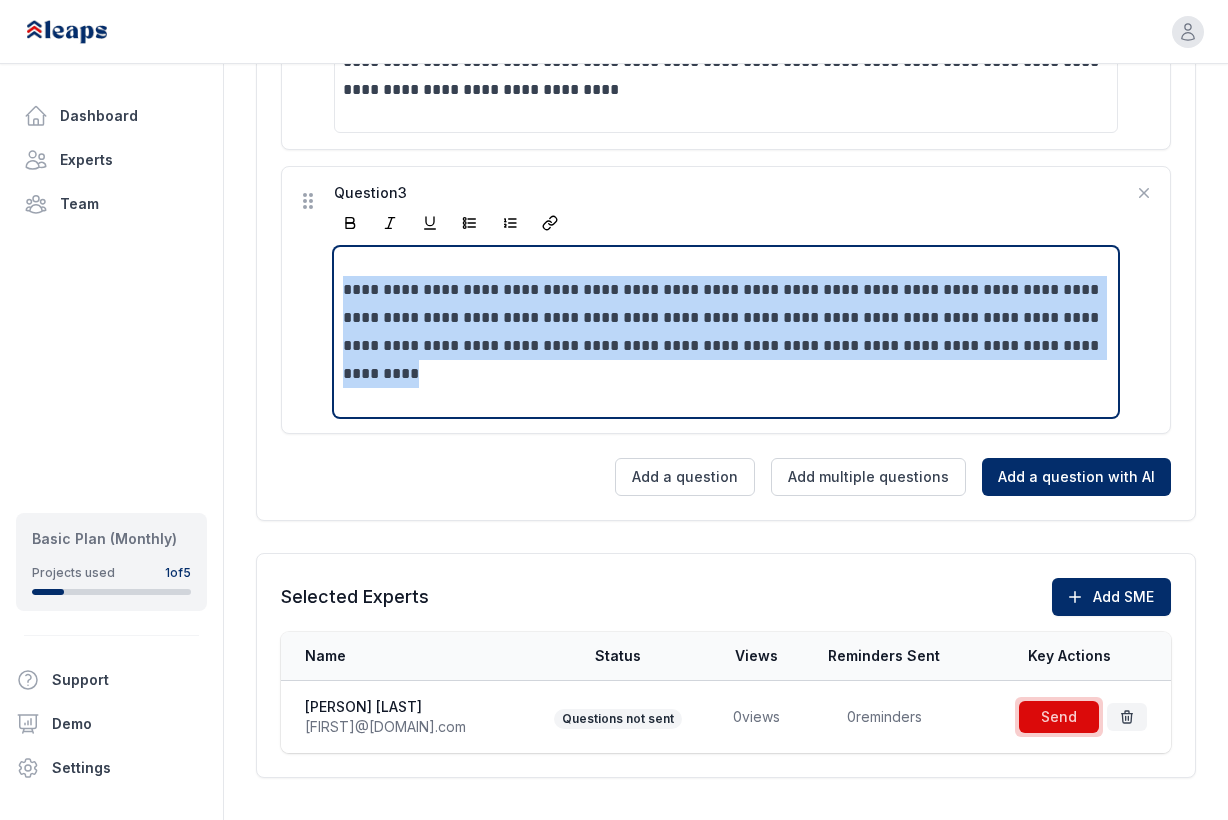 click on "**********" at bounding box center [726, 332] 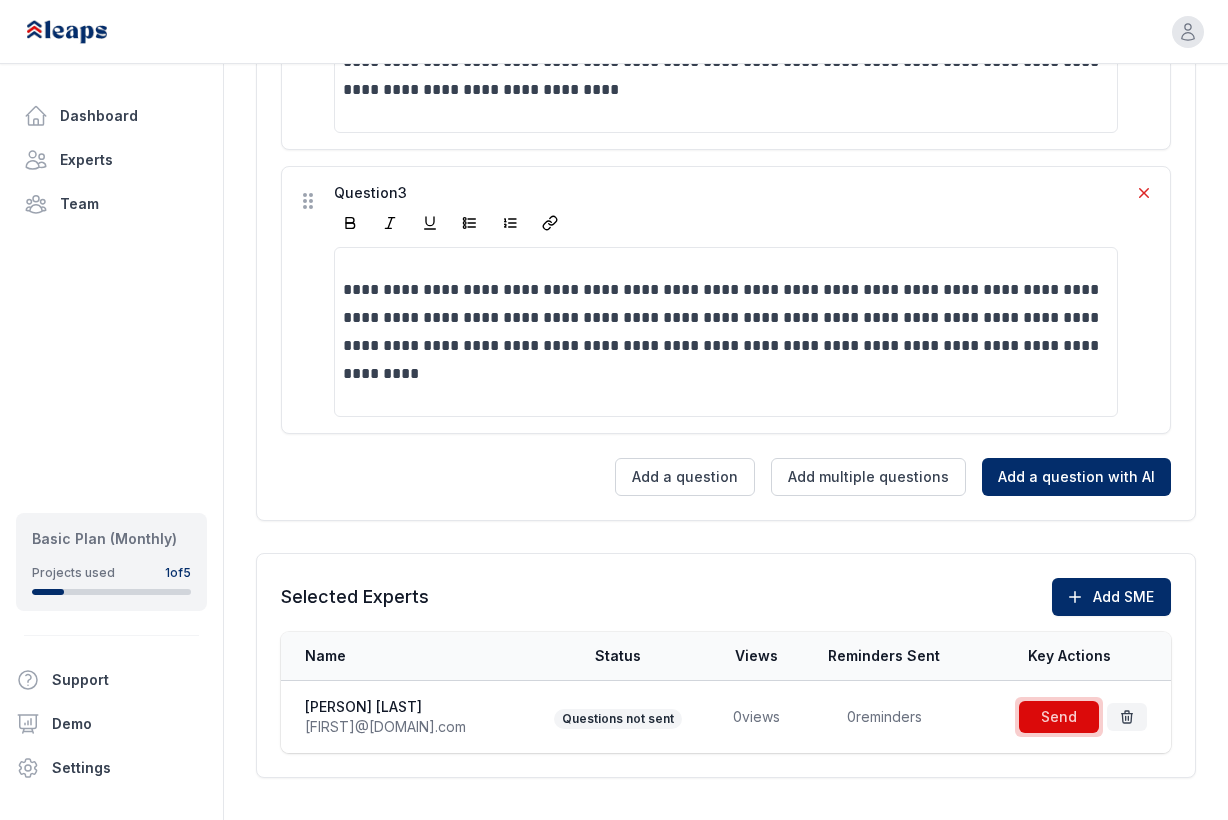 click 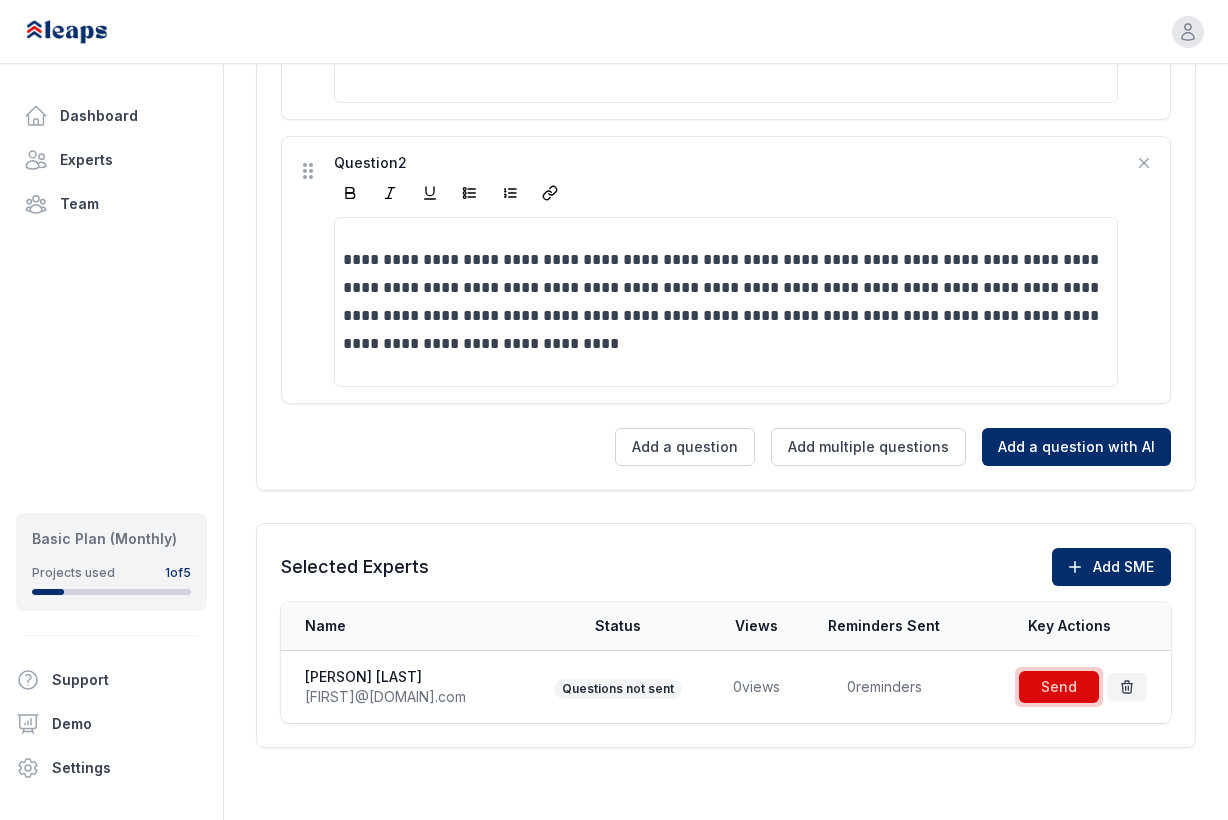 scroll, scrollTop: 863, scrollLeft: 0, axis: vertical 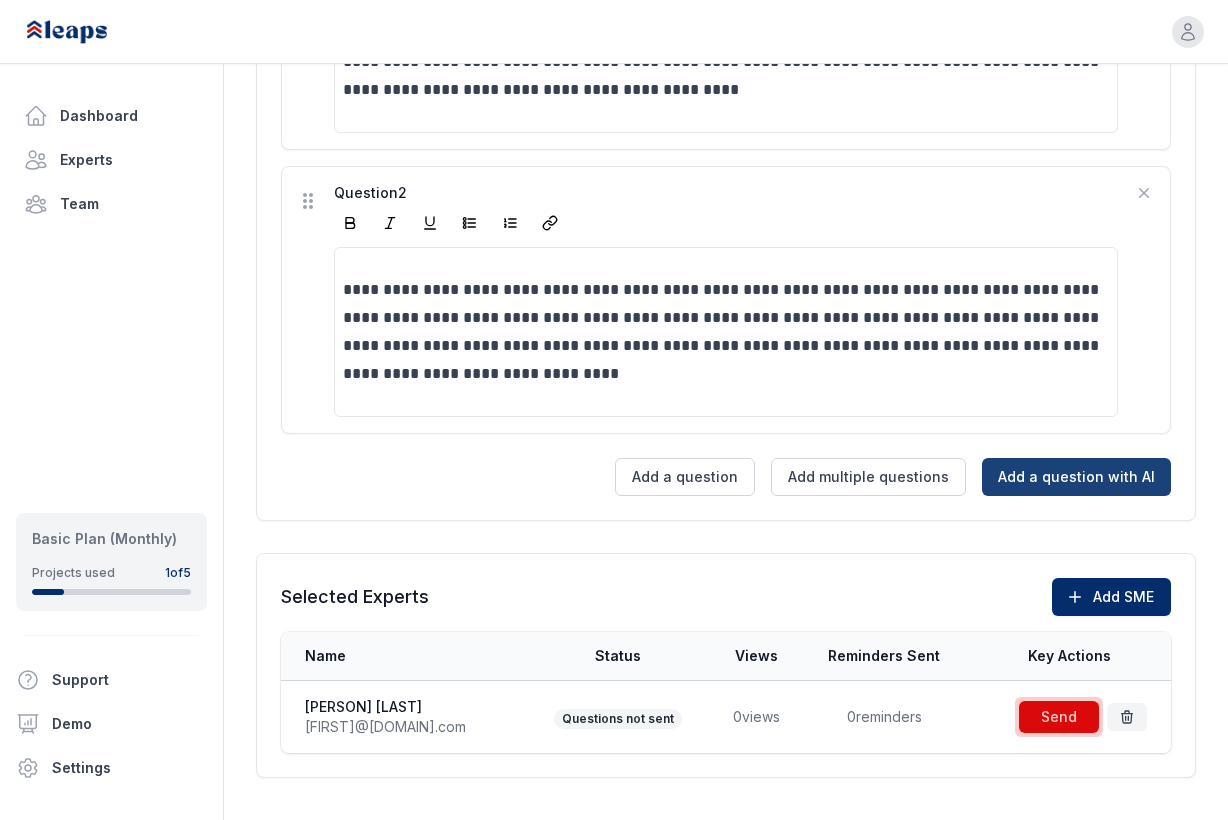 click on "Add a question with AI" at bounding box center [1076, 477] 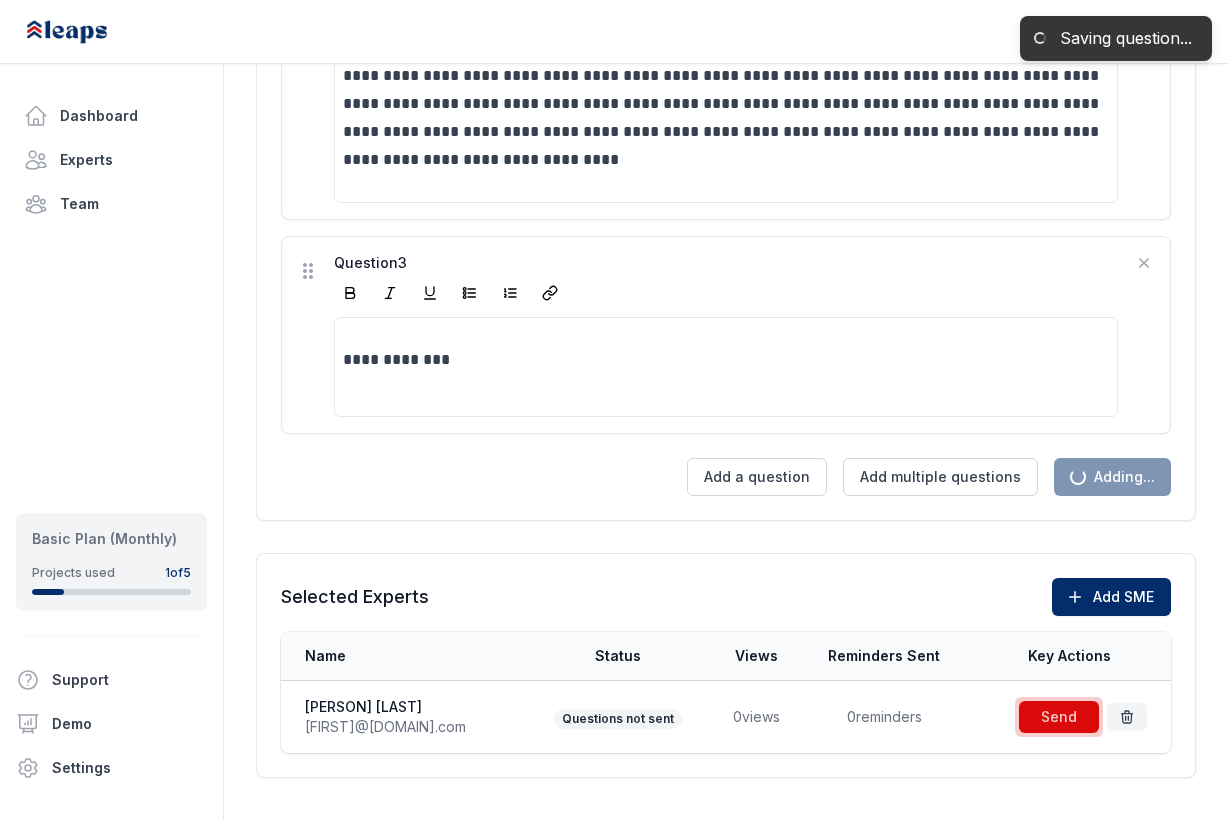 scroll, scrollTop: 1147, scrollLeft: 0, axis: vertical 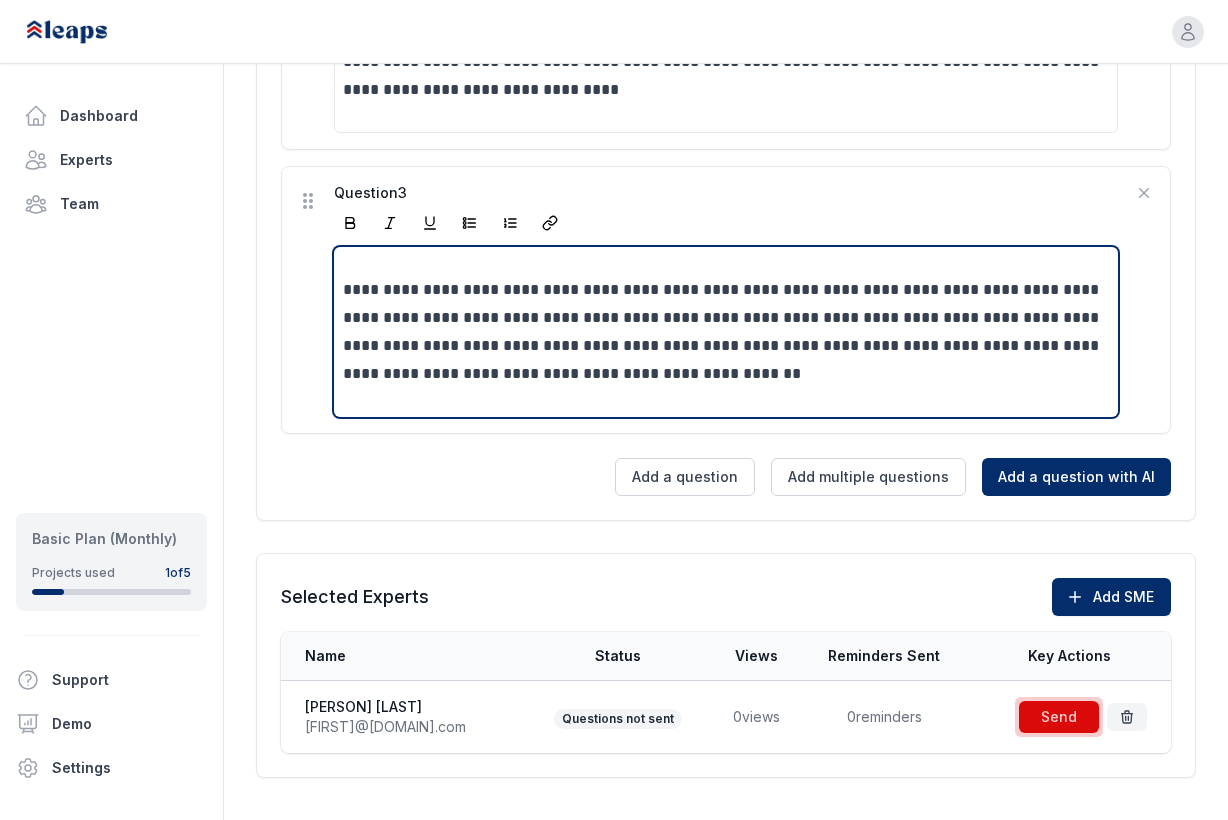 click on "**********" at bounding box center [726, 332] 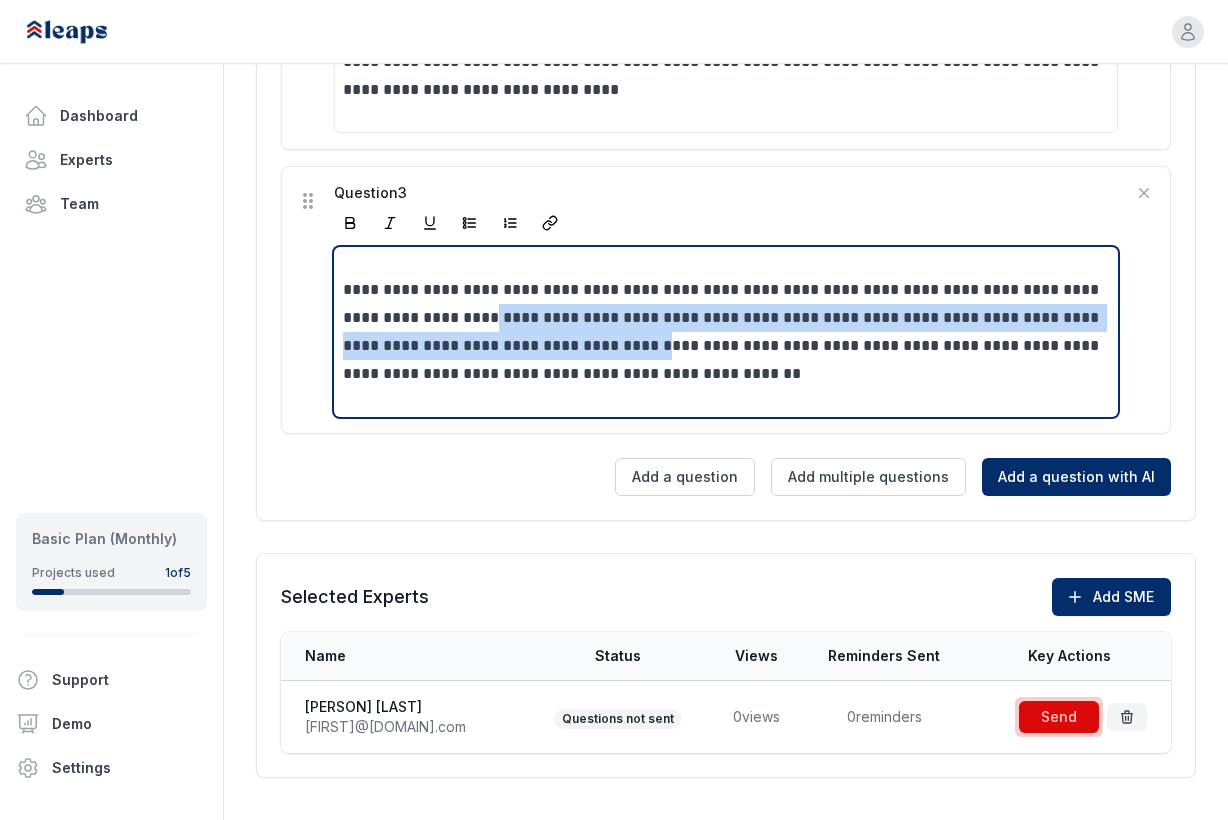 drag, startPoint x: 472, startPoint y: 313, endPoint x: 588, endPoint y: 340, distance: 119.1008 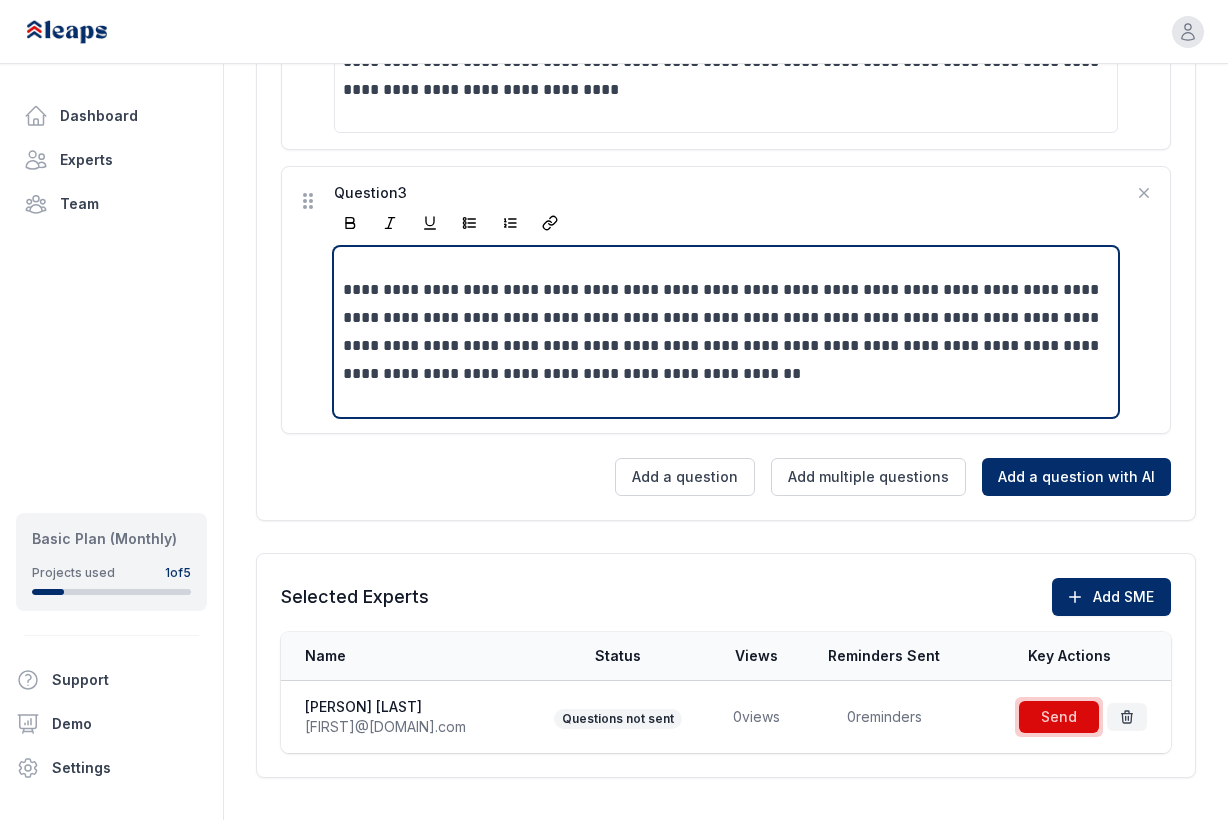 click on "**********" at bounding box center [726, 332] 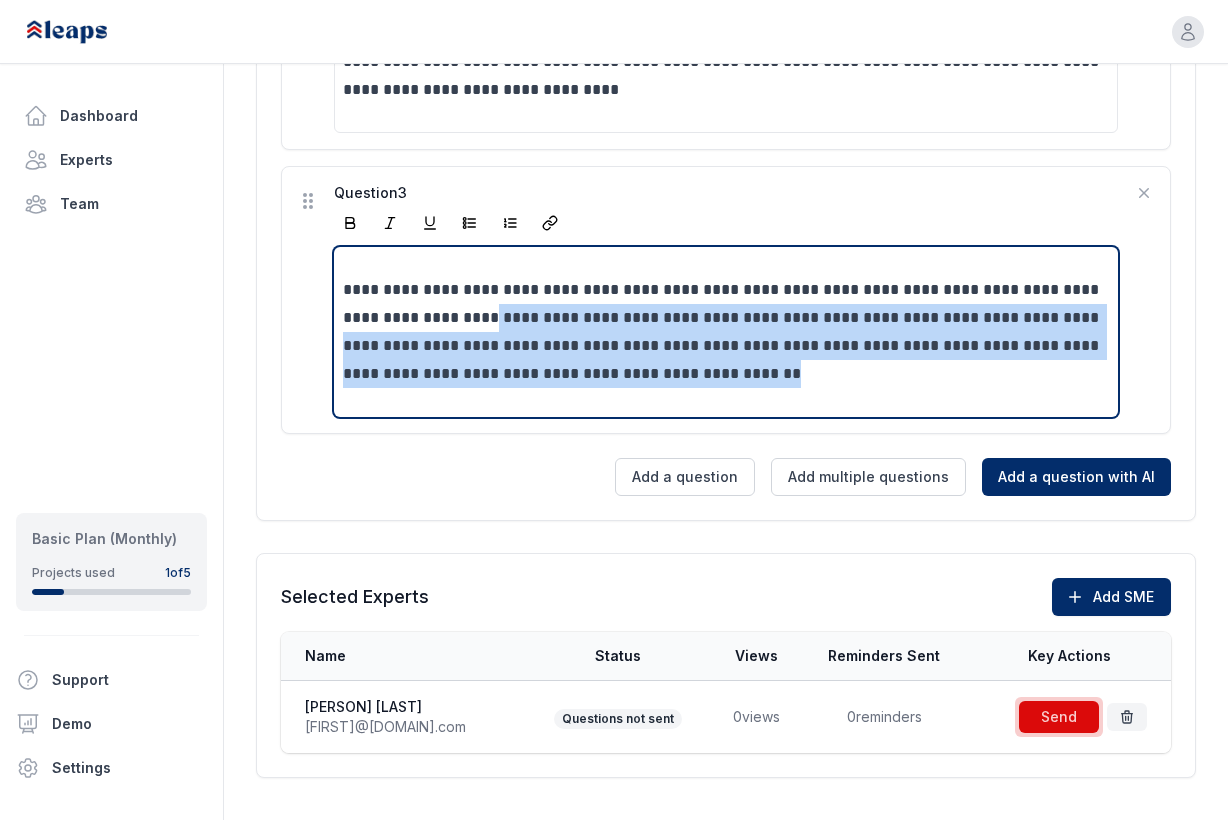 drag, startPoint x: 468, startPoint y: 321, endPoint x: 802, endPoint y: 370, distance: 337.57516 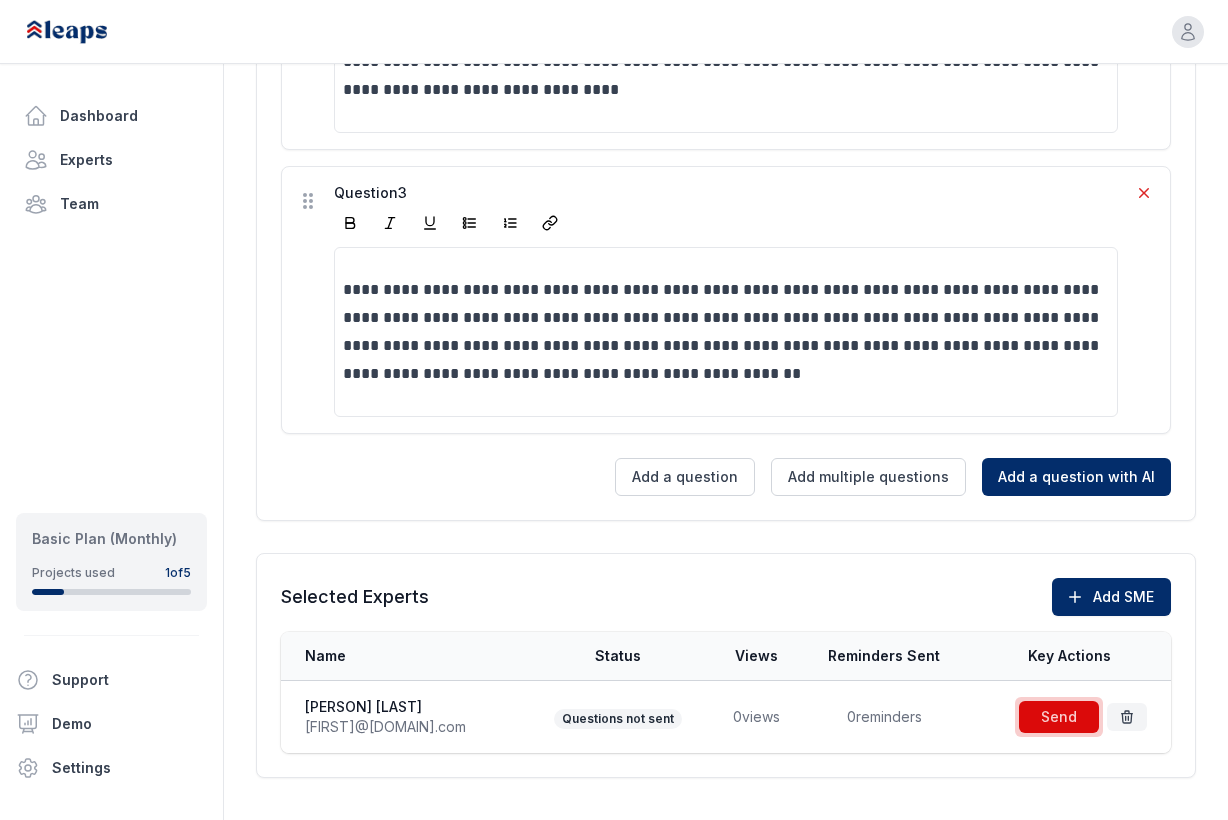 click 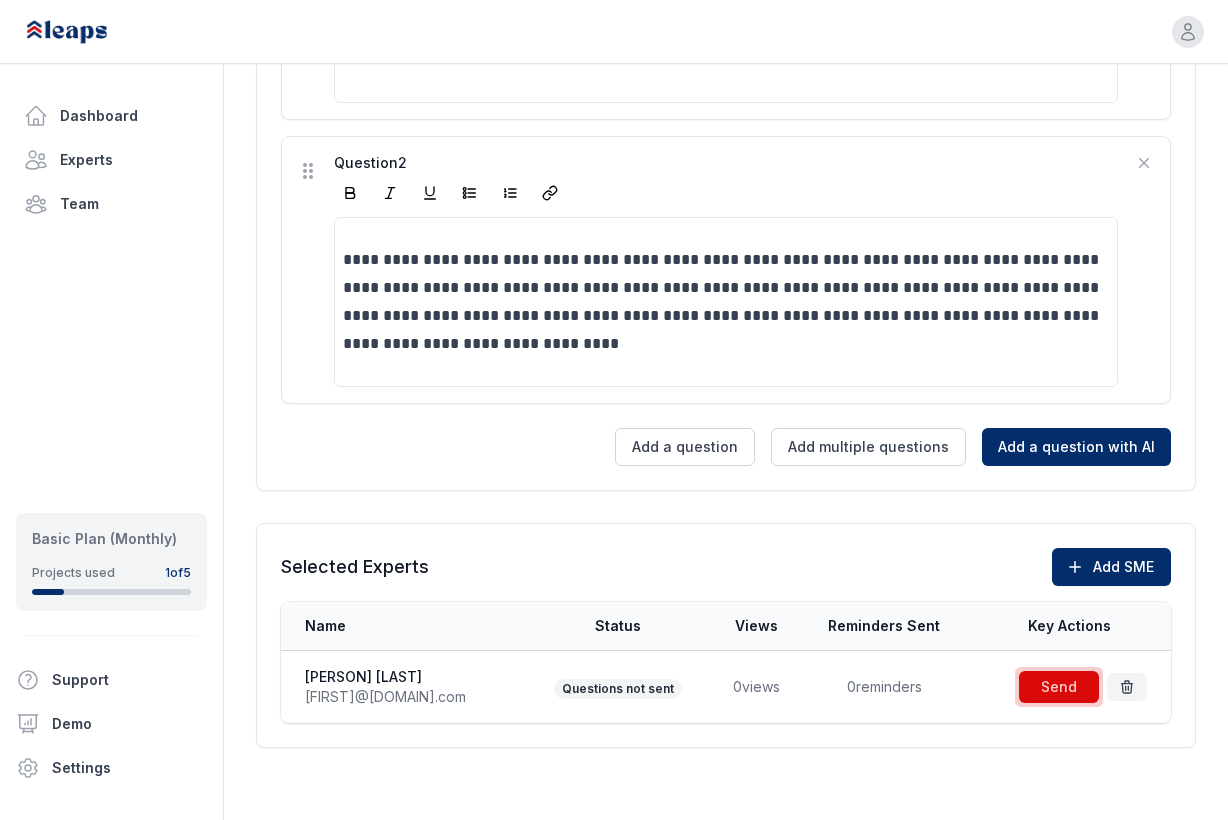 scroll, scrollTop: 863, scrollLeft: 0, axis: vertical 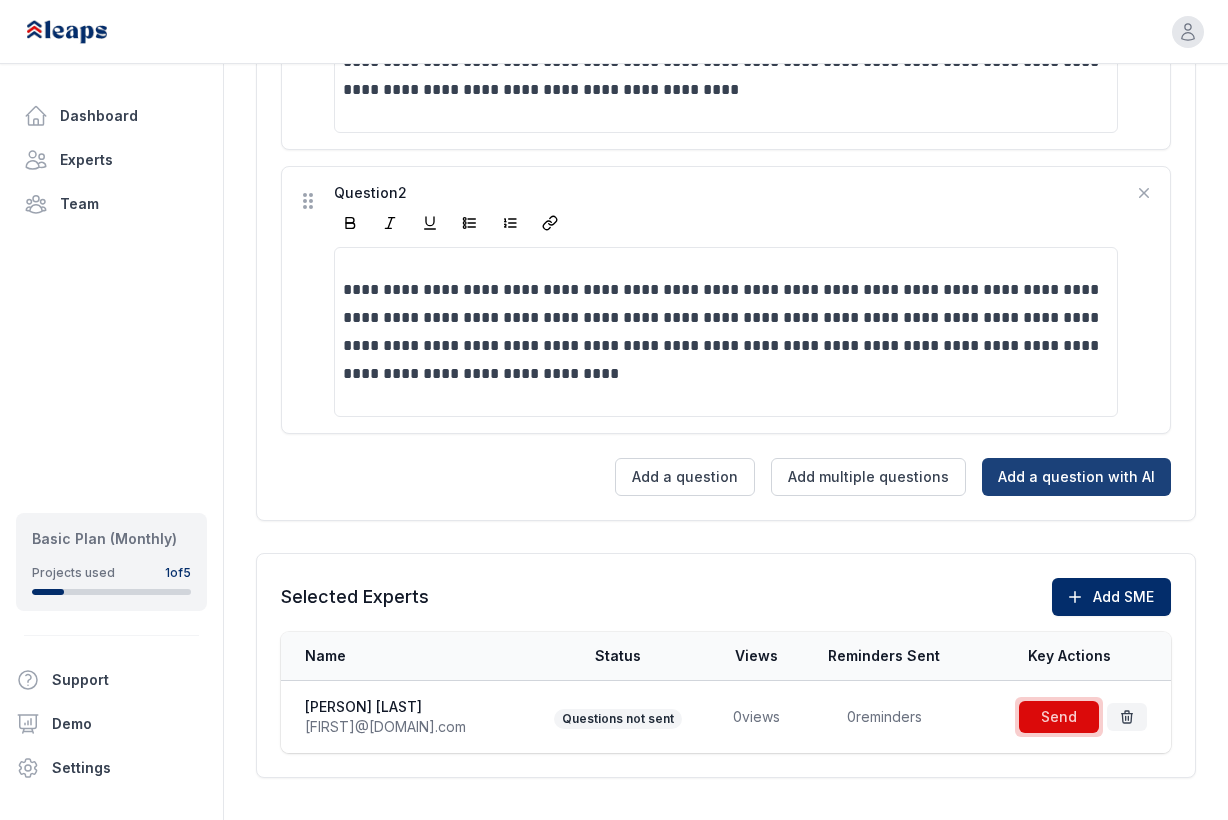 click on "Add a question with AI" at bounding box center (1076, 477) 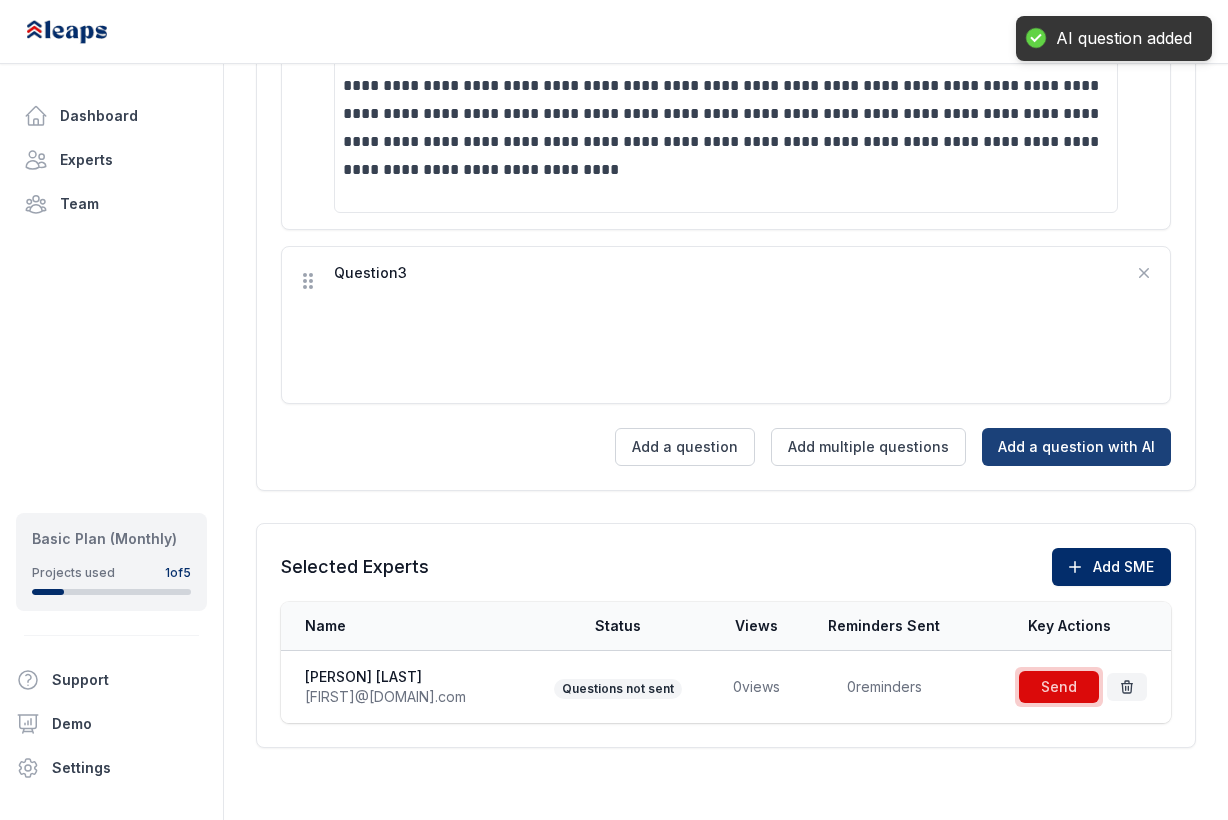 scroll, scrollTop: 1147, scrollLeft: 0, axis: vertical 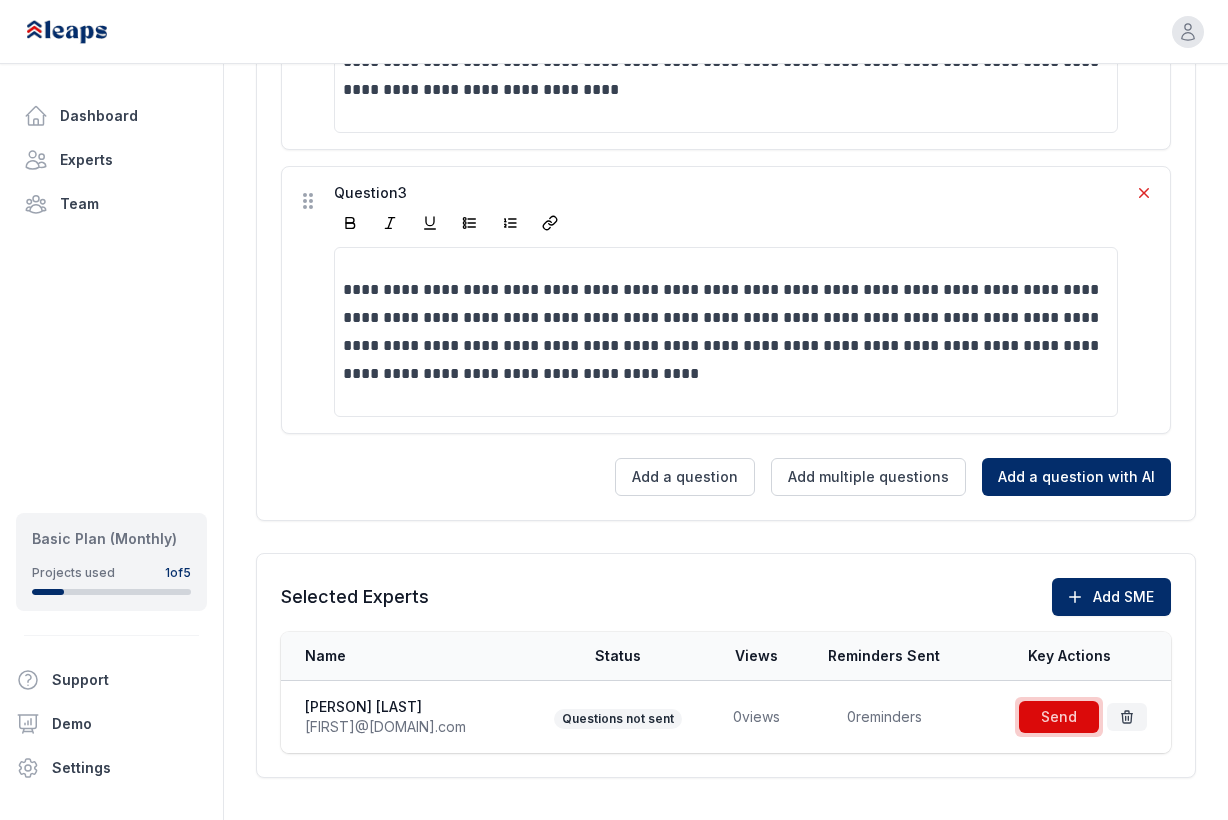 click 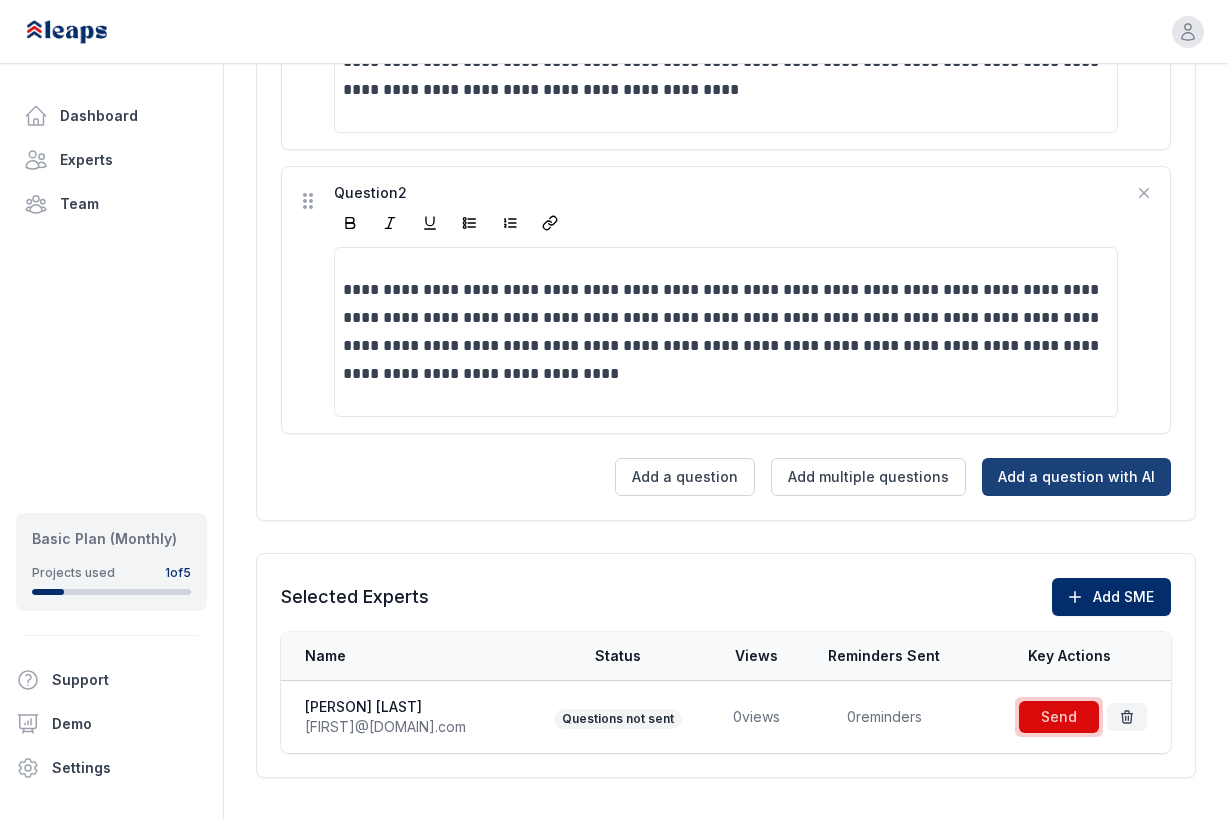 click on "Add a question with AI" at bounding box center (1076, 477) 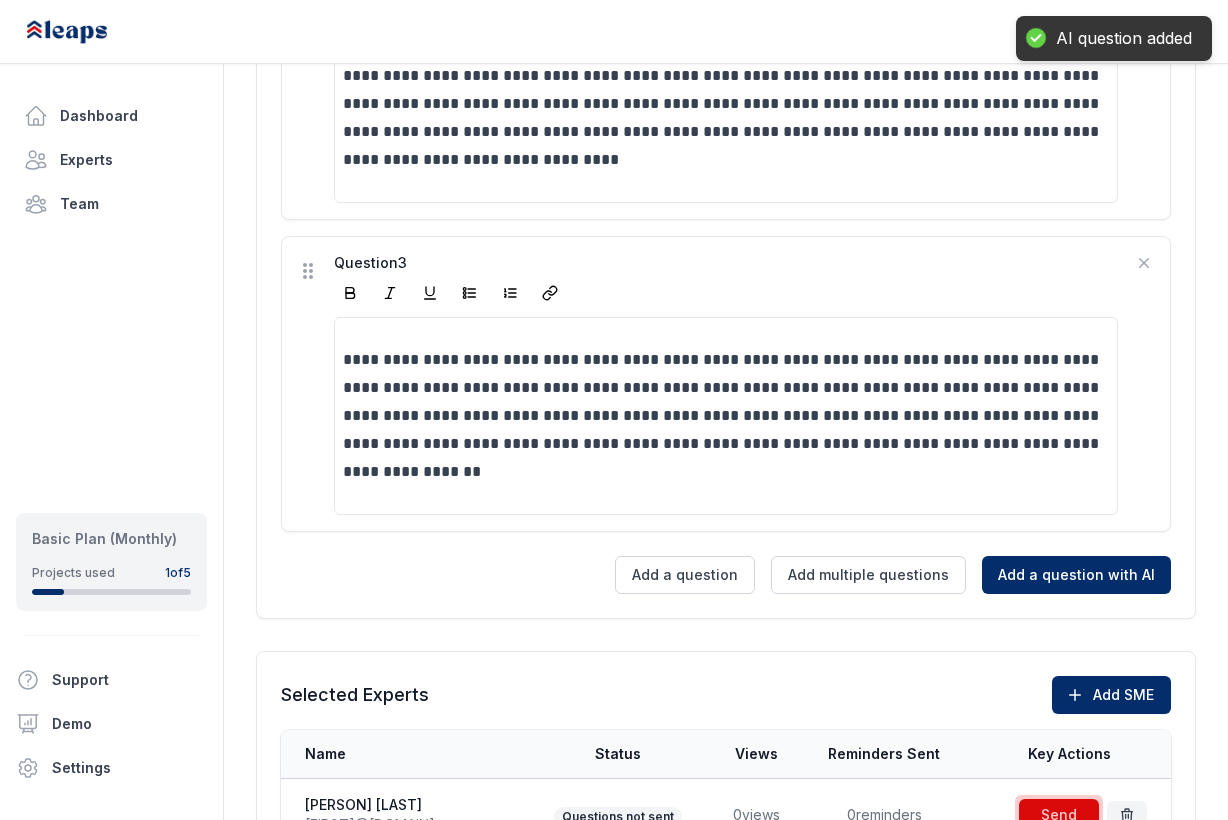 scroll, scrollTop: 1175, scrollLeft: 0, axis: vertical 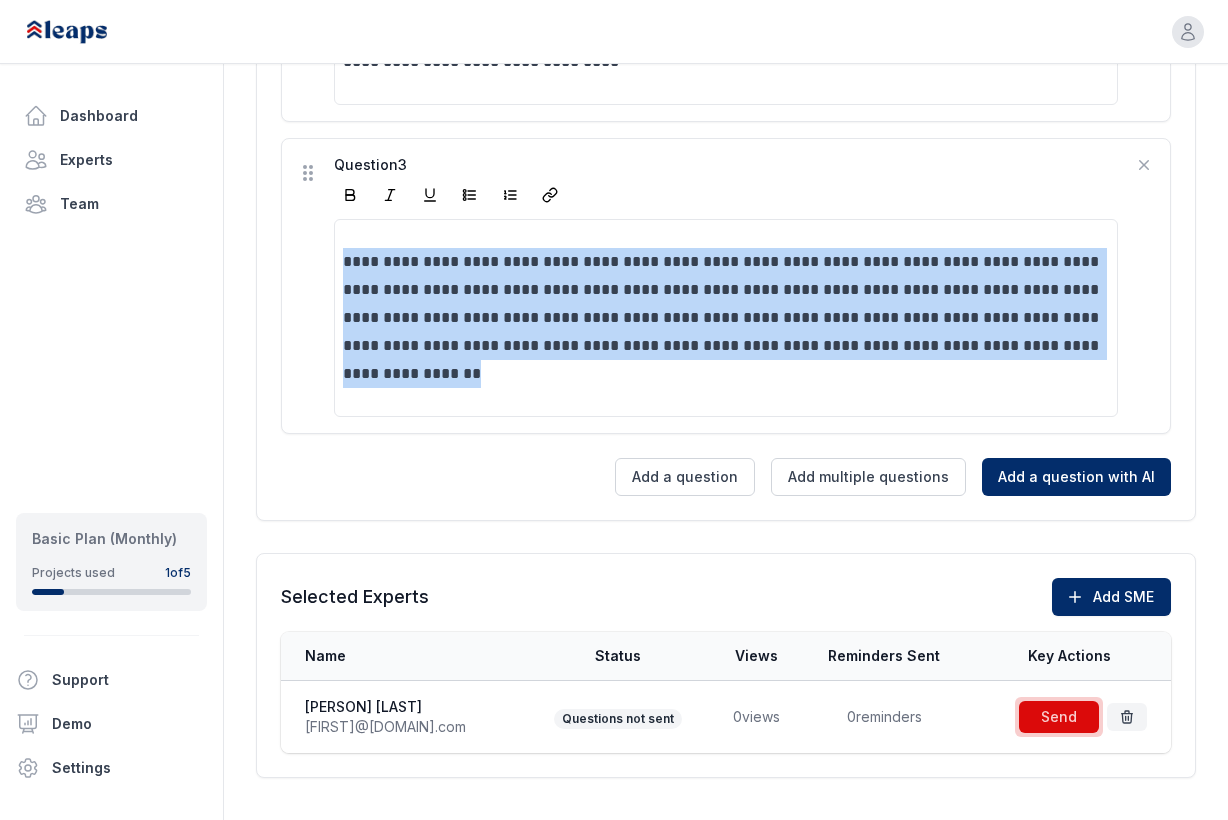 drag, startPoint x: 342, startPoint y: 267, endPoint x: 502, endPoint y: 393, distance: 203.65657 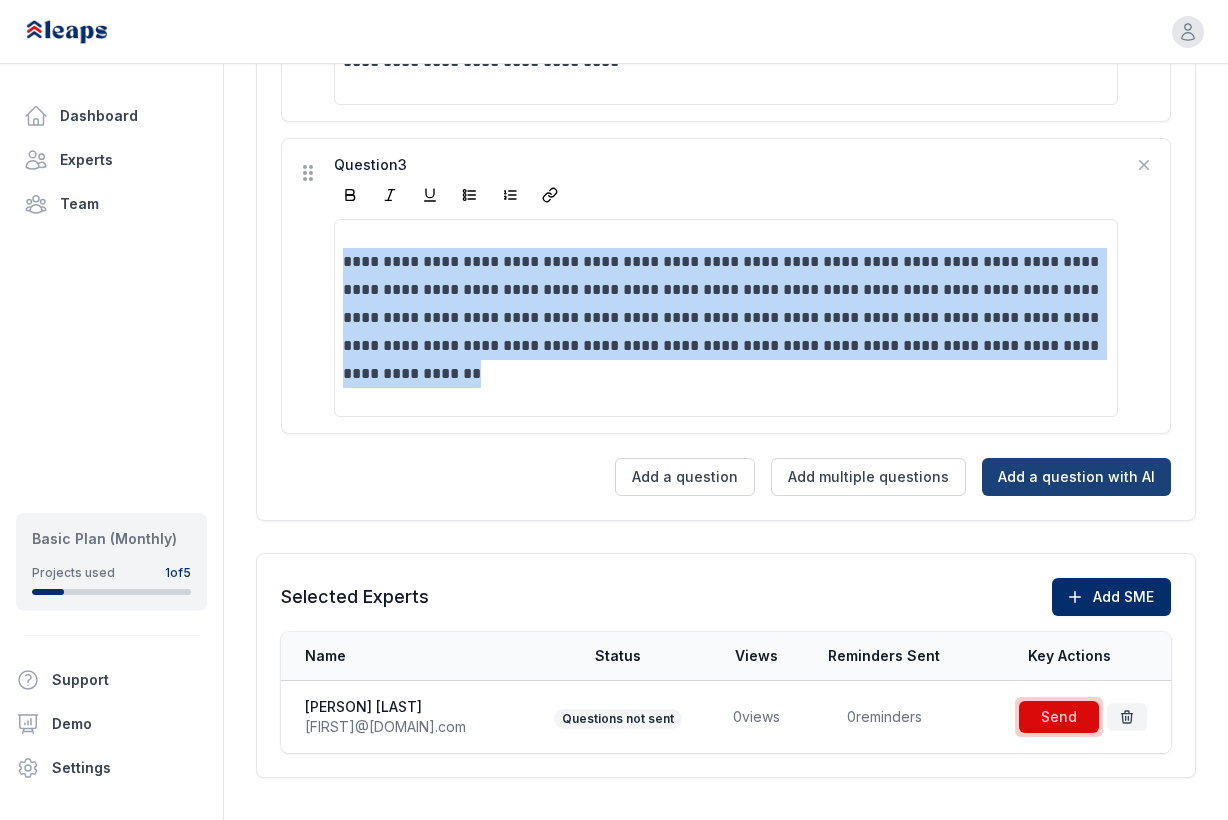 click on "Add a question with AI" at bounding box center (1076, 477) 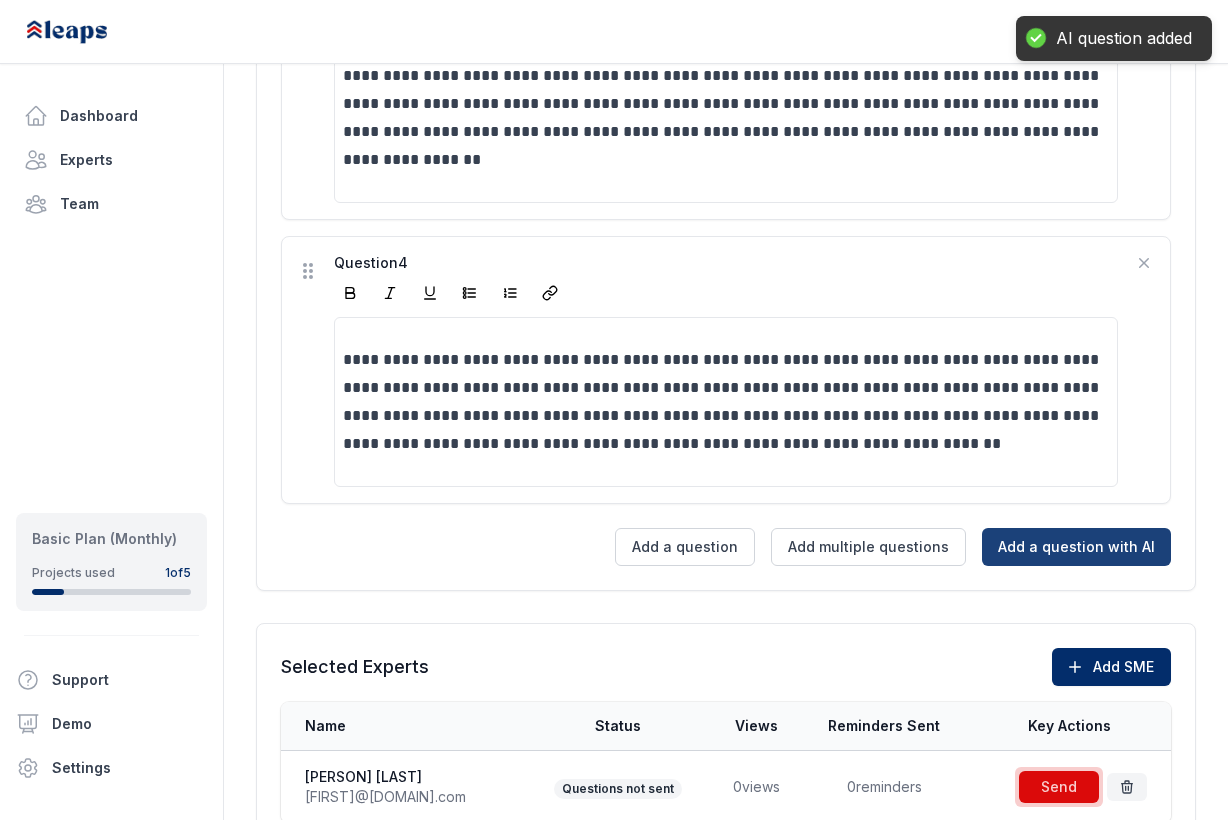 scroll, scrollTop: 1459, scrollLeft: 0, axis: vertical 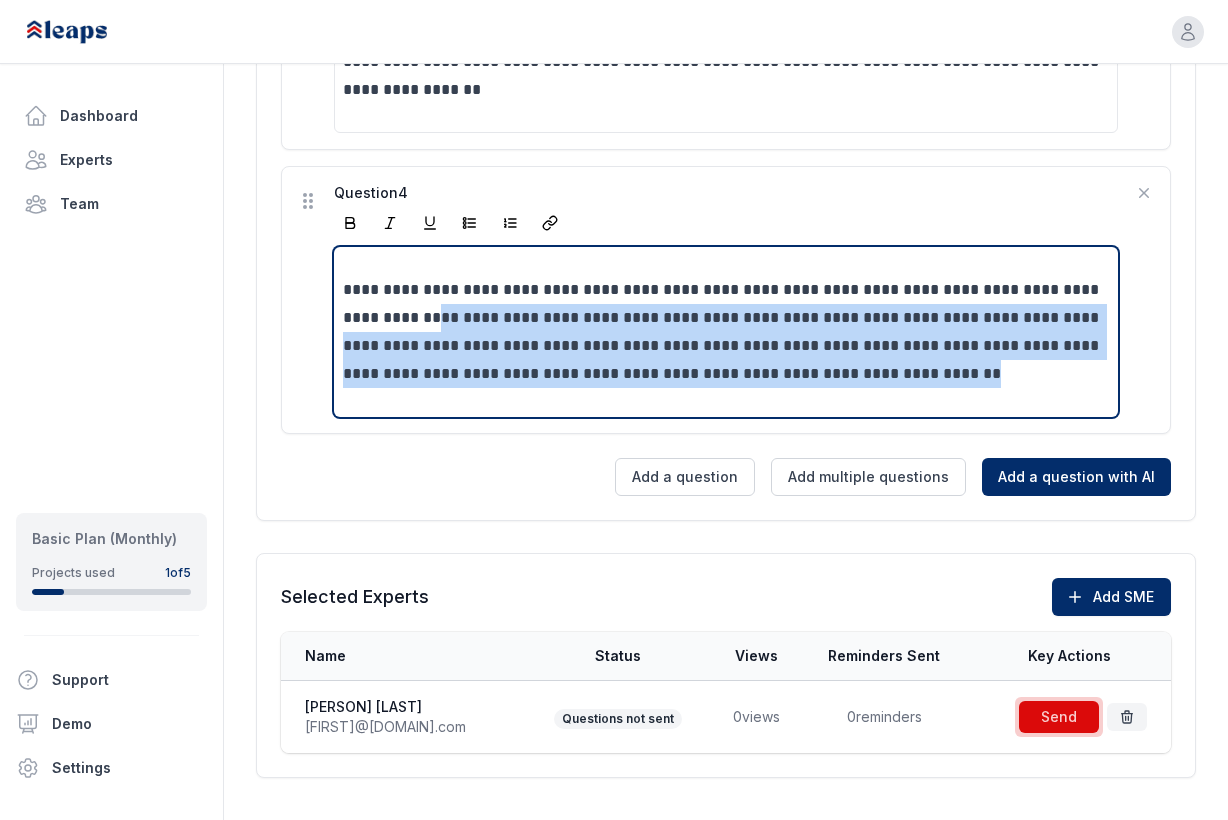 drag, startPoint x: 425, startPoint y: 317, endPoint x: 1045, endPoint y: 380, distance: 623.19257 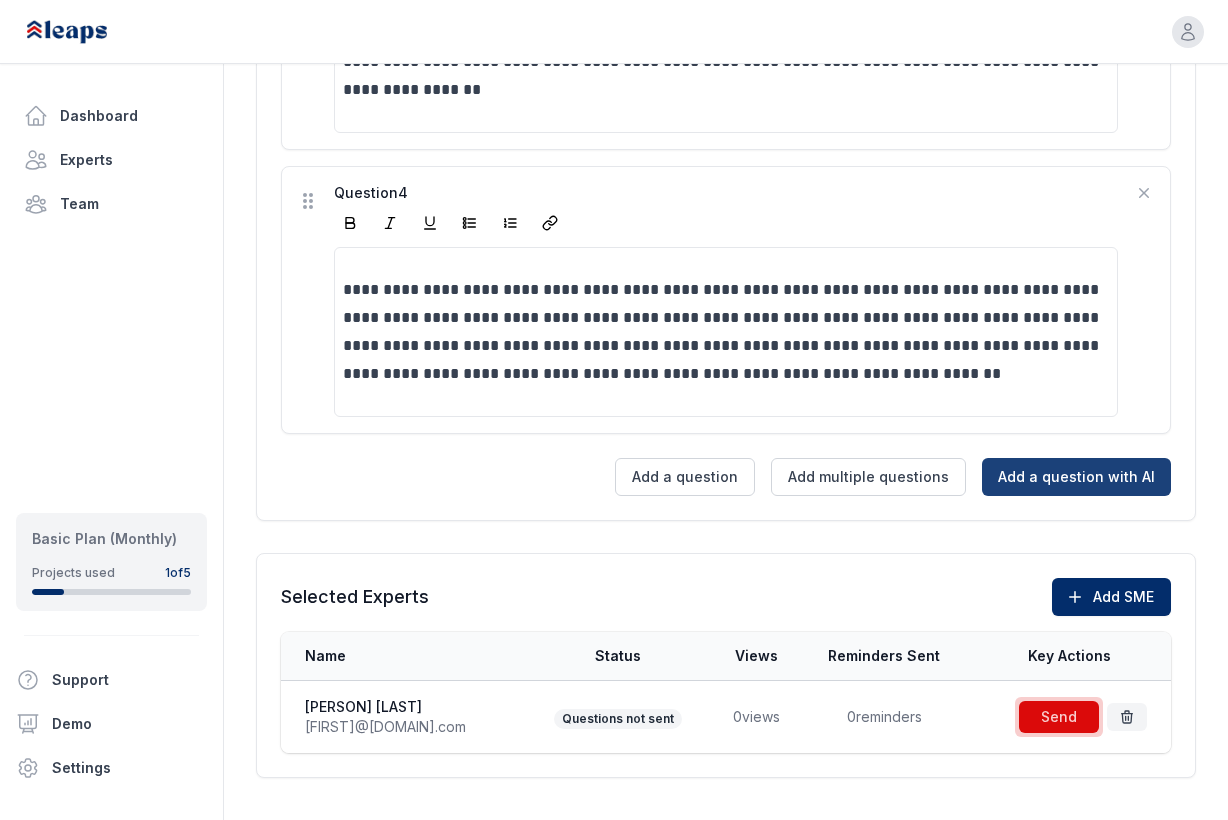 click on "Add a question with AI" at bounding box center (1076, 477) 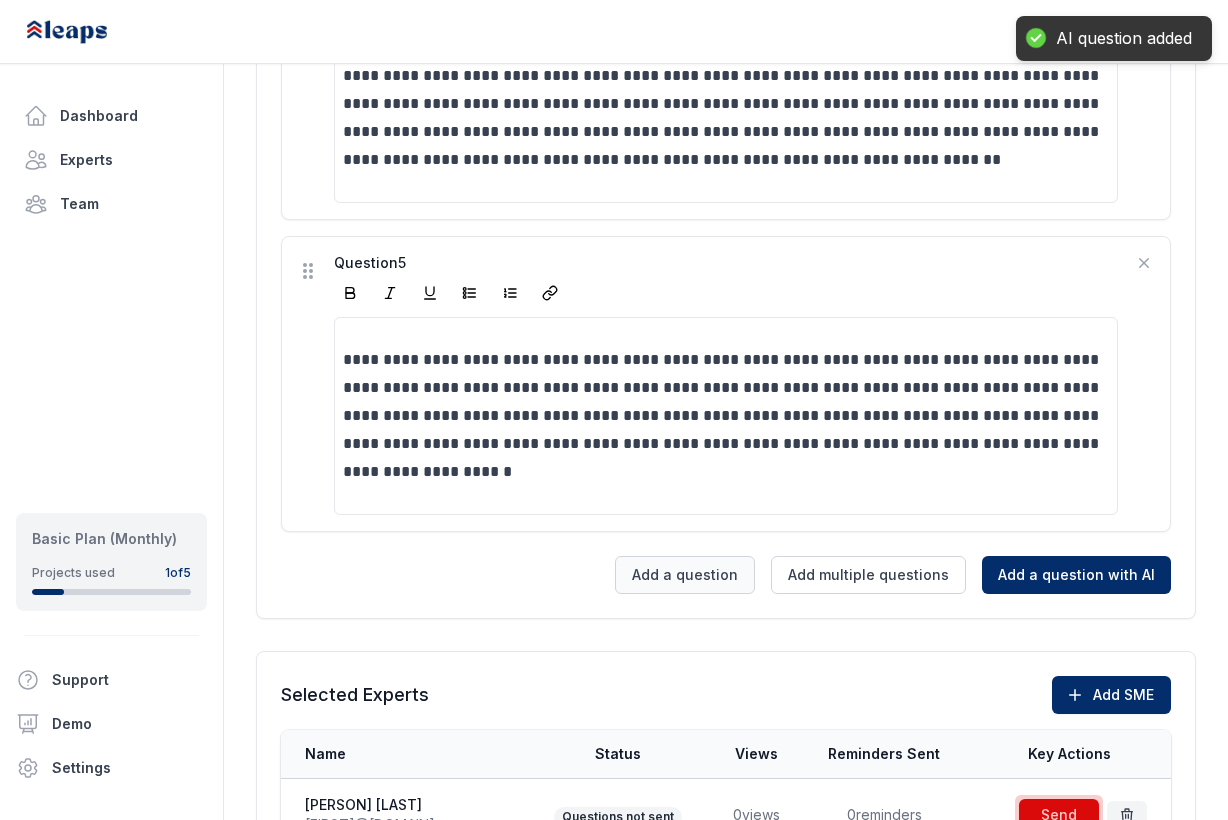 scroll, scrollTop: 1771, scrollLeft: 0, axis: vertical 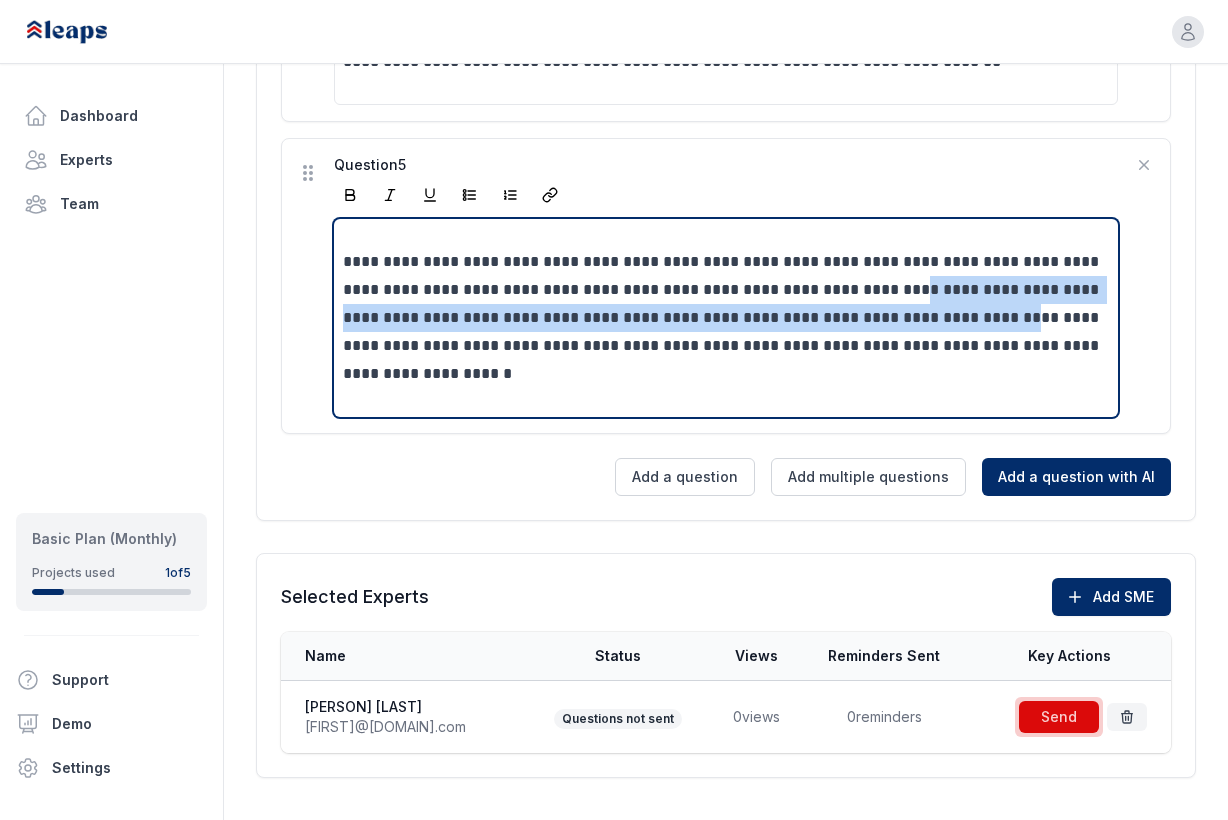 drag, startPoint x: 881, startPoint y: 297, endPoint x: 951, endPoint y: 310, distance: 71.19691 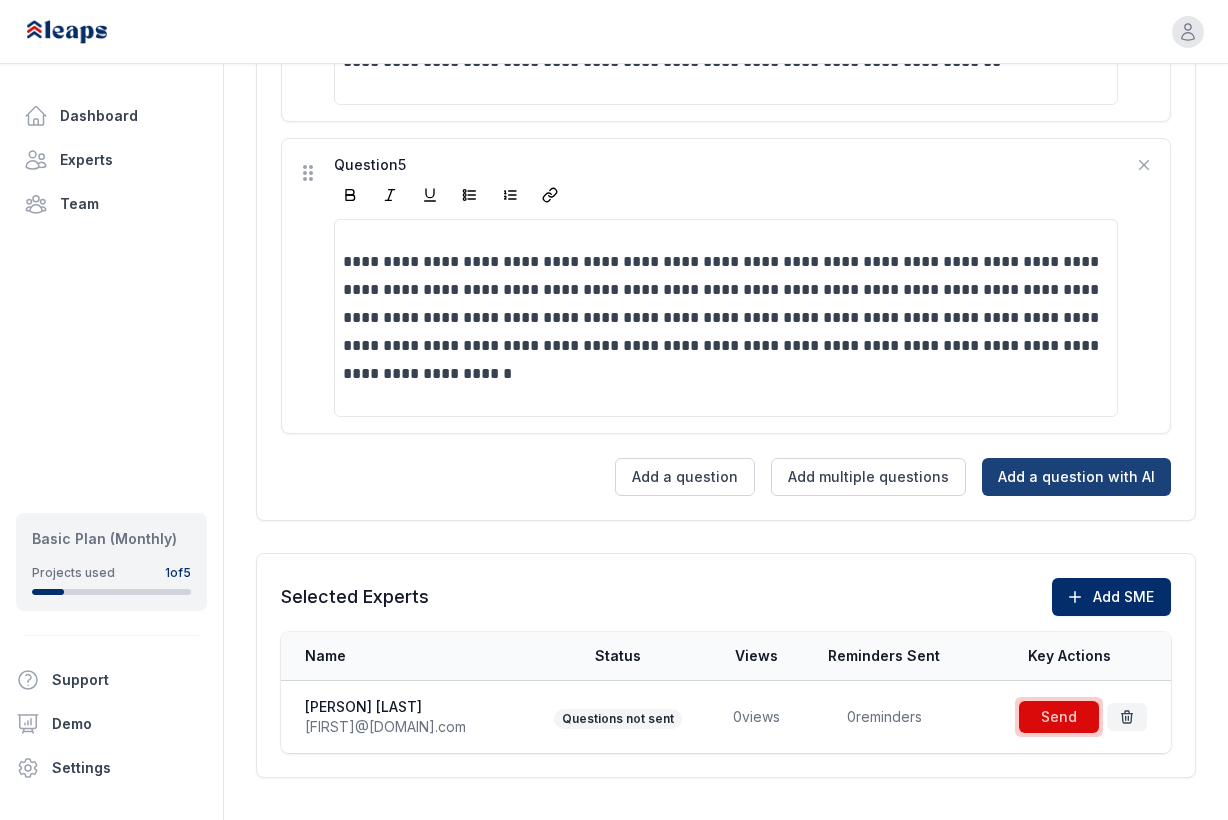 click on "Add a question with AI" at bounding box center (1076, 477) 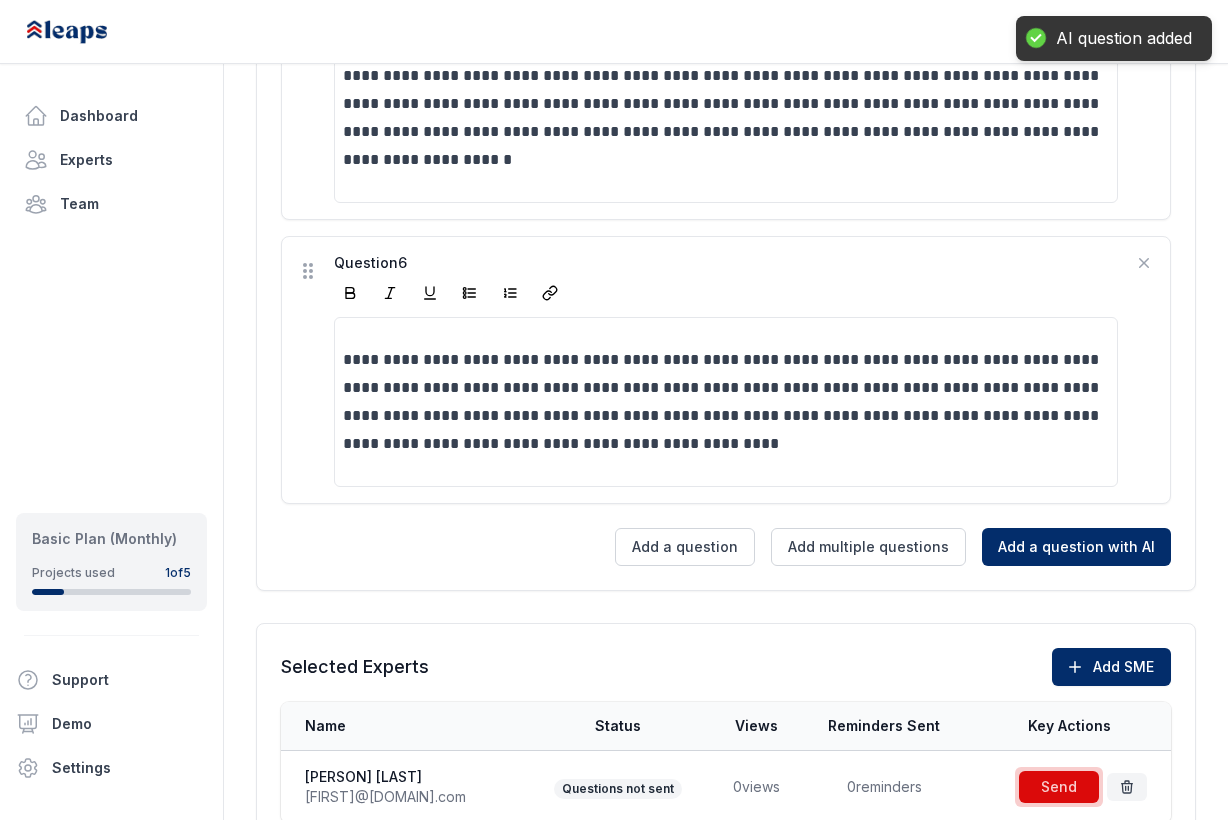 scroll, scrollTop: 2055, scrollLeft: 0, axis: vertical 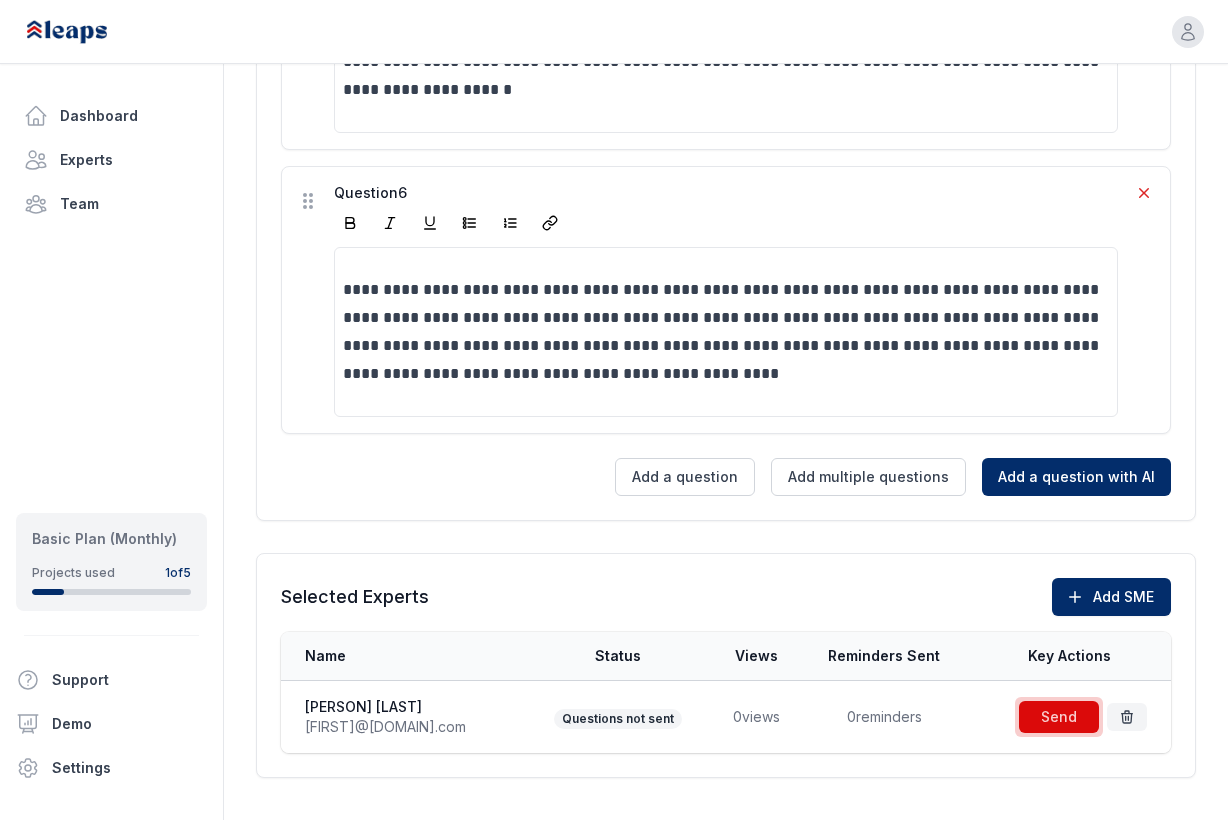 click 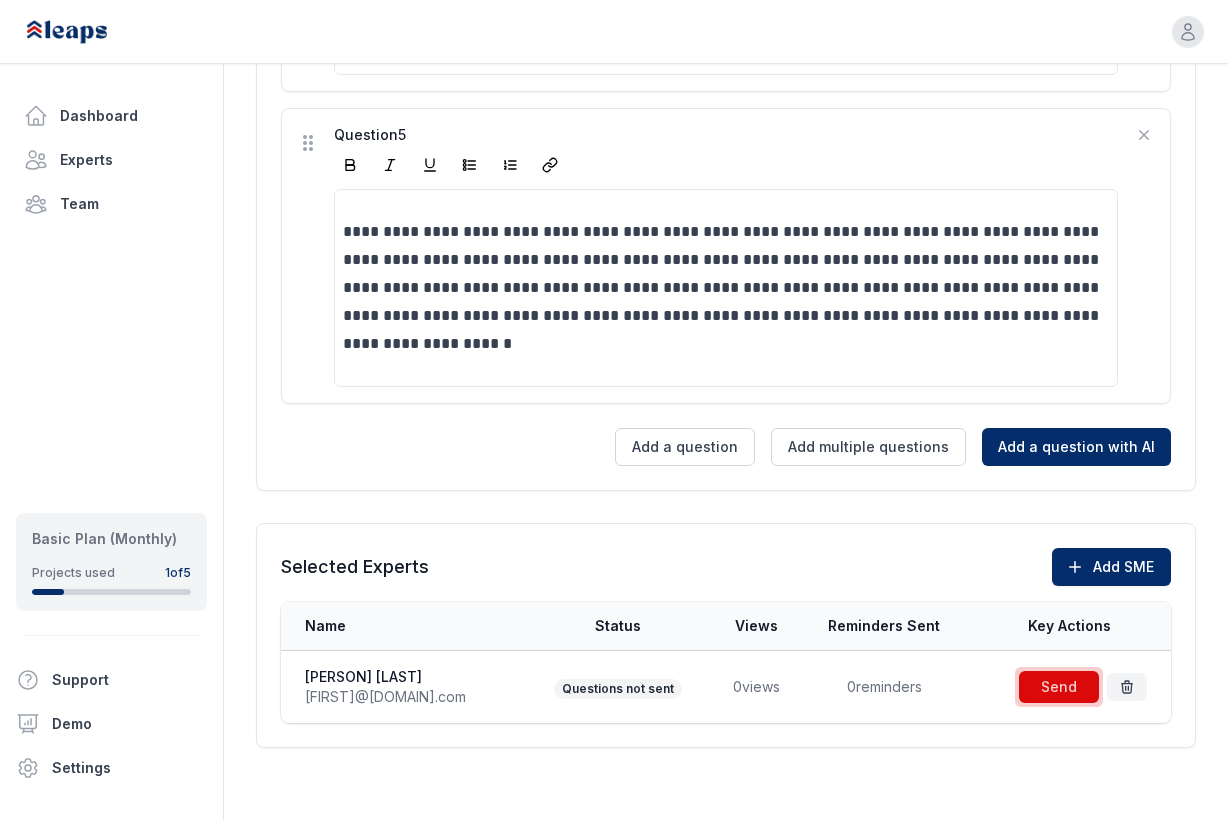scroll, scrollTop: 1771, scrollLeft: 0, axis: vertical 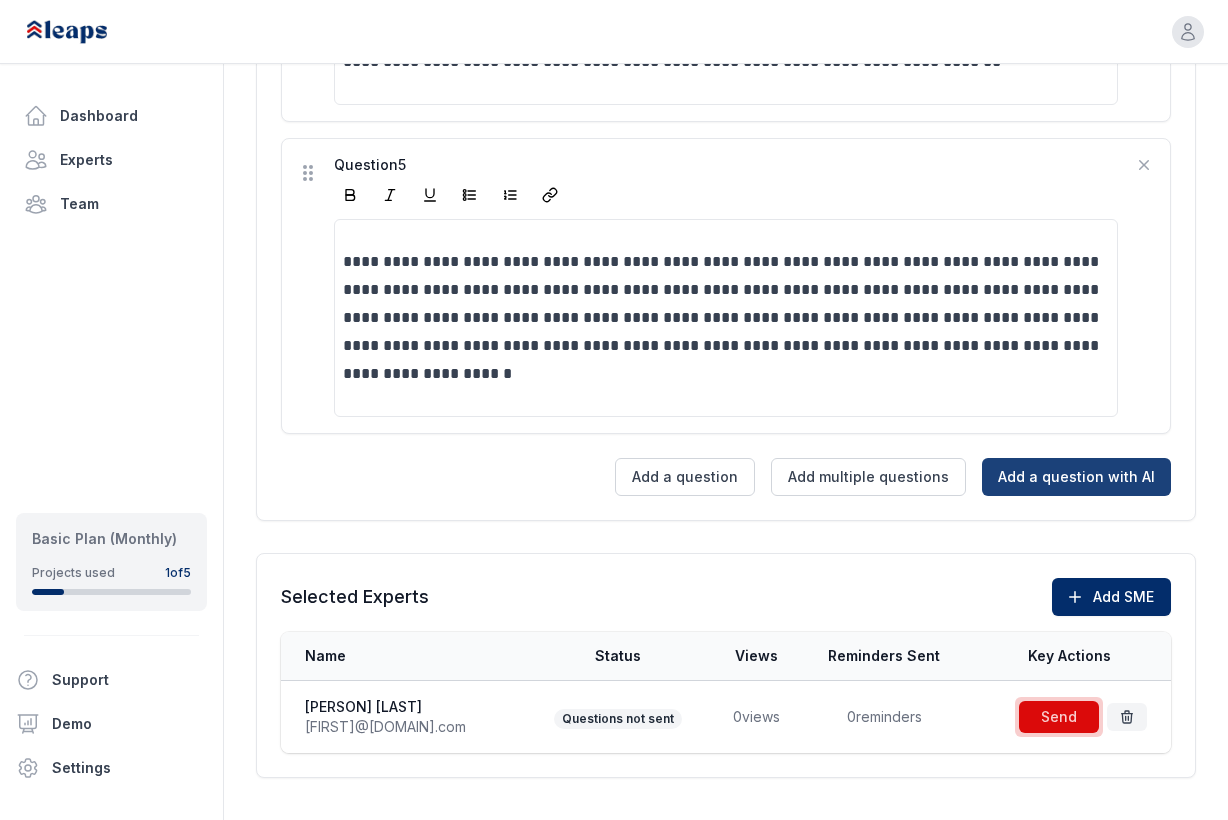 click on "Add a question with AI" at bounding box center (1076, 477) 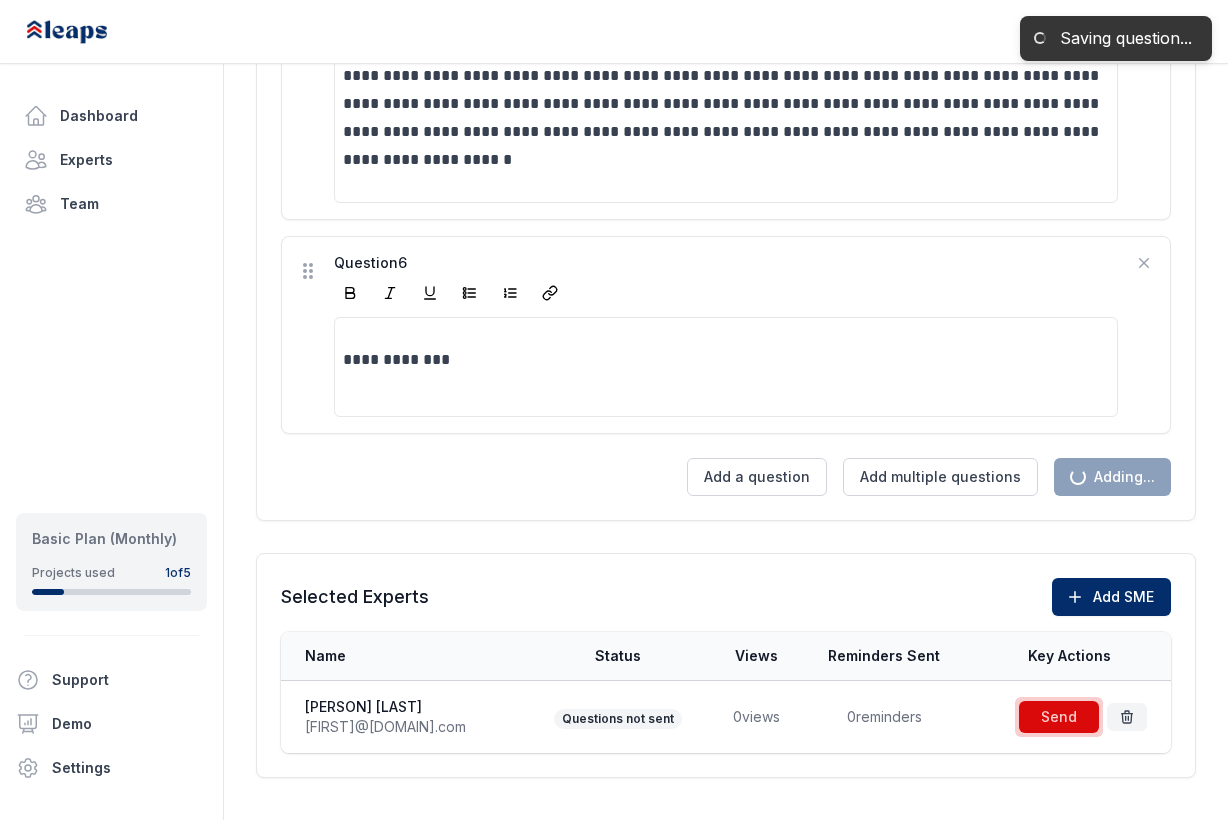 scroll, scrollTop: 2083, scrollLeft: 0, axis: vertical 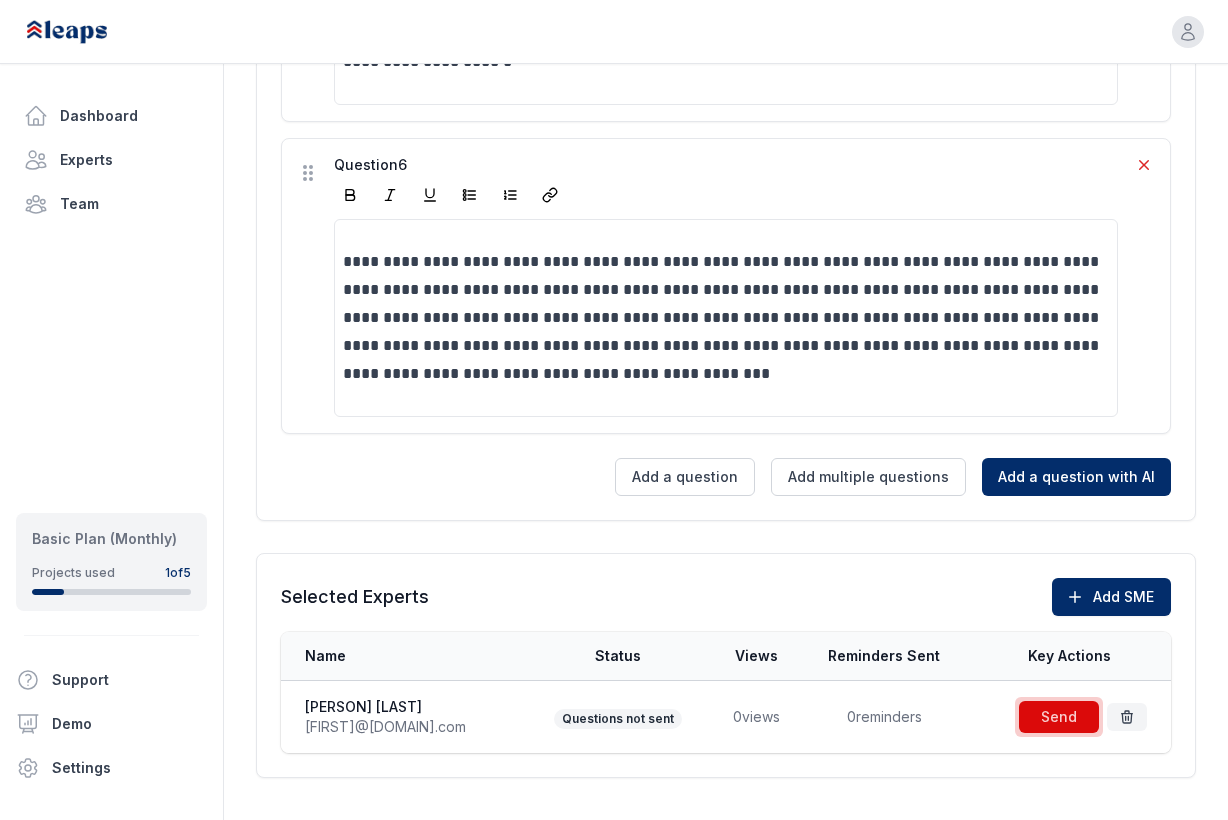 click 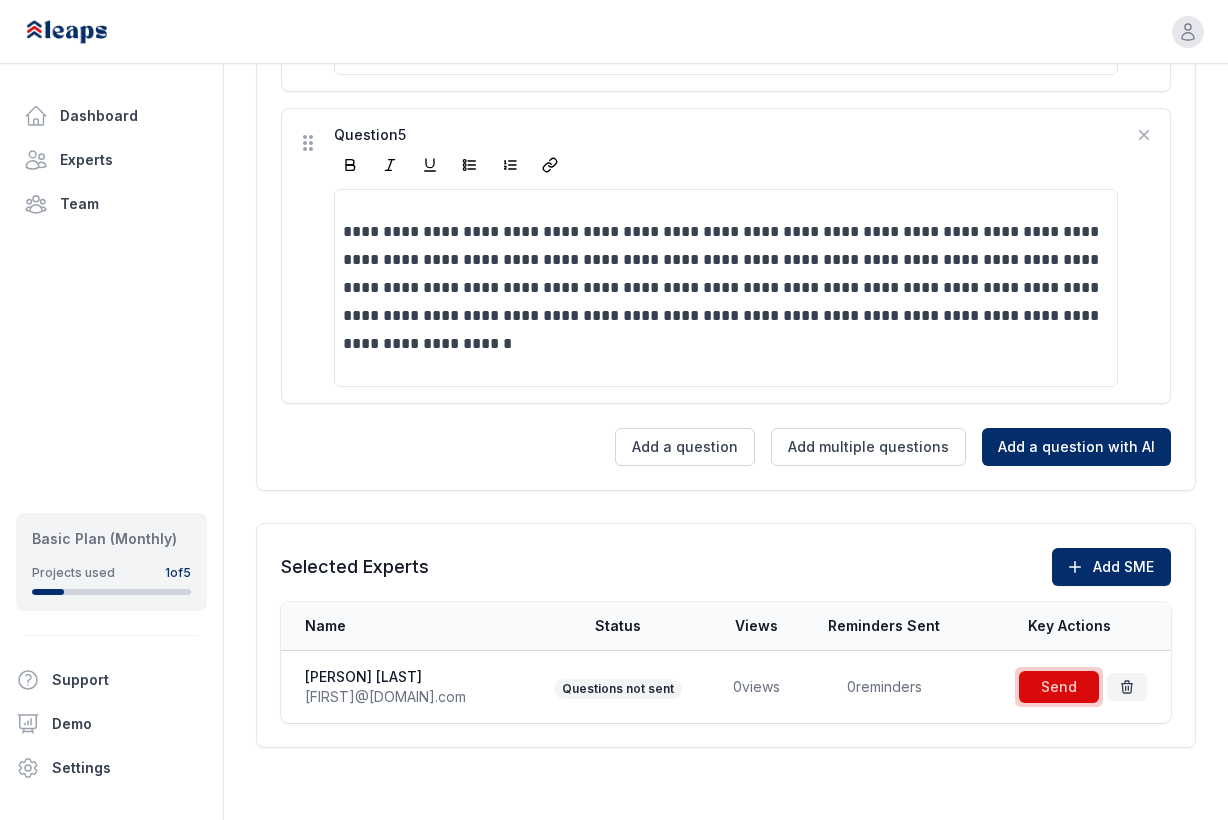 scroll, scrollTop: 1771, scrollLeft: 0, axis: vertical 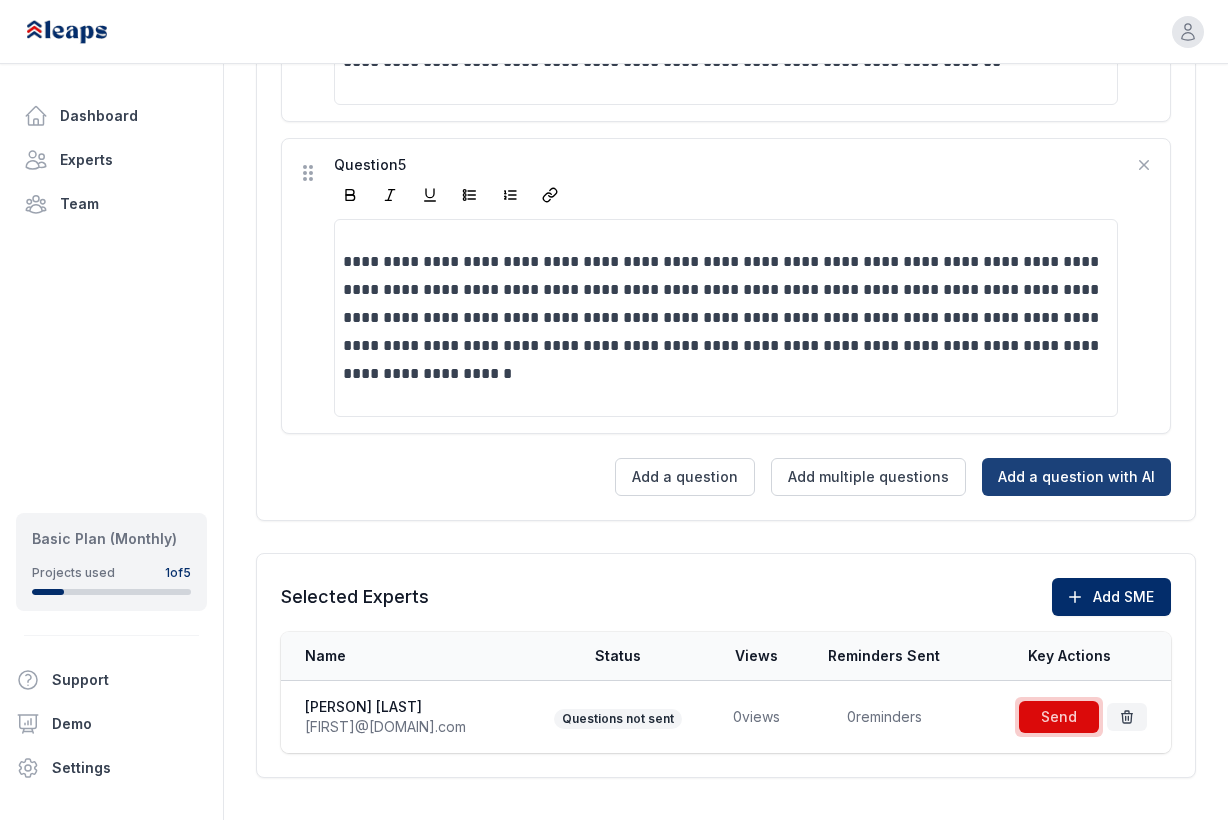 click on "Add a question with AI" at bounding box center [1076, 477] 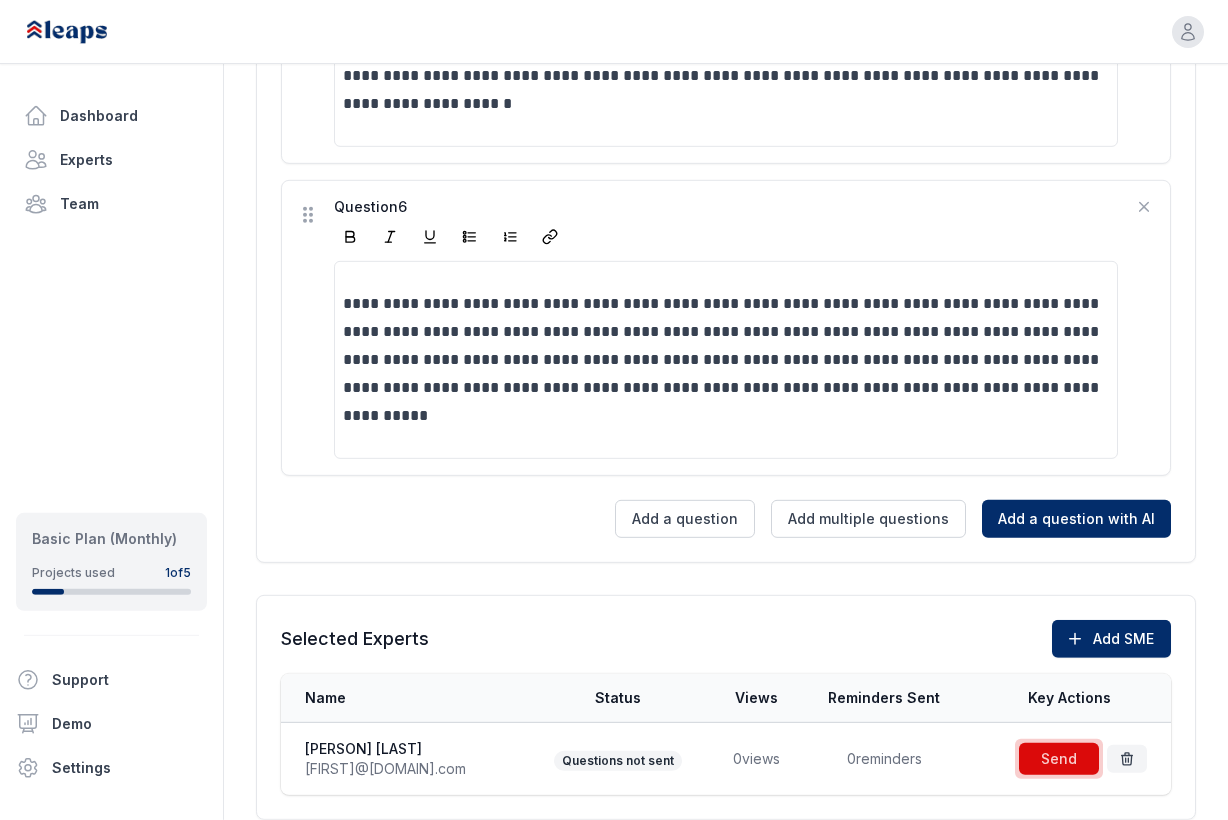 scroll, scrollTop: 1989, scrollLeft: 0, axis: vertical 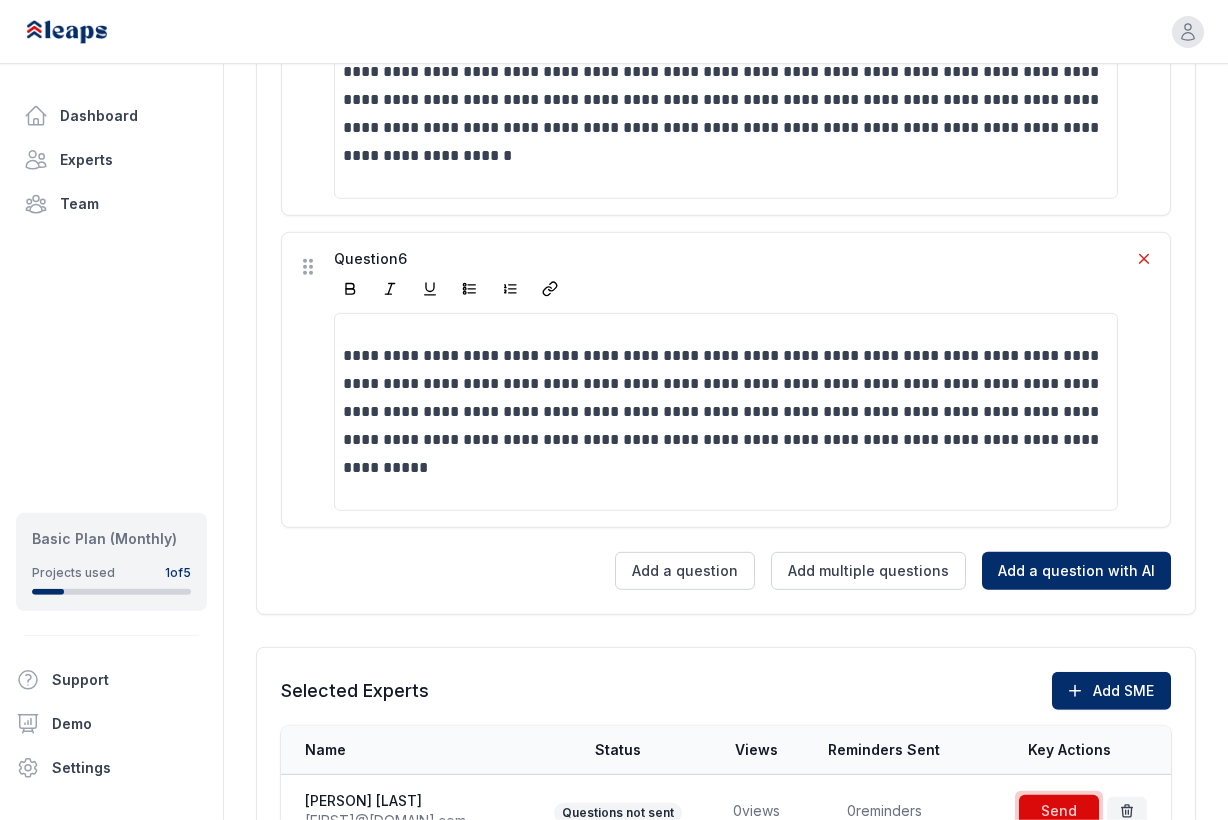click 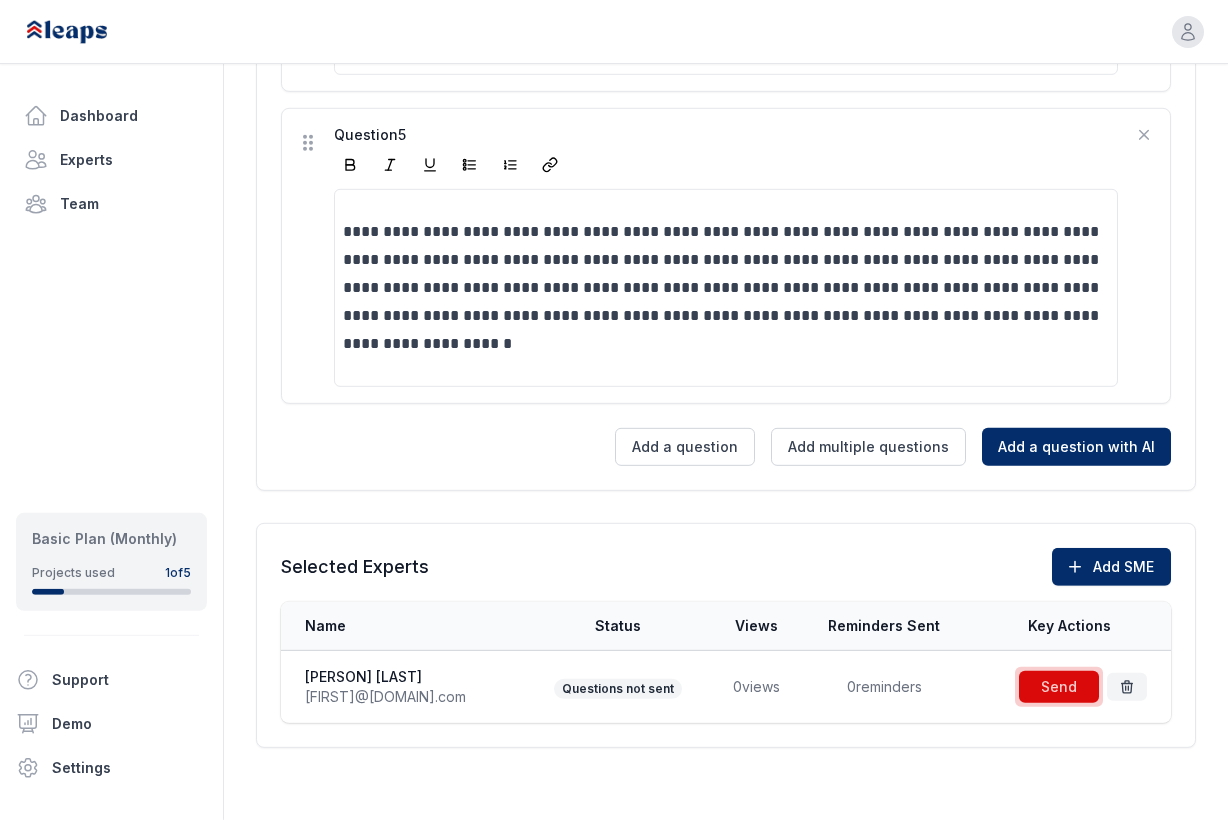 scroll, scrollTop: 1677, scrollLeft: 0, axis: vertical 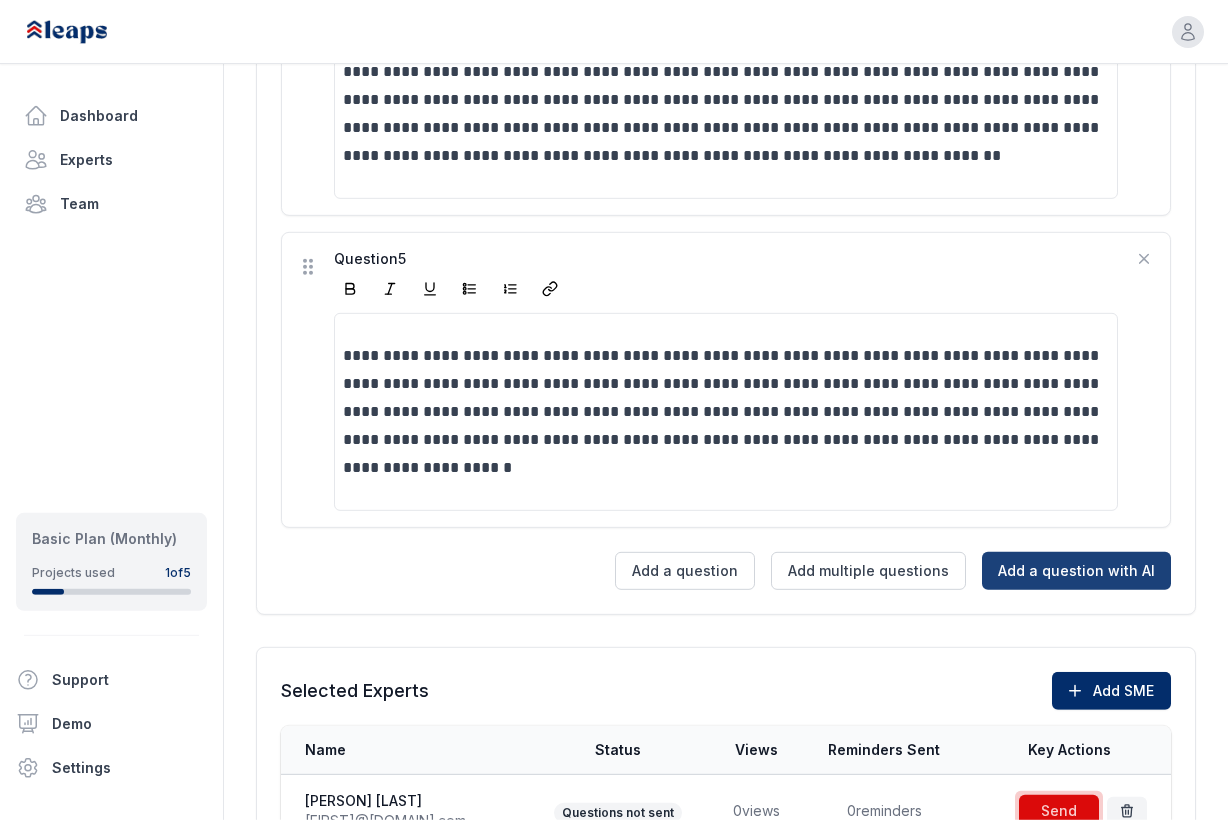 click on "Add a question with AI" at bounding box center [1076, 571] 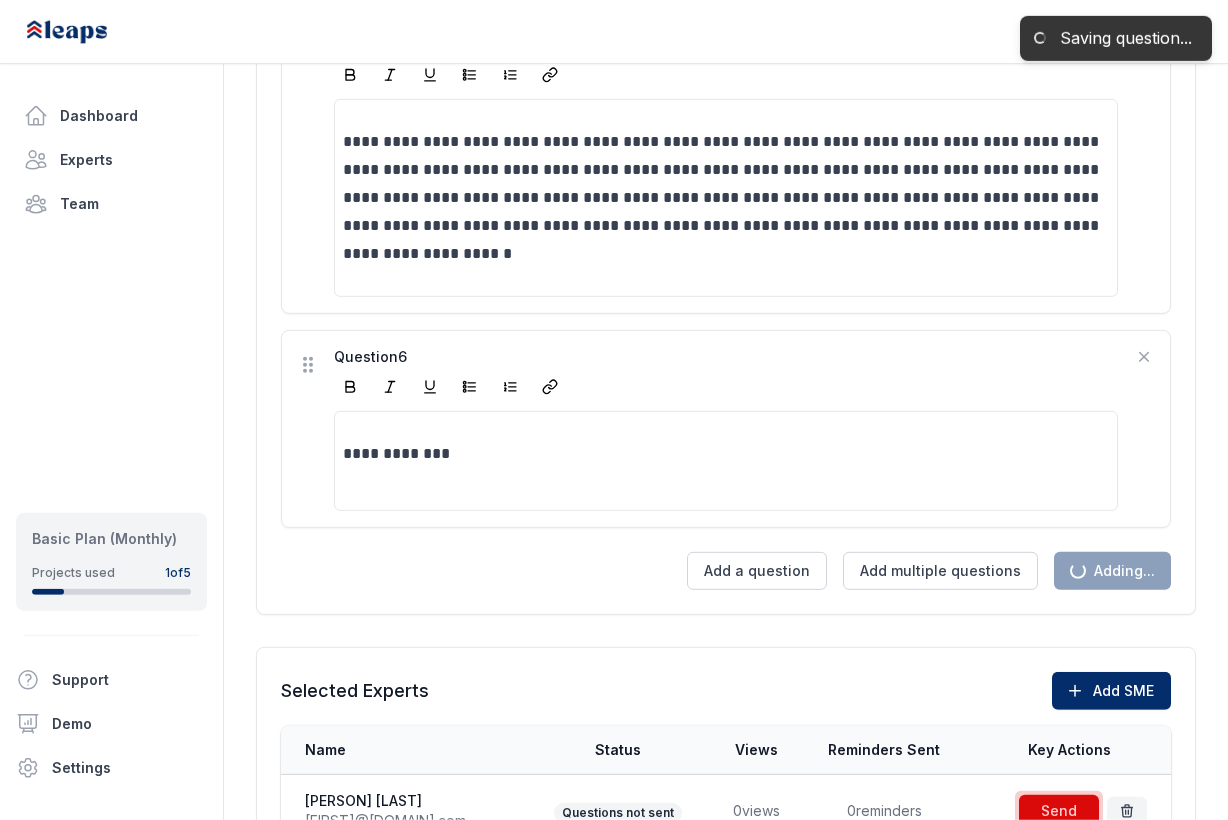 scroll, scrollTop: 1989, scrollLeft: 0, axis: vertical 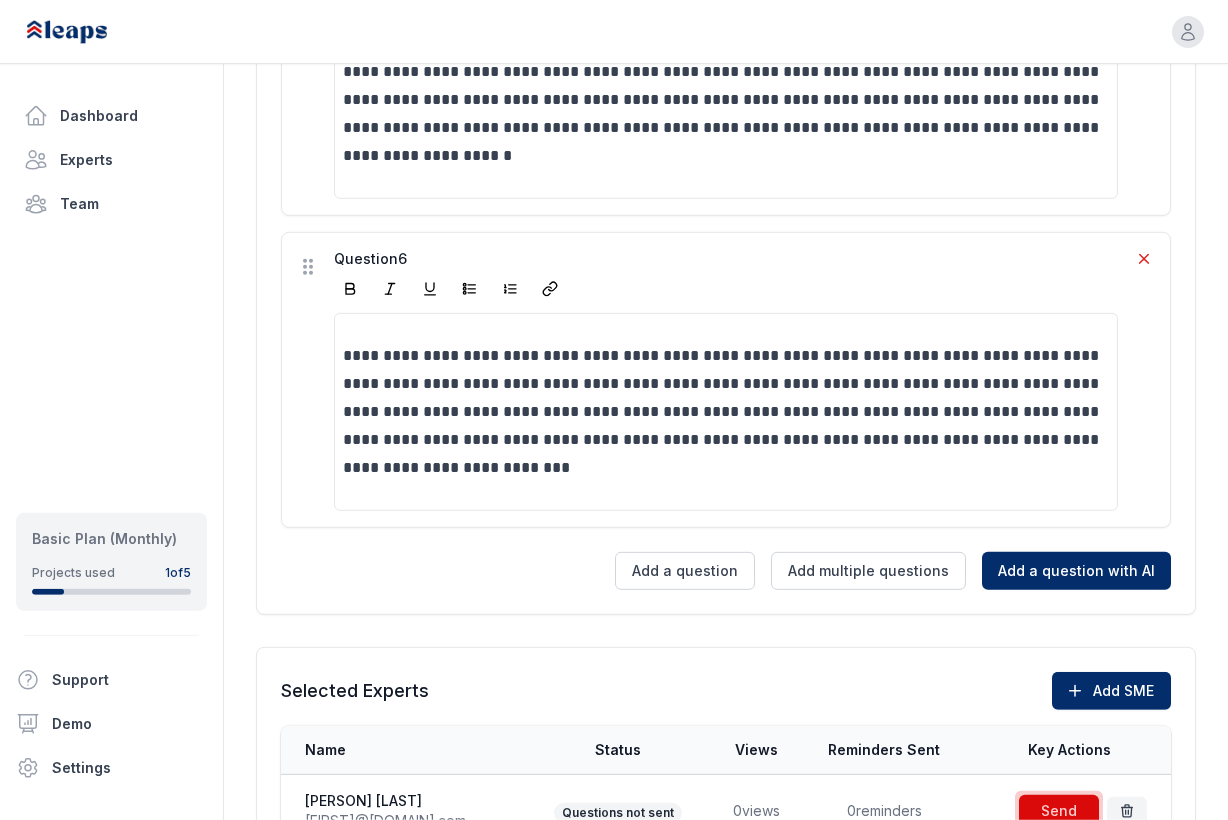 click 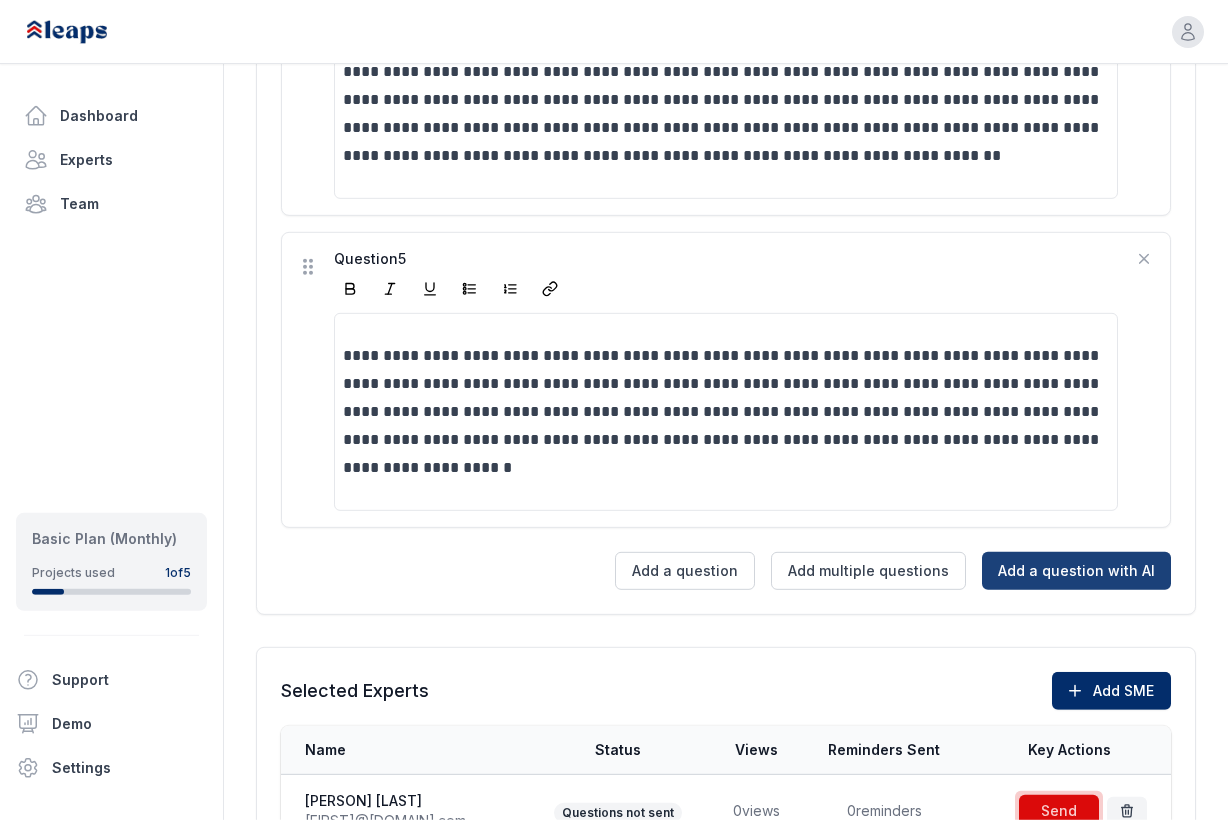 click on "Add a question with AI" at bounding box center (1076, 571) 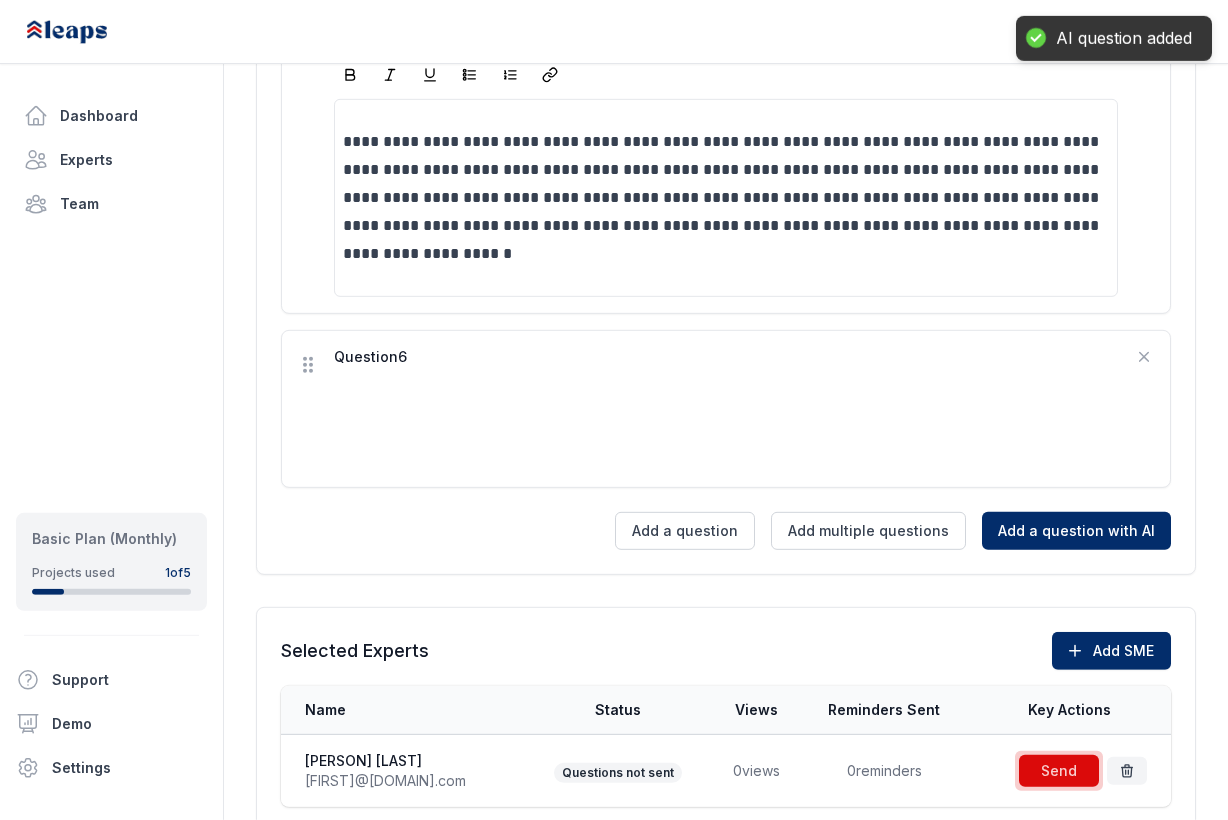 scroll, scrollTop: 1989, scrollLeft: 0, axis: vertical 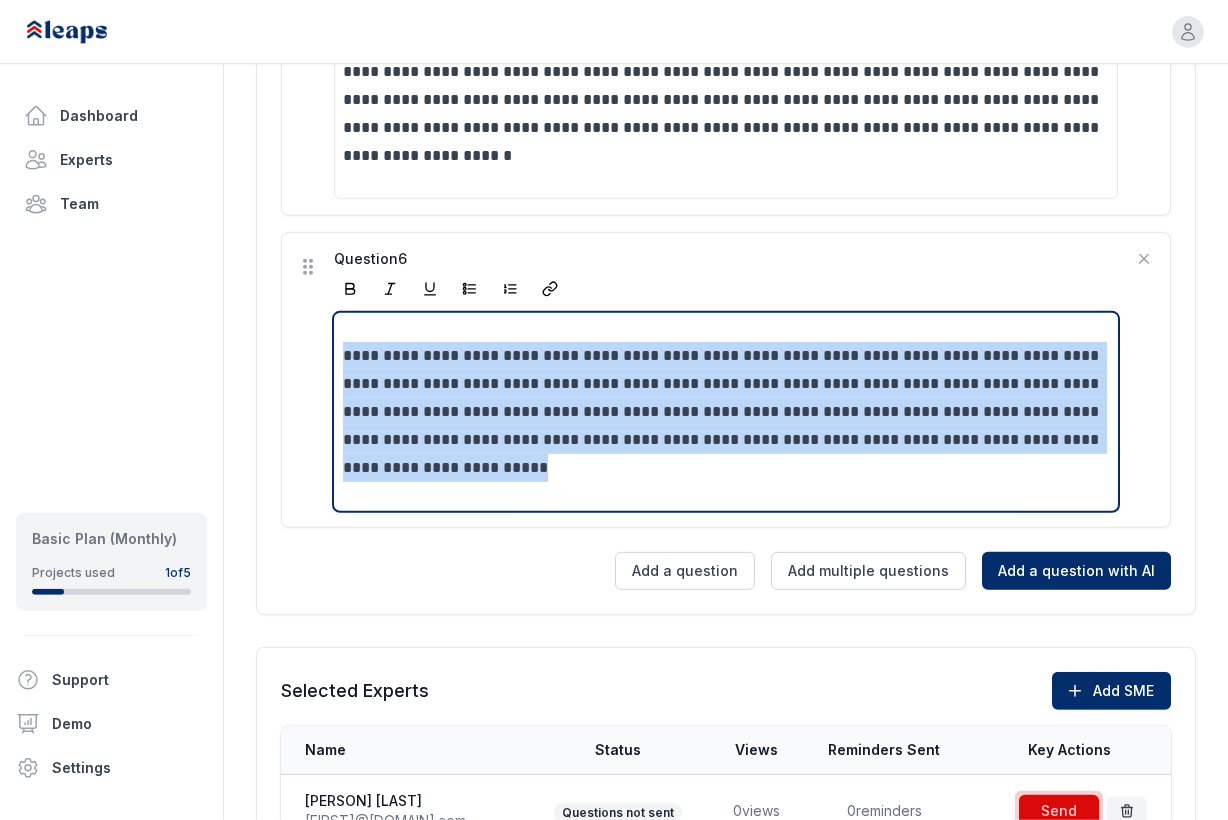 drag, startPoint x: 346, startPoint y: 353, endPoint x: 545, endPoint y: 481, distance: 236.6115 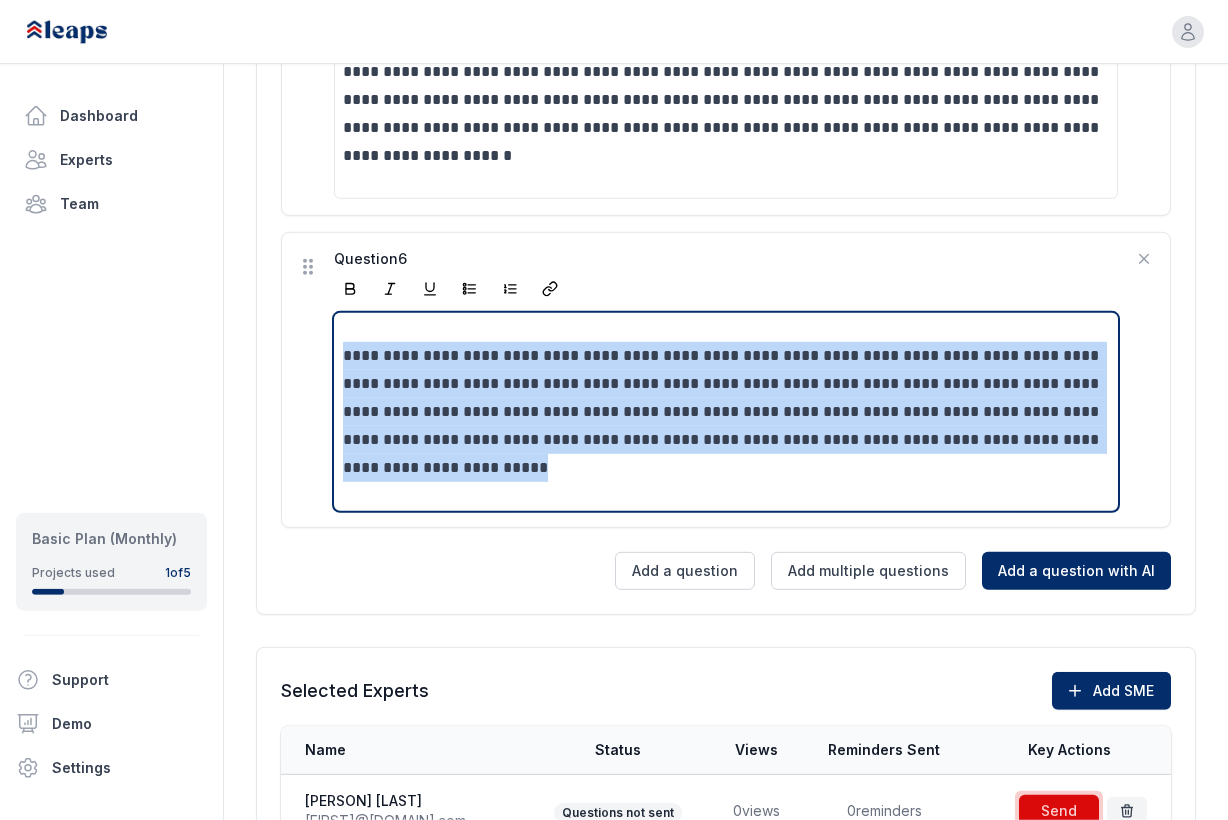 click on "**********" at bounding box center (726, 412) 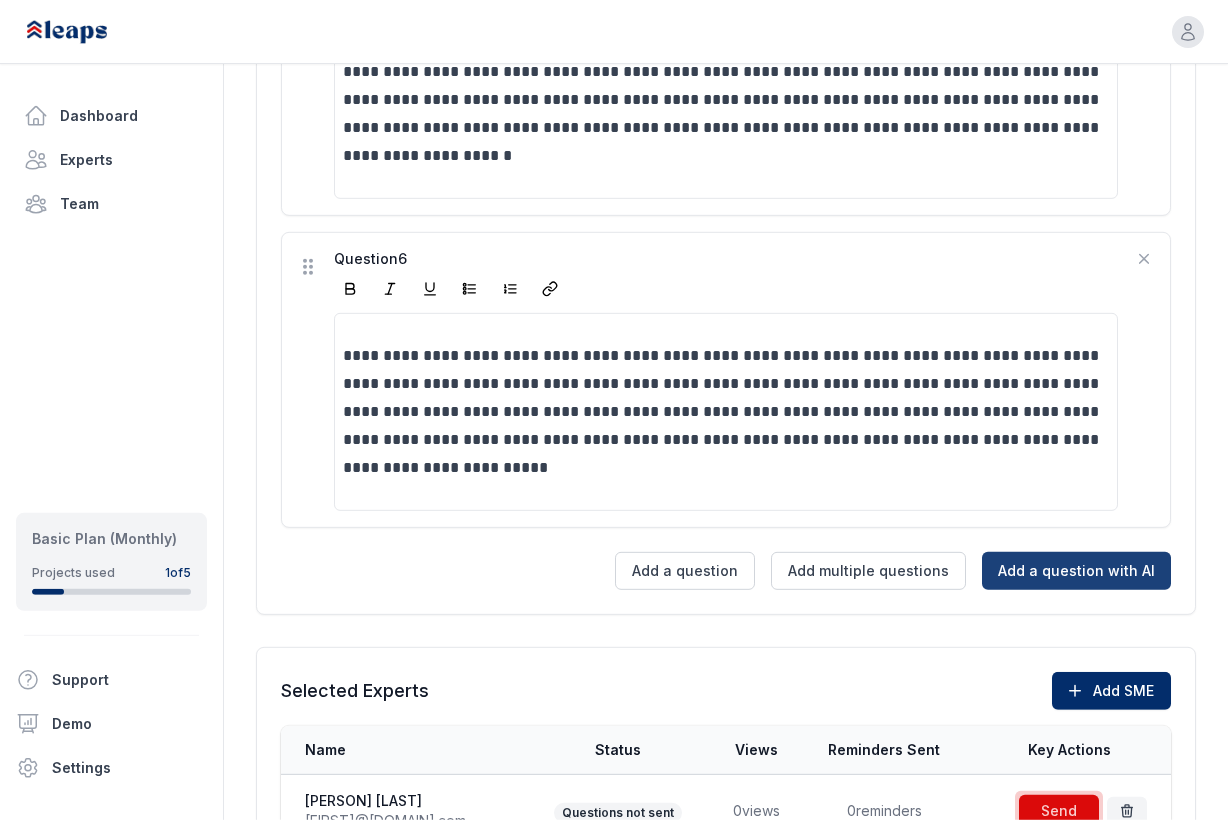 click on "Add a question with AI" at bounding box center (1076, 571) 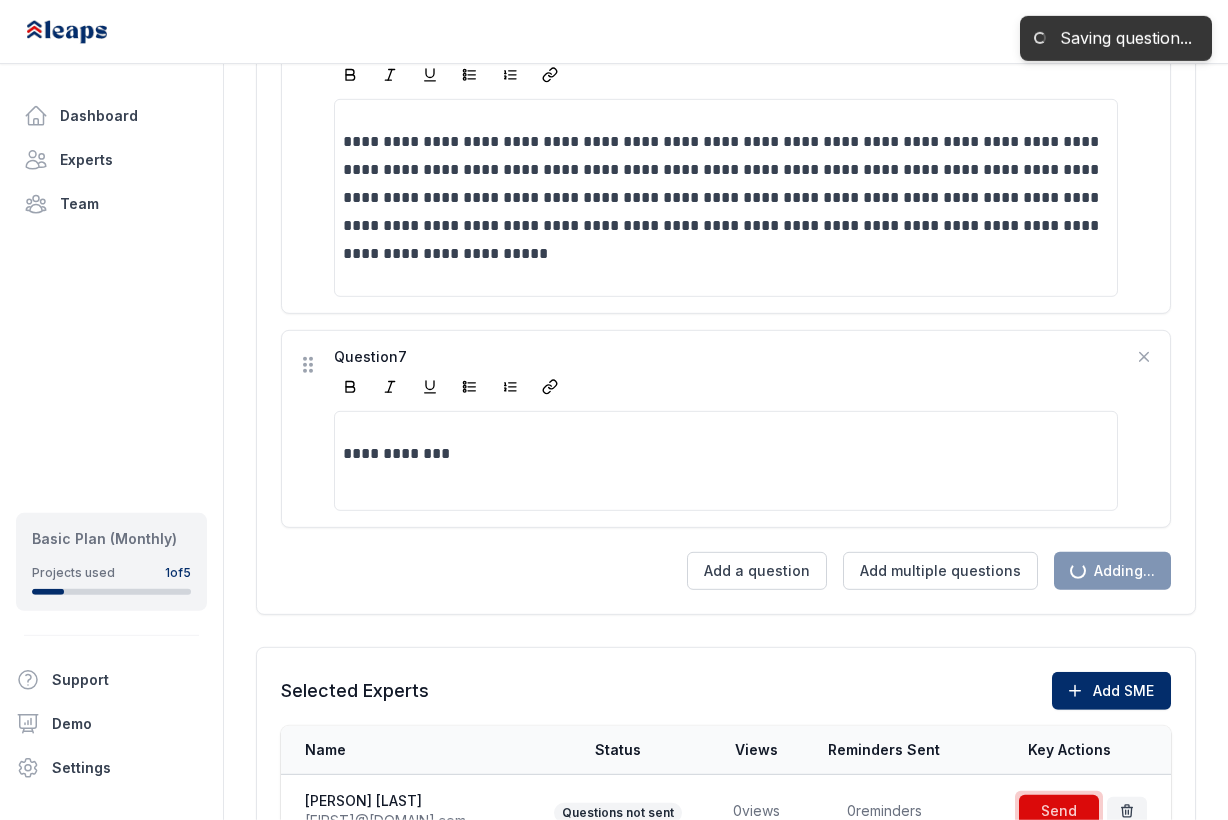 scroll, scrollTop: 2301, scrollLeft: 0, axis: vertical 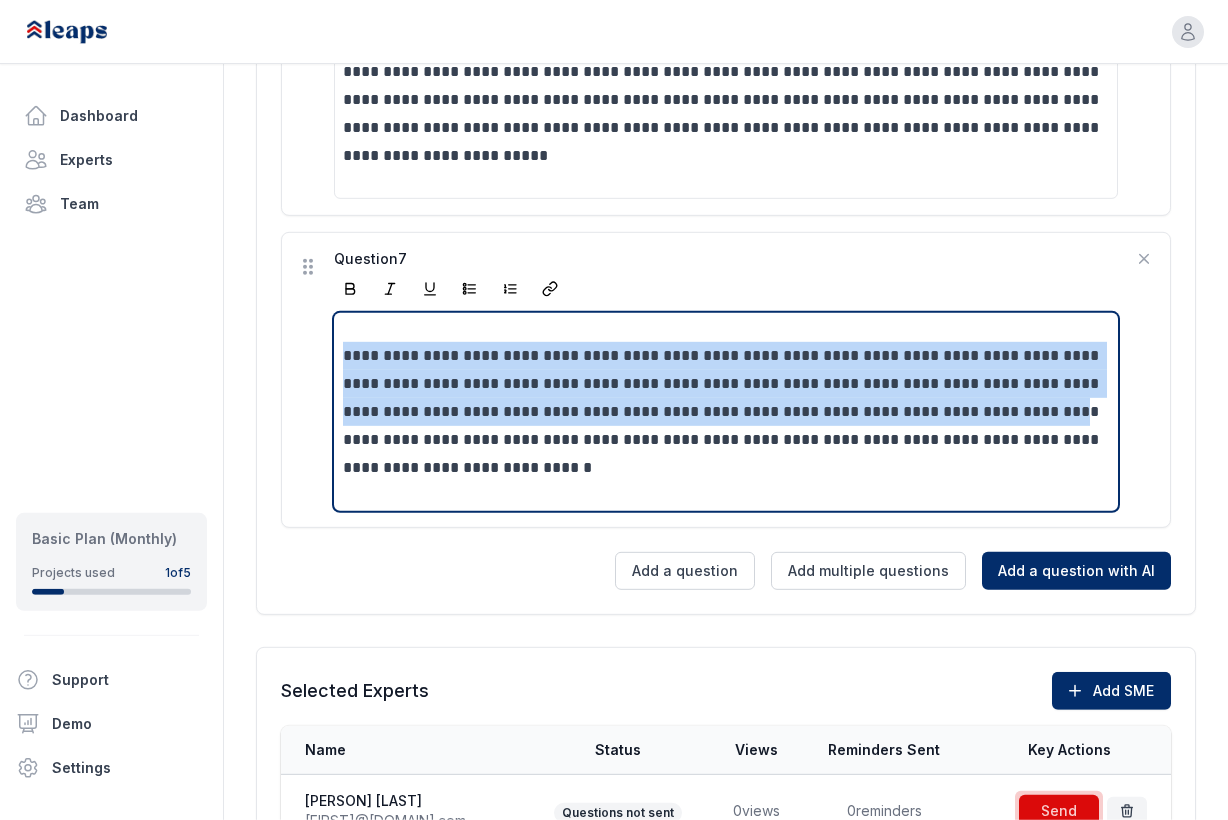 drag, startPoint x: 345, startPoint y: 355, endPoint x: 1077, endPoint y: 411, distance: 734.139 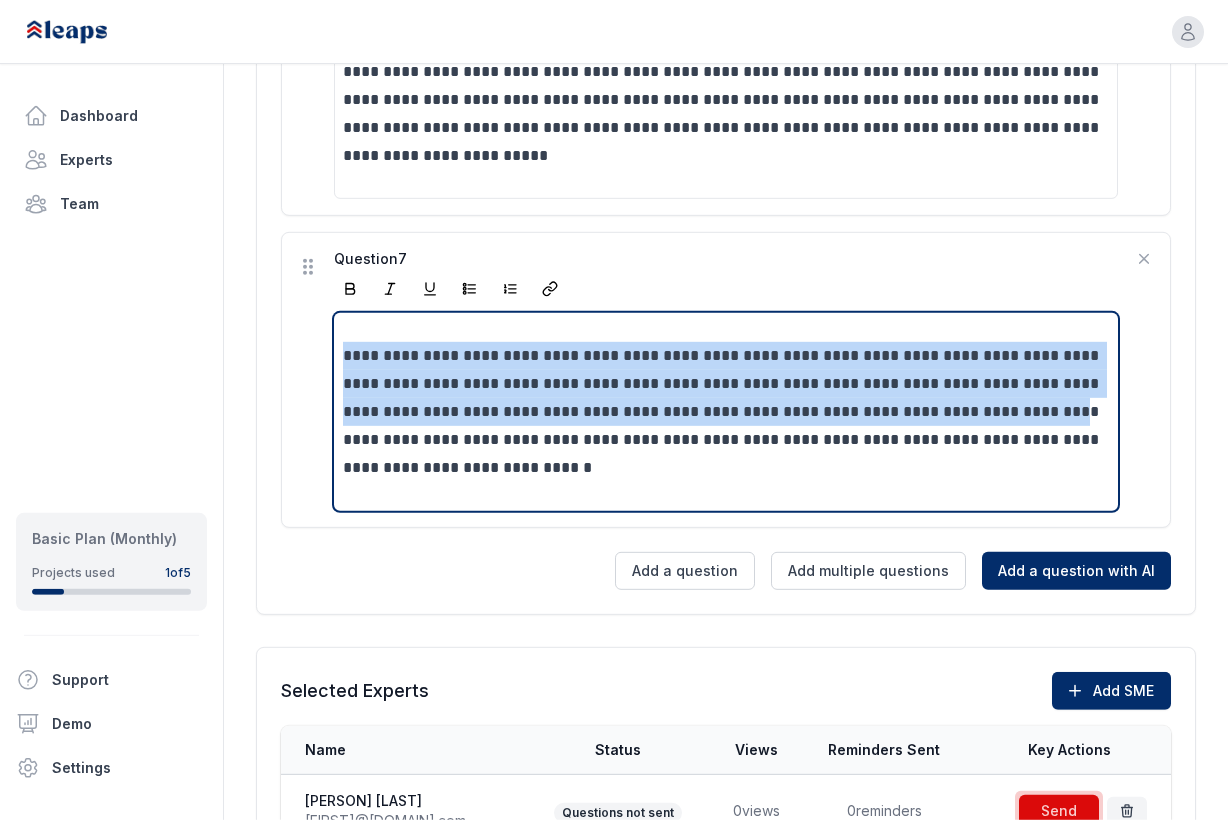 click on "**********" at bounding box center [726, 412] 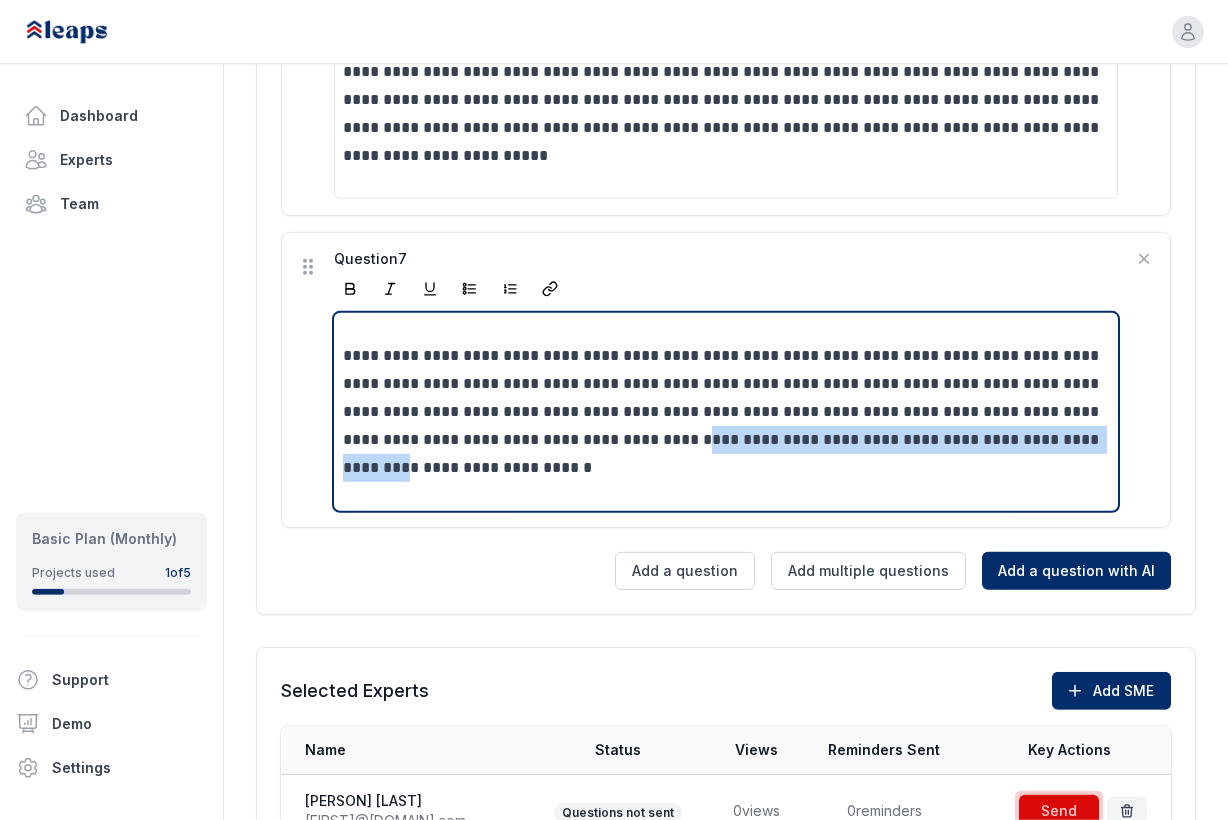 drag, startPoint x: 699, startPoint y: 443, endPoint x: 400, endPoint y: 471, distance: 300.30817 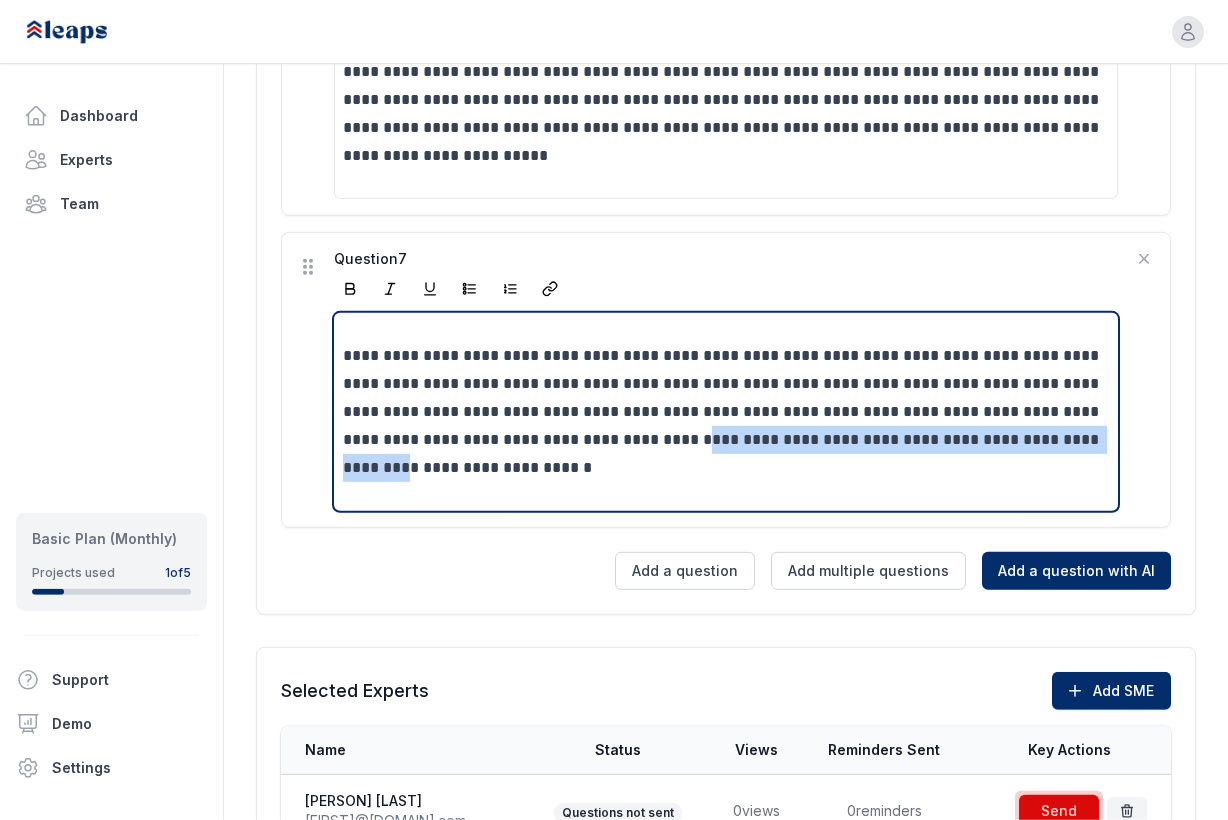 click on "**********" at bounding box center [726, 412] 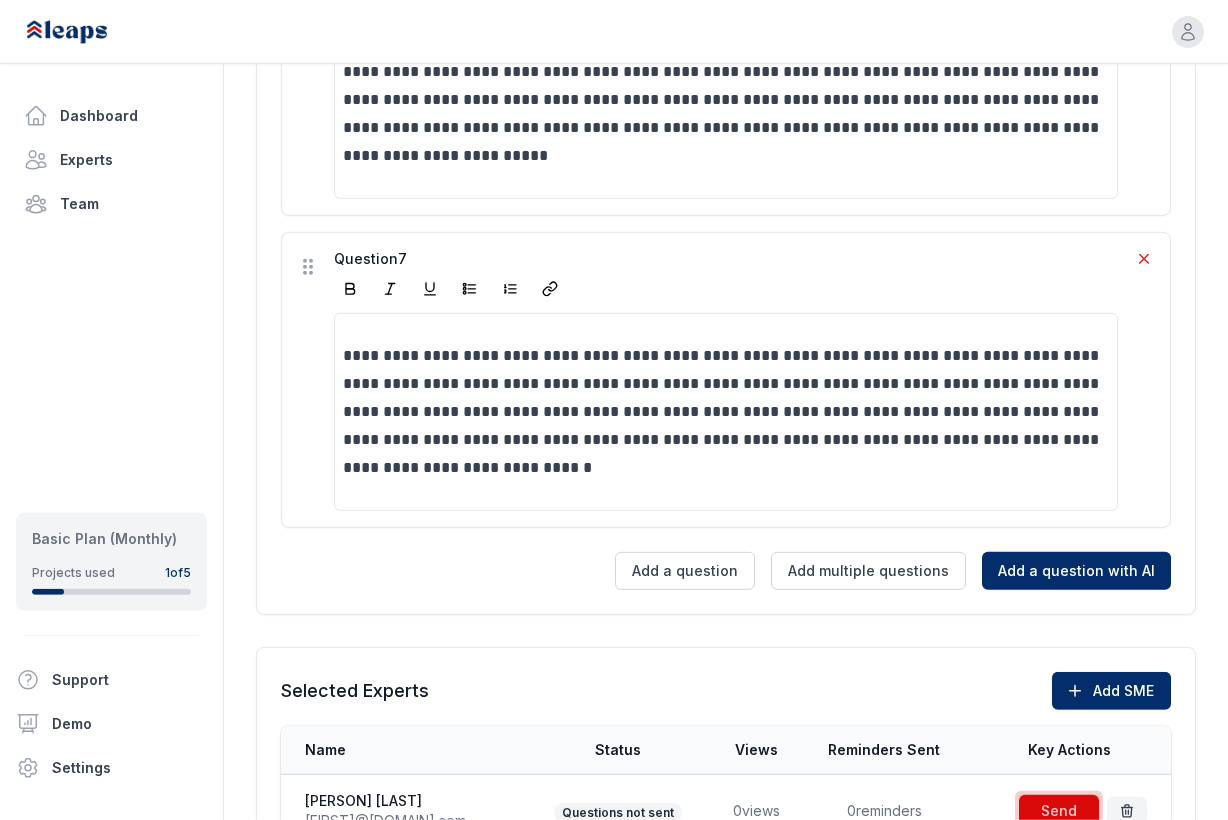 click 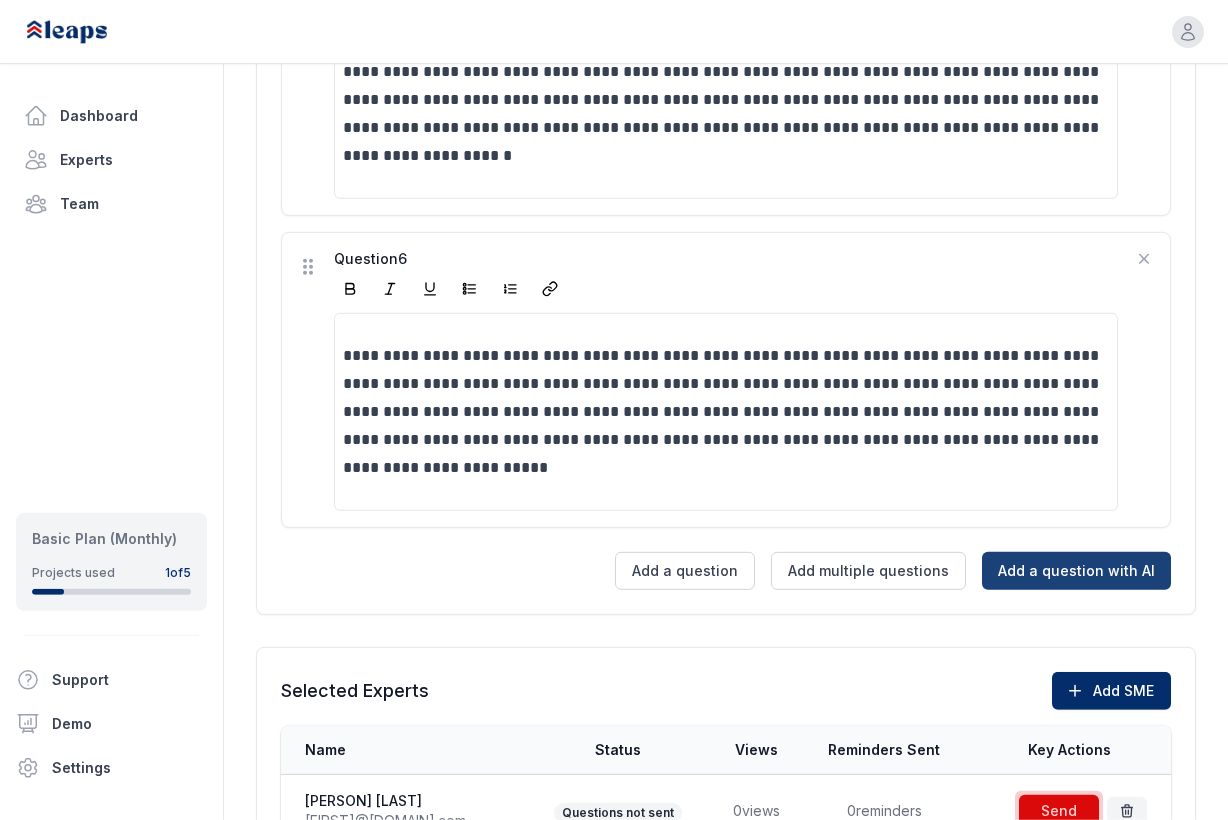 click on "Add a question with AI" at bounding box center (1076, 571) 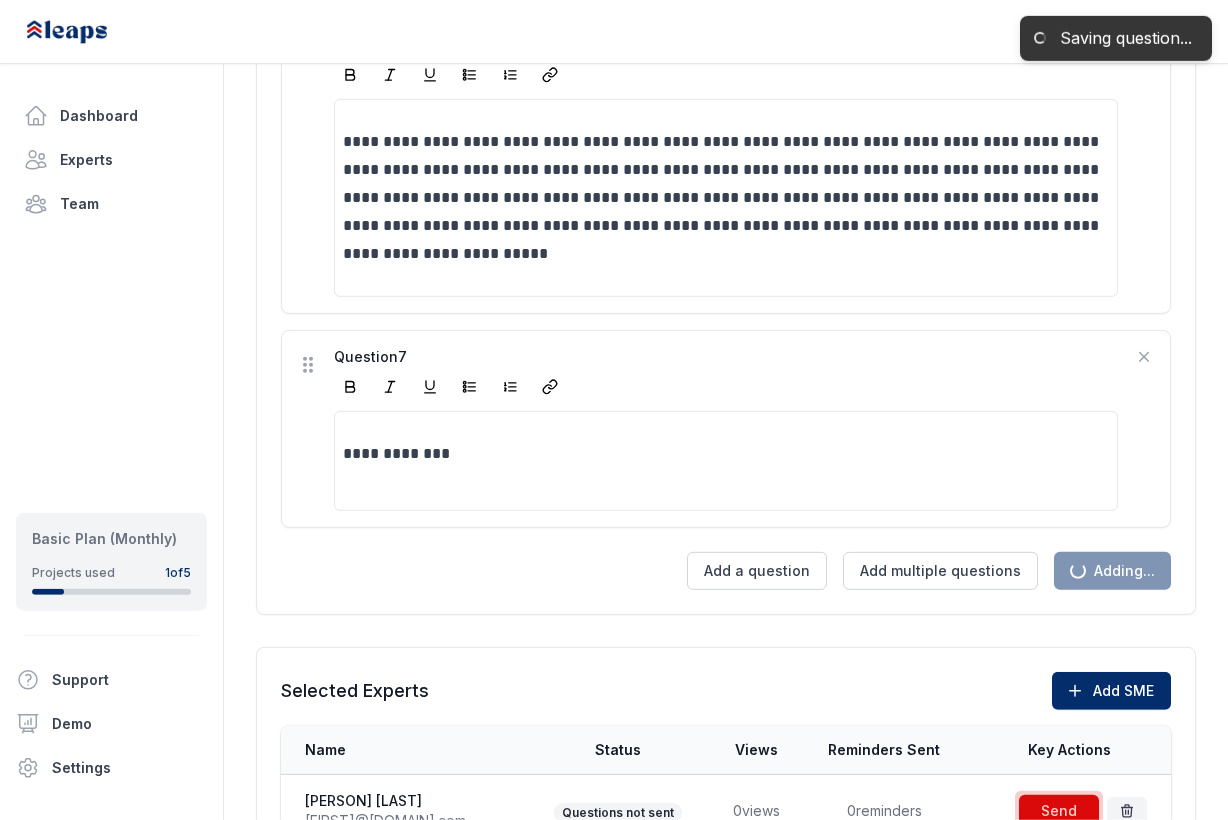 scroll, scrollTop: 2273, scrollLeft: 0, axis: vertical 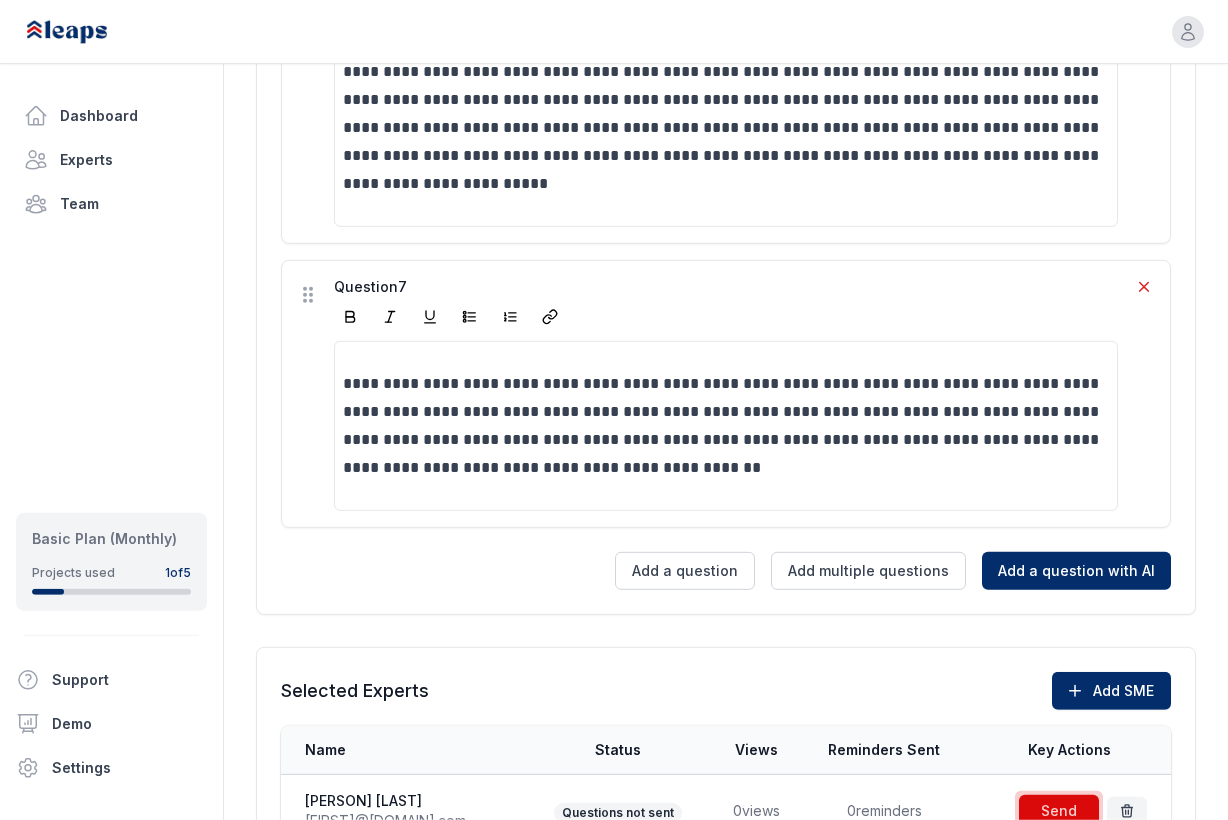 click 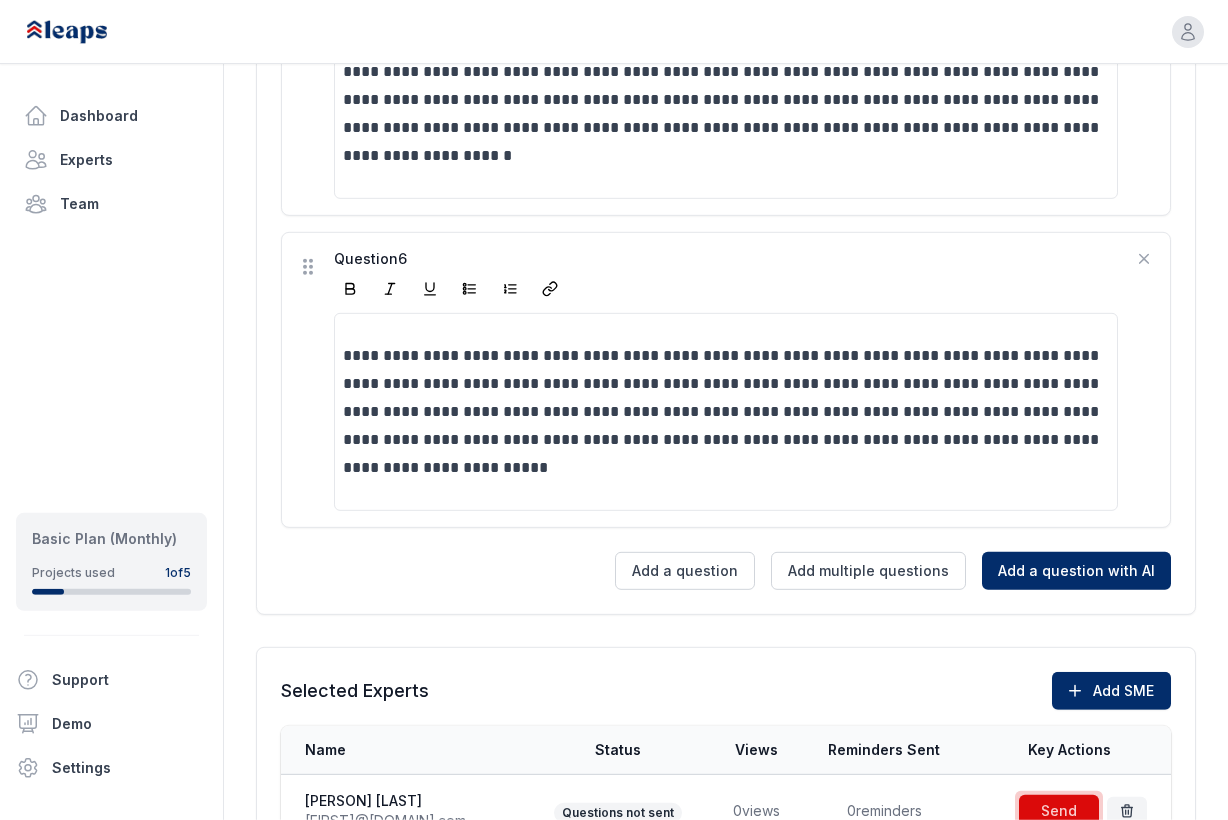 click on "**********" at bounding box center [726, -349] 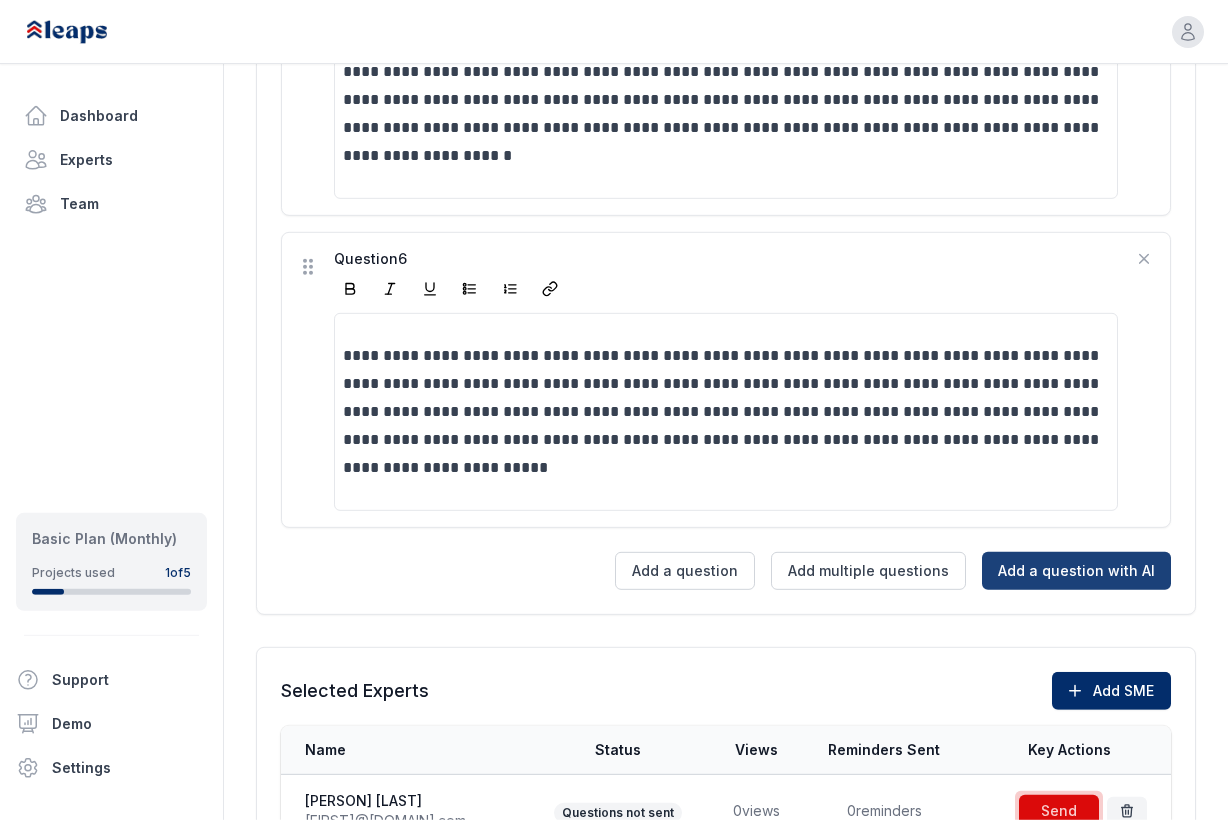 click on "Add a question with AI" at bounding box center (1076, 571) 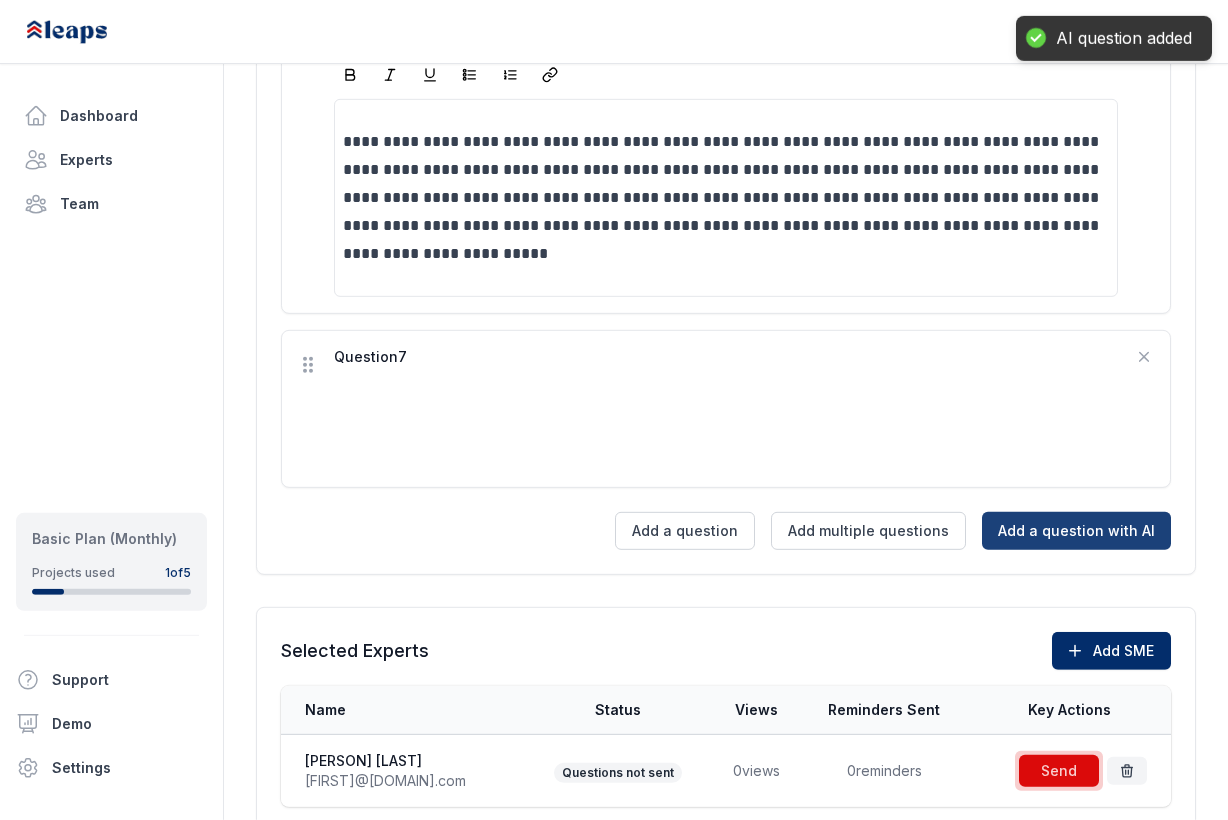 scroll, scrollTop: 2273, scrollLeft: 0, axis: vertical 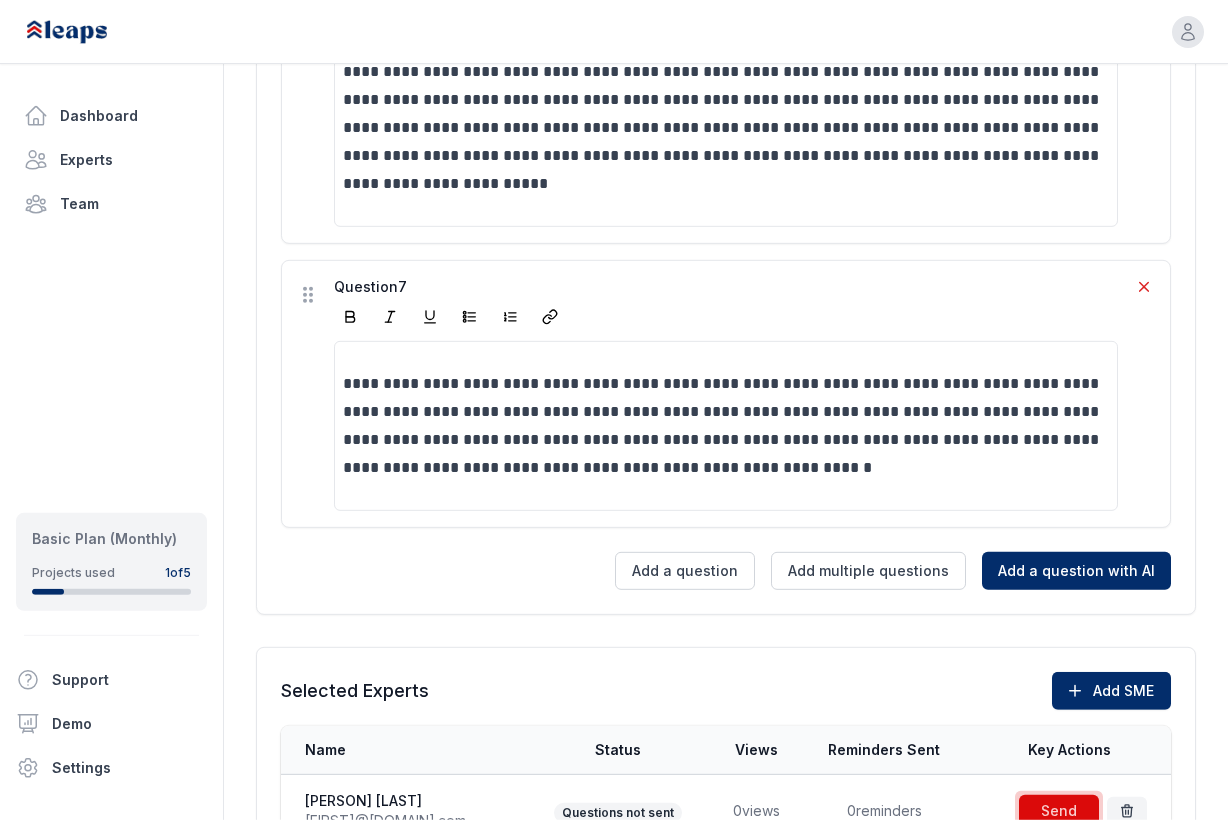 click 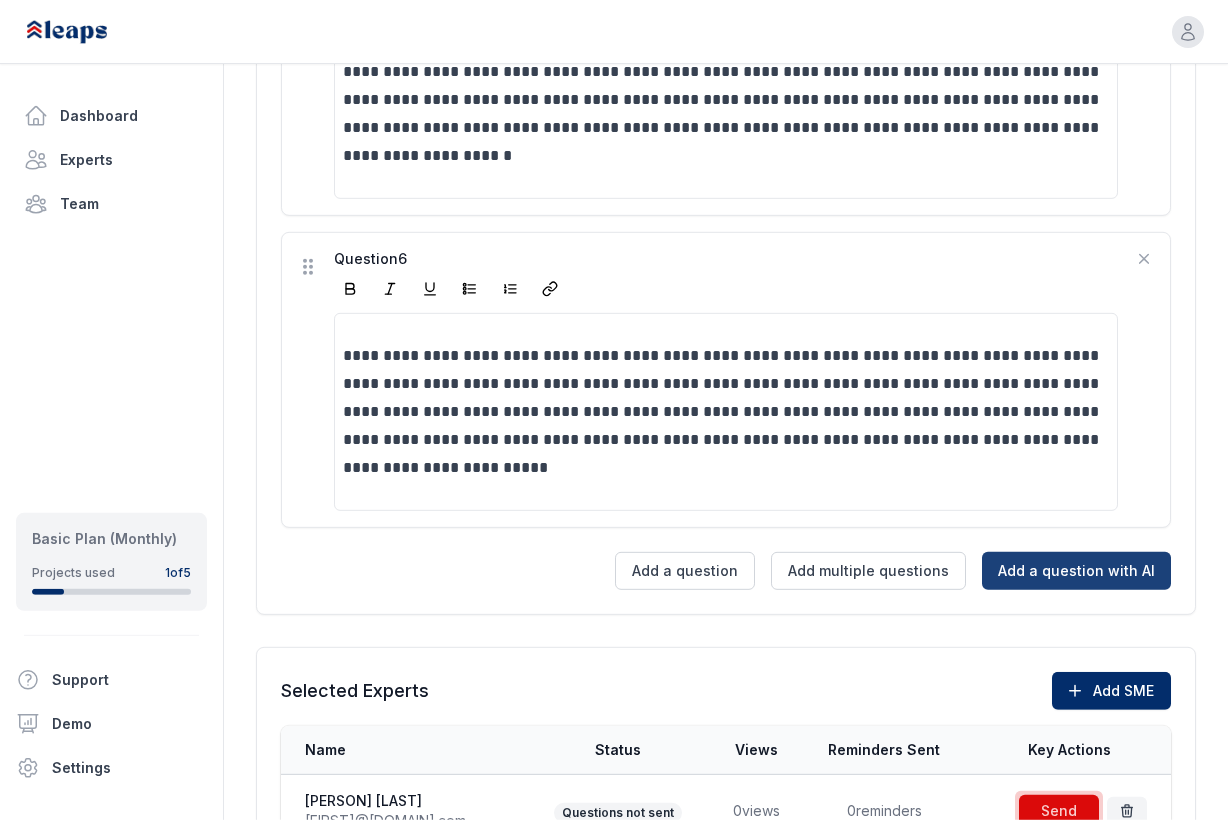 click on "Add a question with AI" at bounding box center [1076, 571] 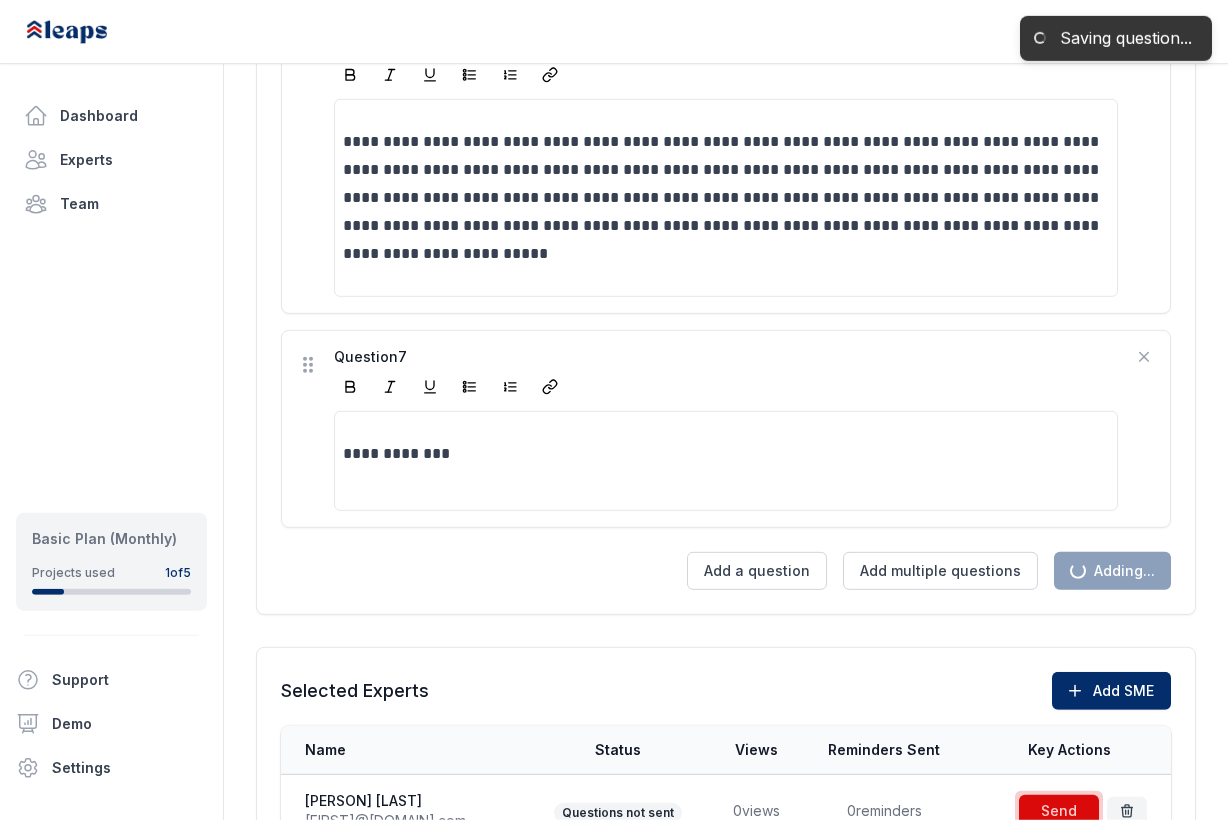 scroll, scrollTop: 2301, scrollLeft: 0, axis: vertical 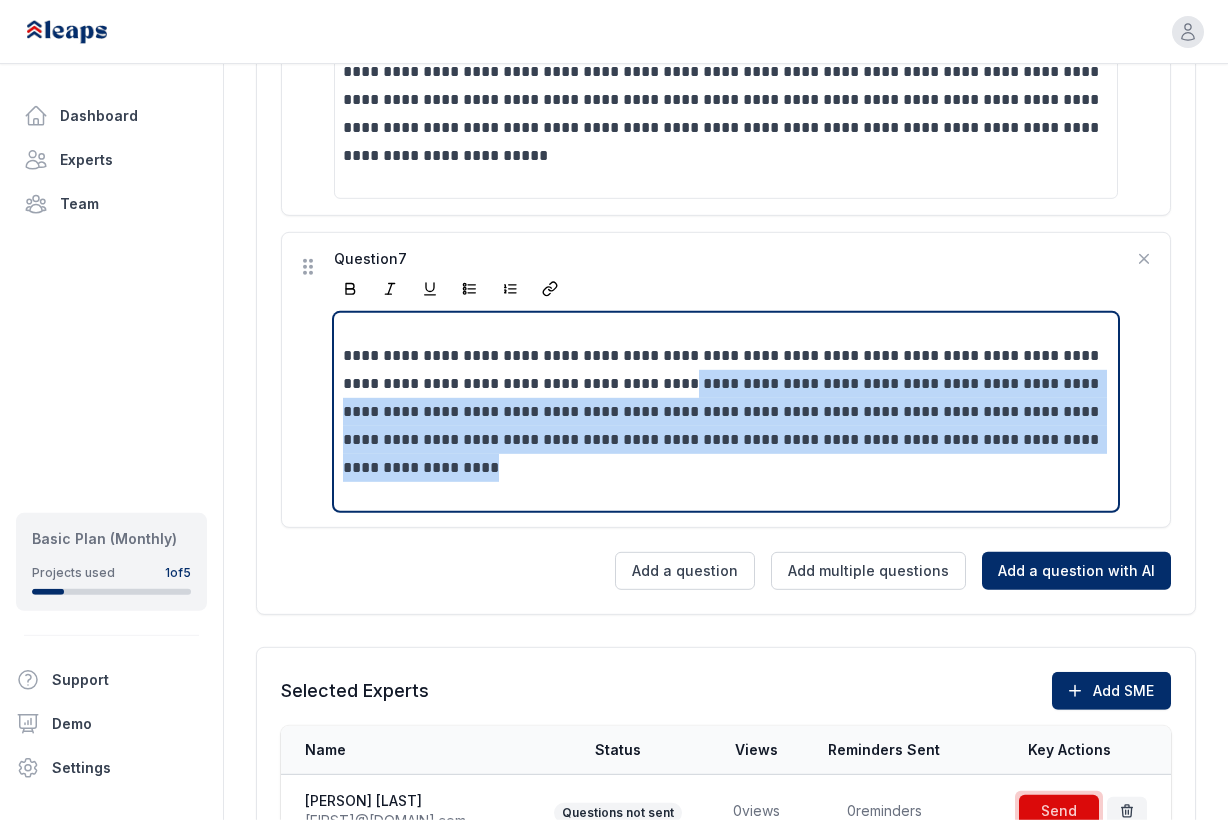 drag, startPoint x: 691, startPoint y: 387, endPoint x: 691, endPoint y: 477, distance: 90 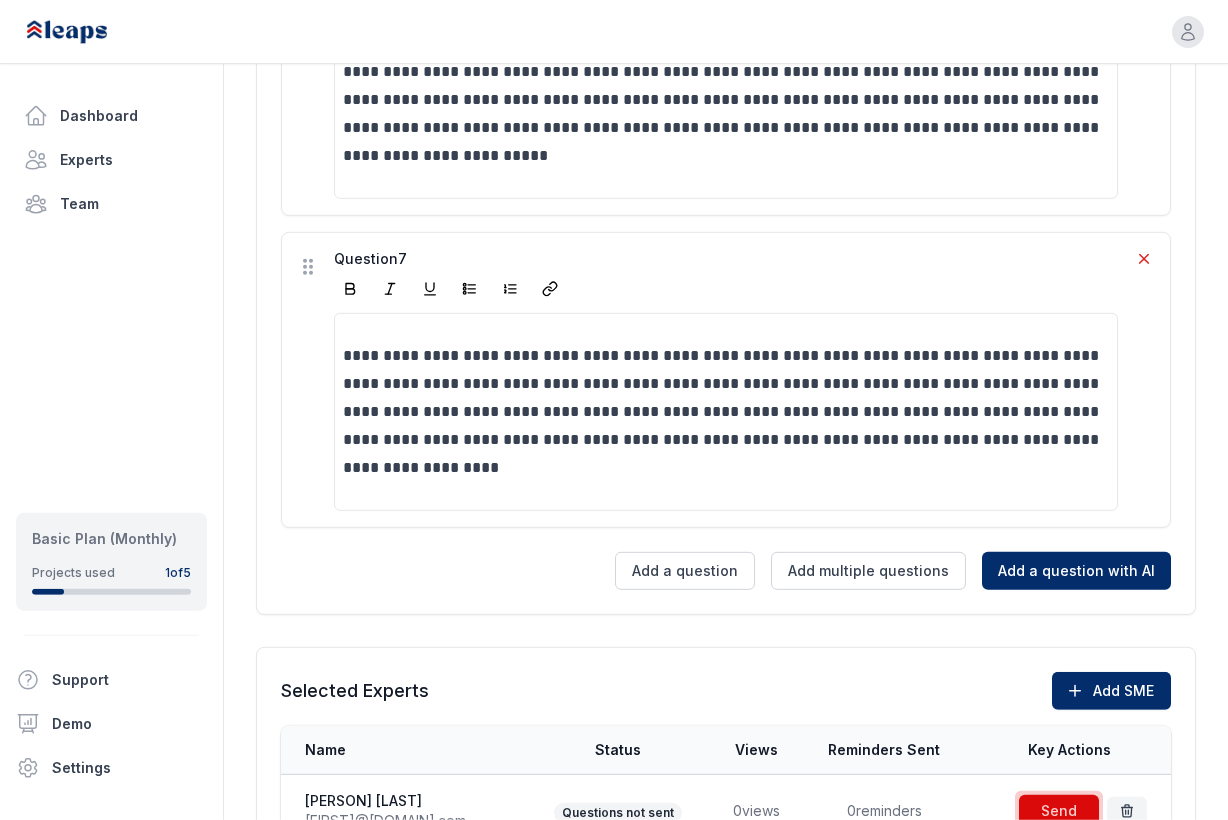 click 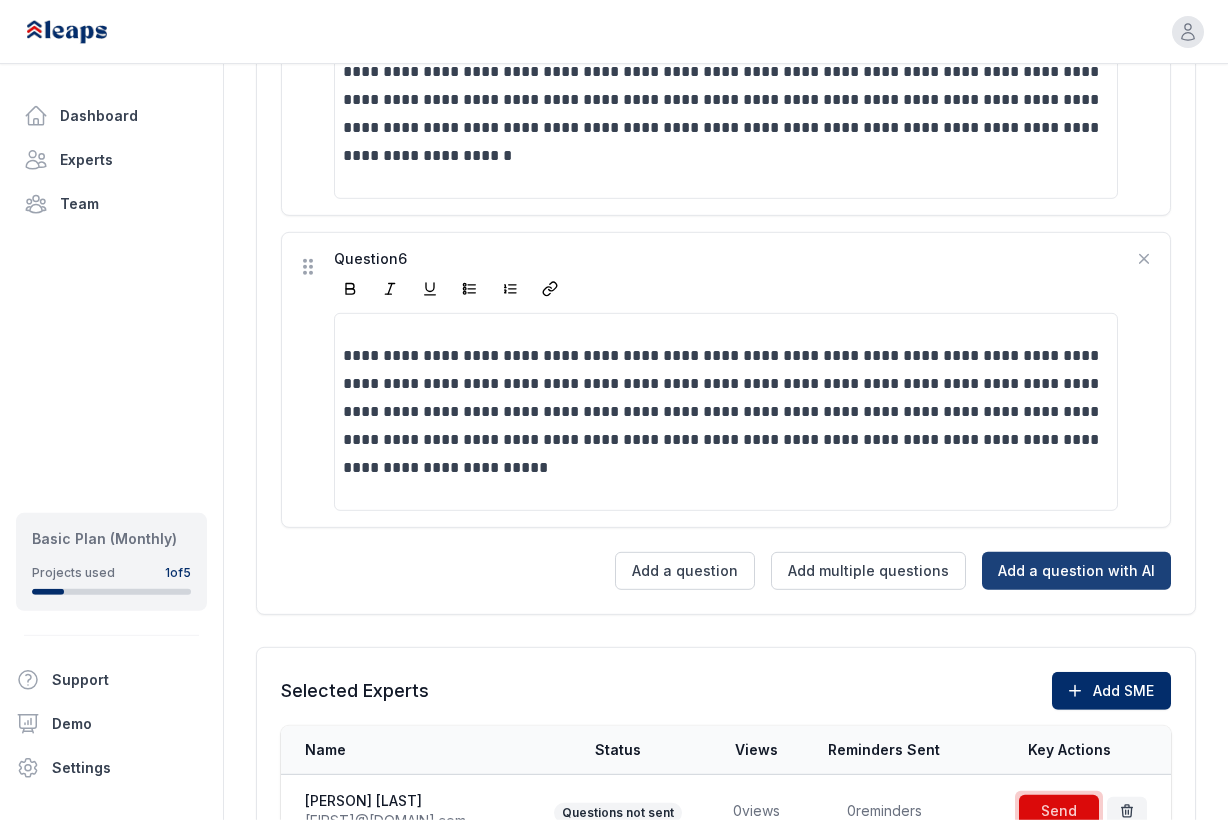 click on "Add a question with AI" at bounding box center [1076, 571] 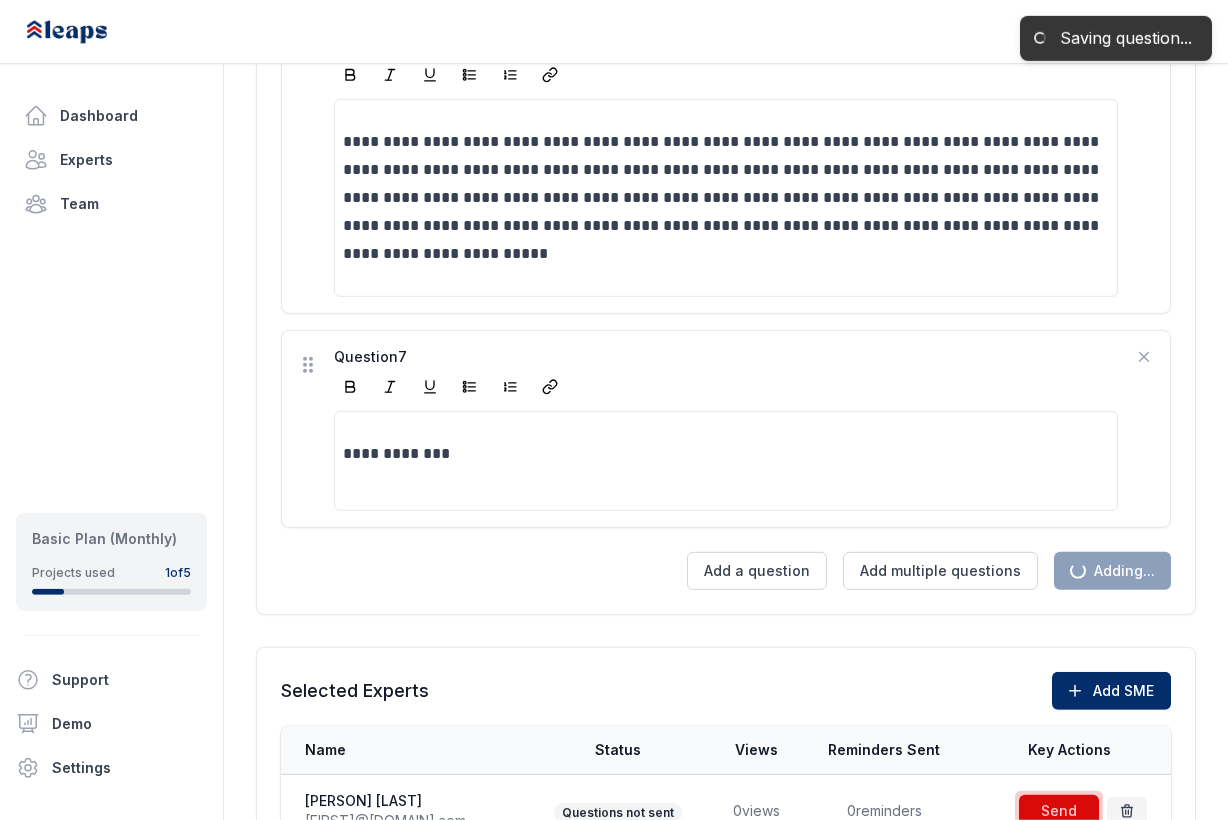 scroll, scrollTop: 2301, scrollLeft: 0, axis: vertical 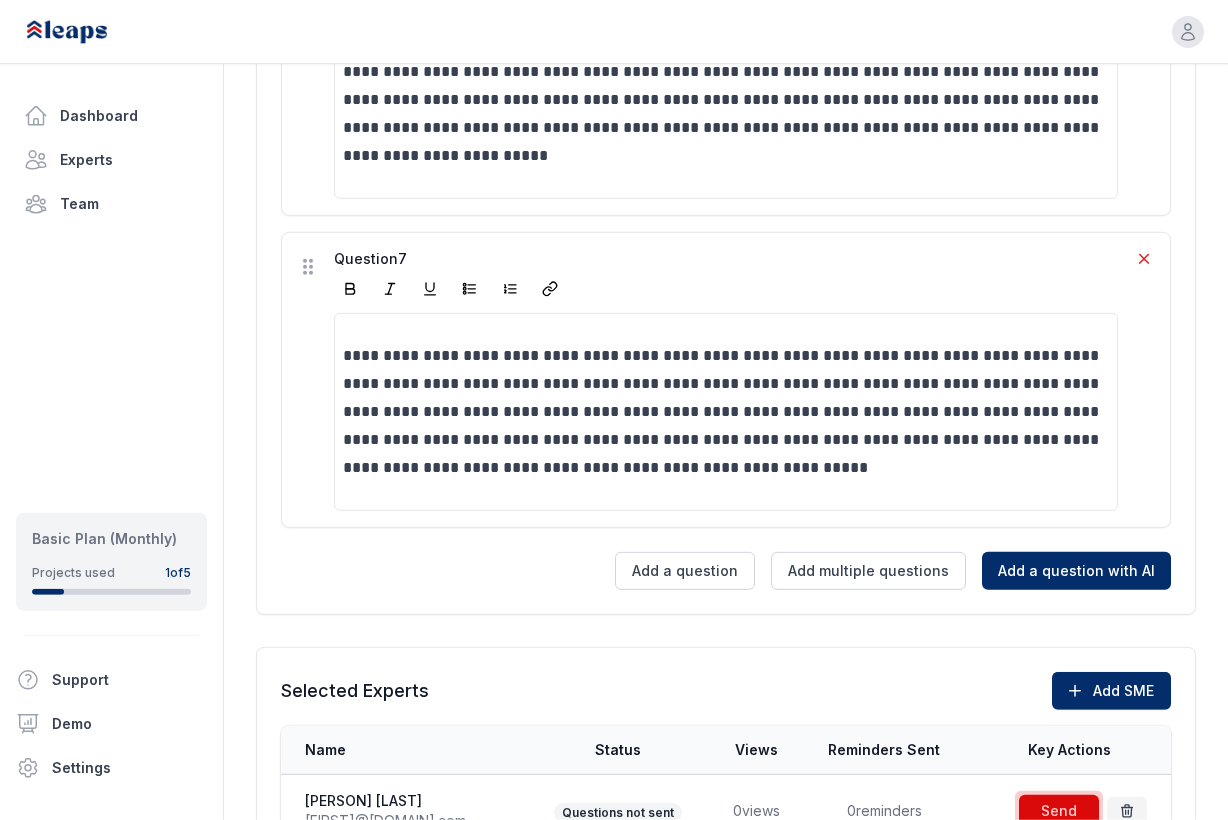 click 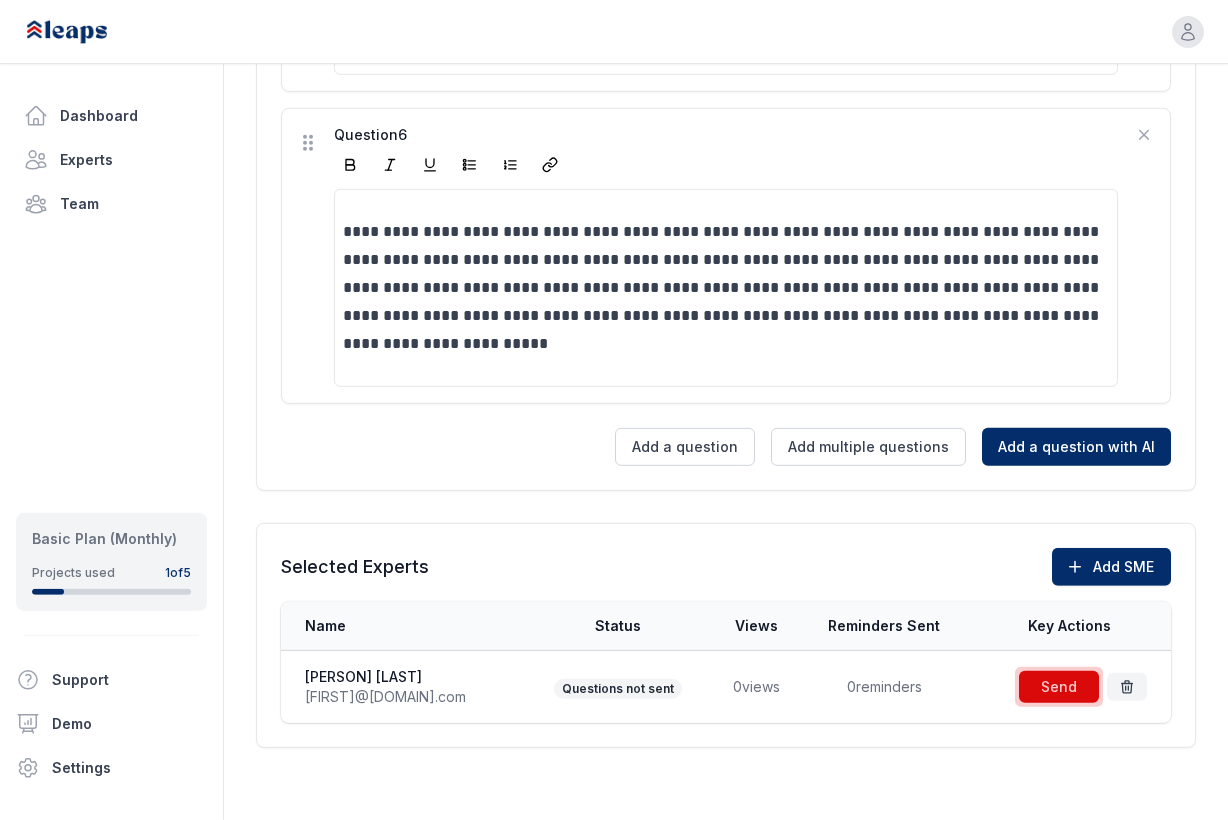 scroll, scrollTop: 1989, scrollLeft: 0, axis: vertical 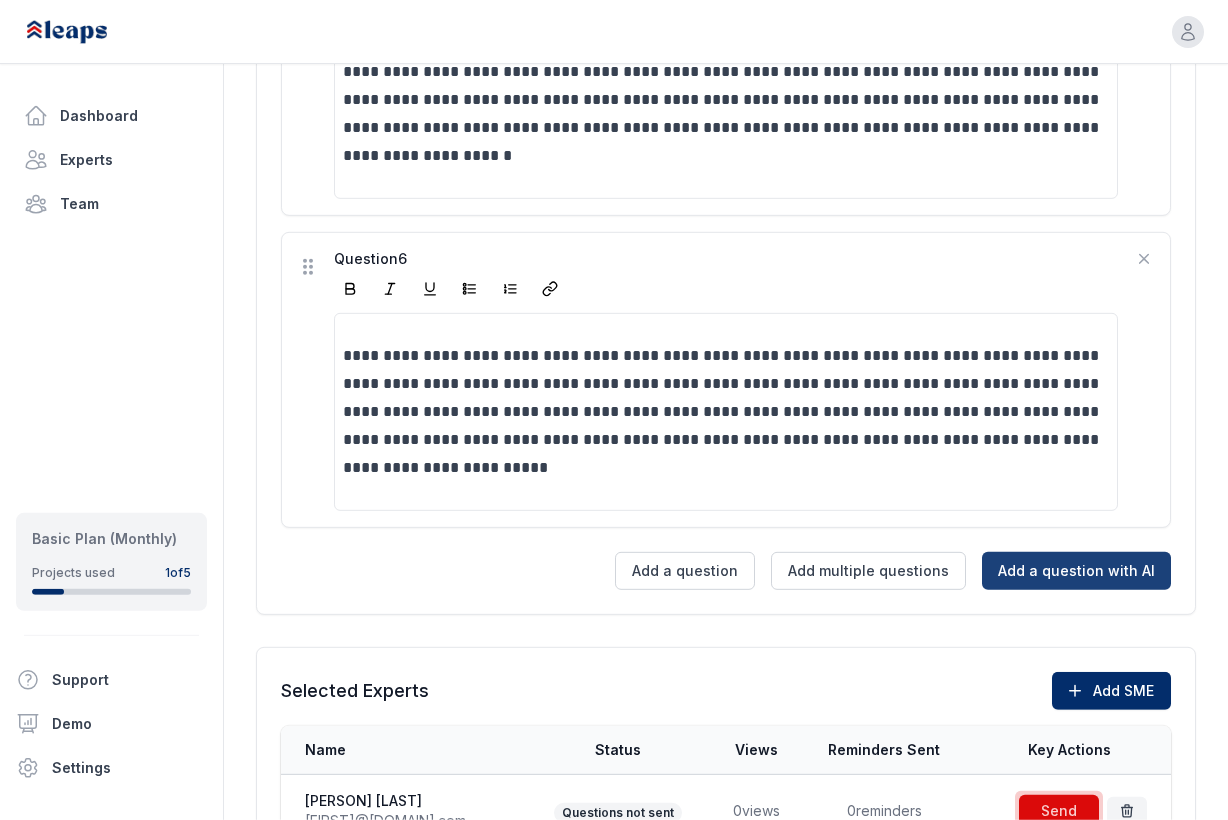 click on "Add a question with AI" at bounding box center (1076, 571) 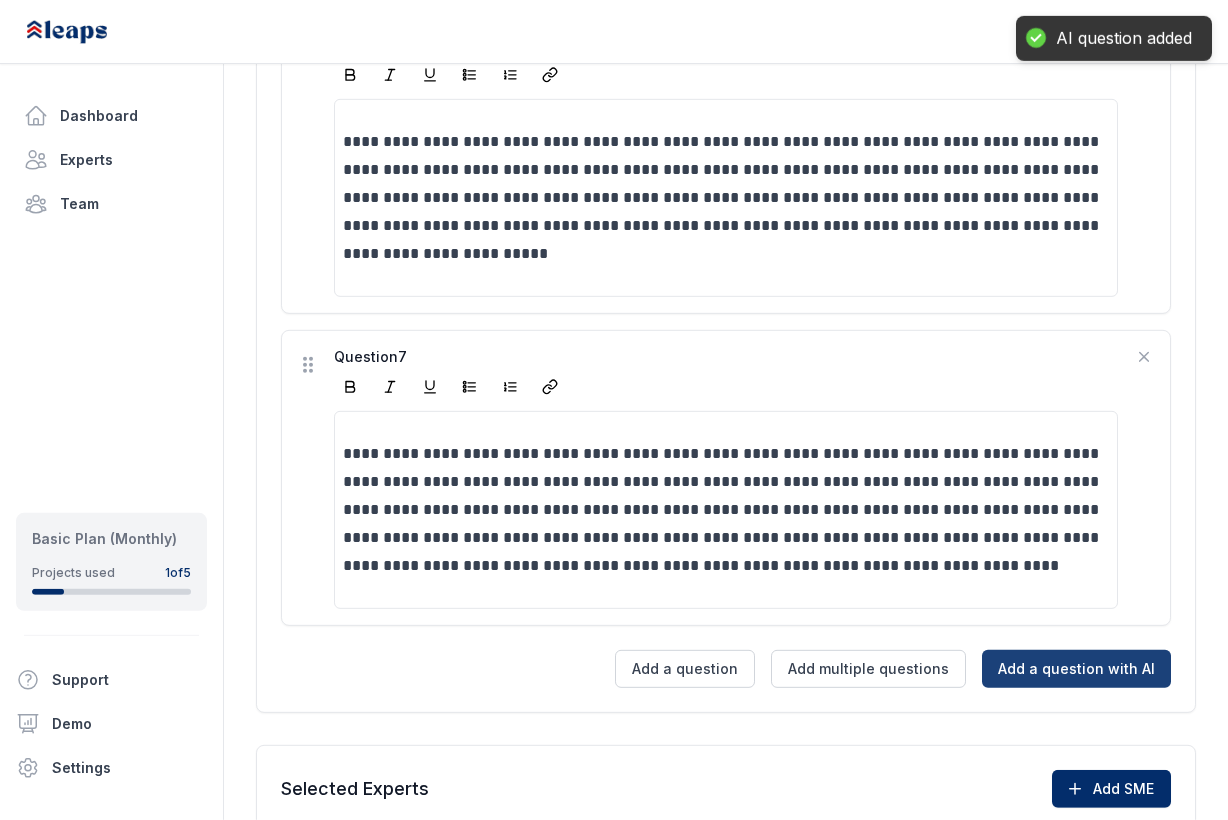 scroll, scrollTop: 2301, scrollLeft: 0, axis: vertical 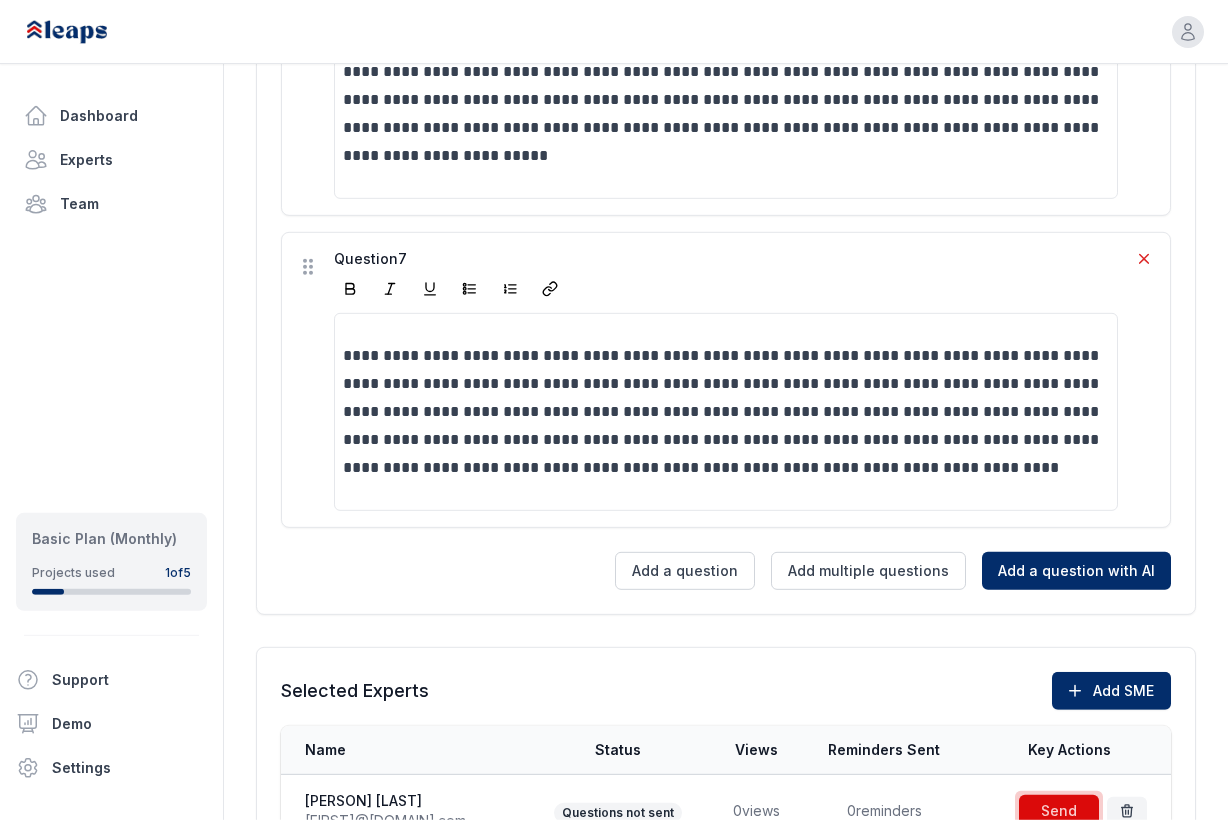 click 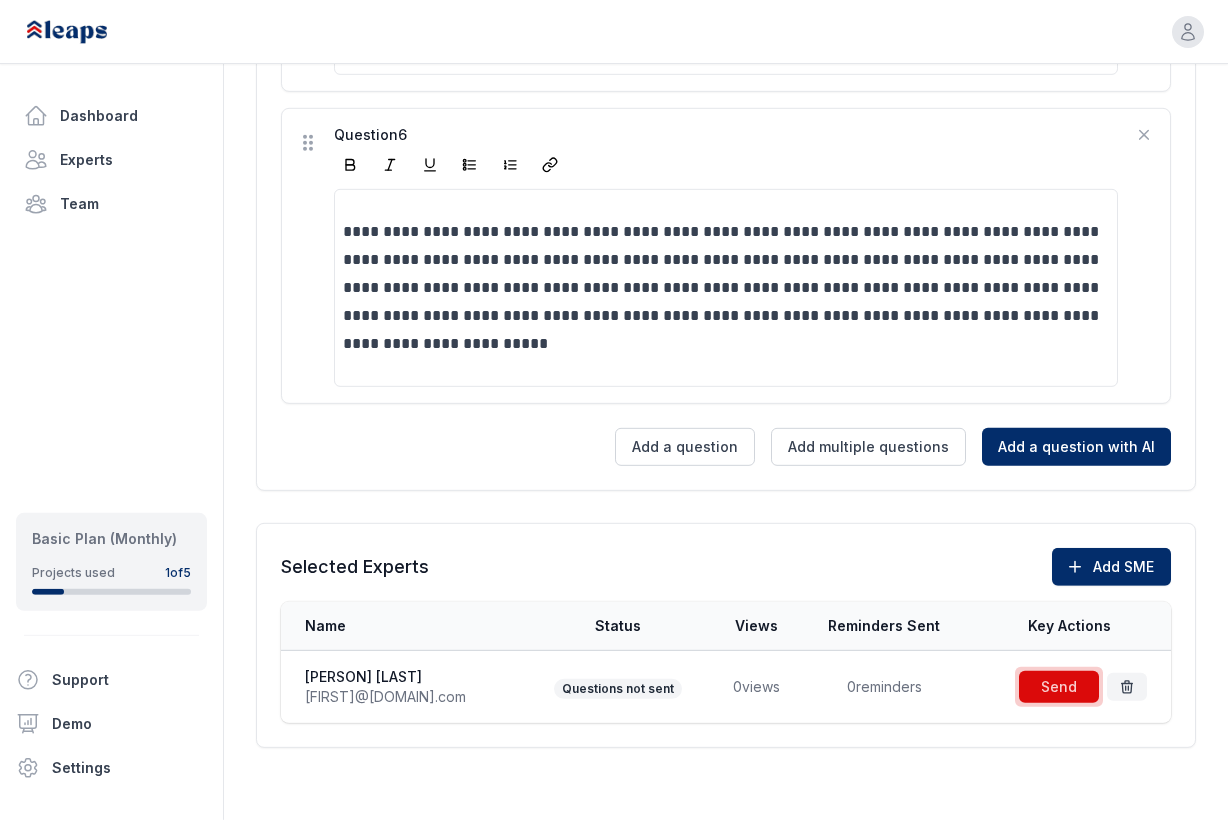 scroll, scrollTop: 1989, scrollLeft: 0, axis: vertical 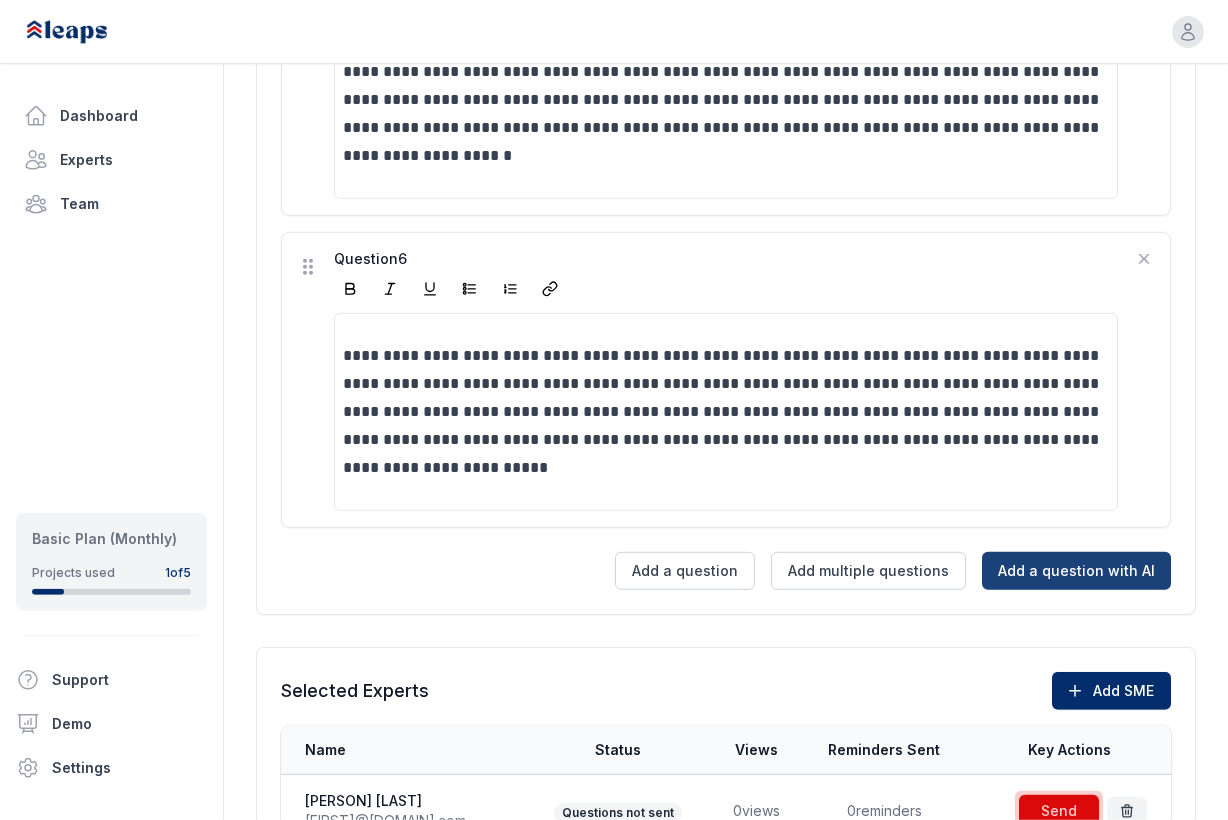 click on "Add a question with AI" at bounding box center (1076, 571) 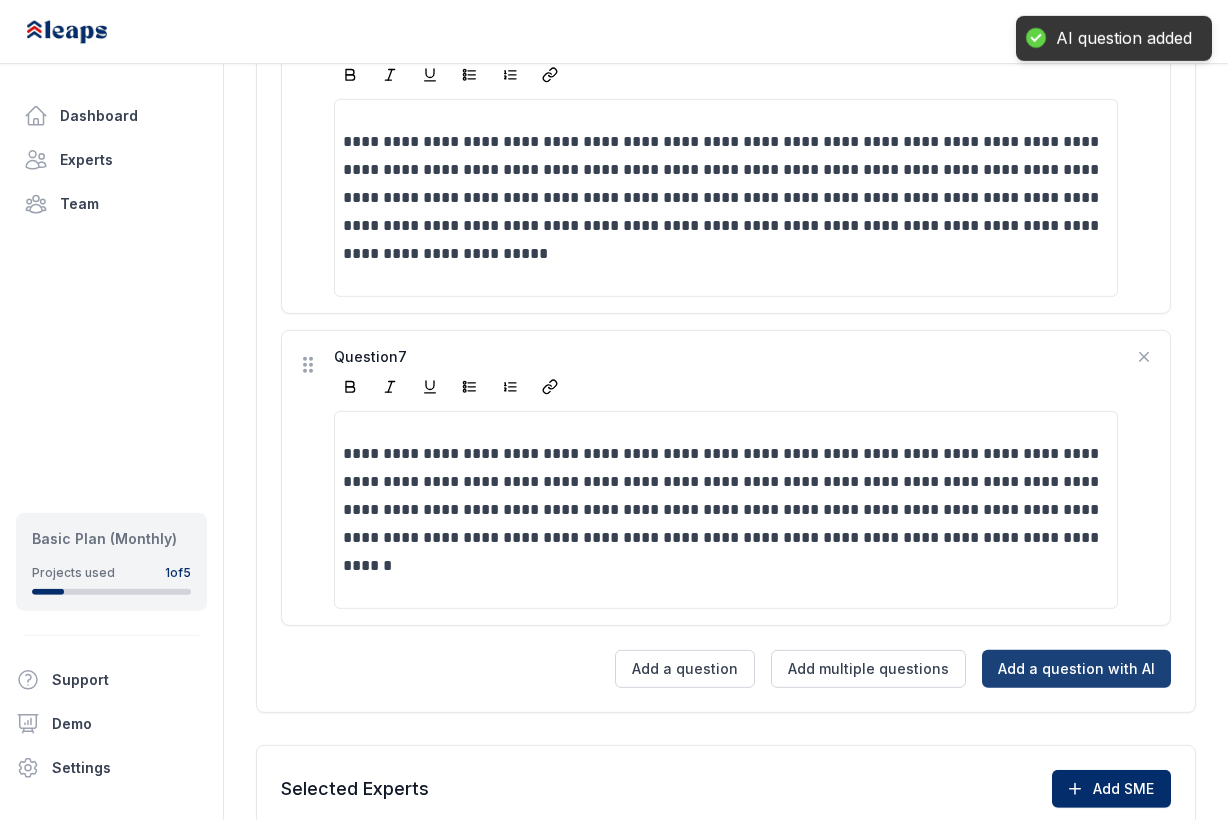 scroll, scrollTop: 2273, scrollLeft: 0, axis: vertical 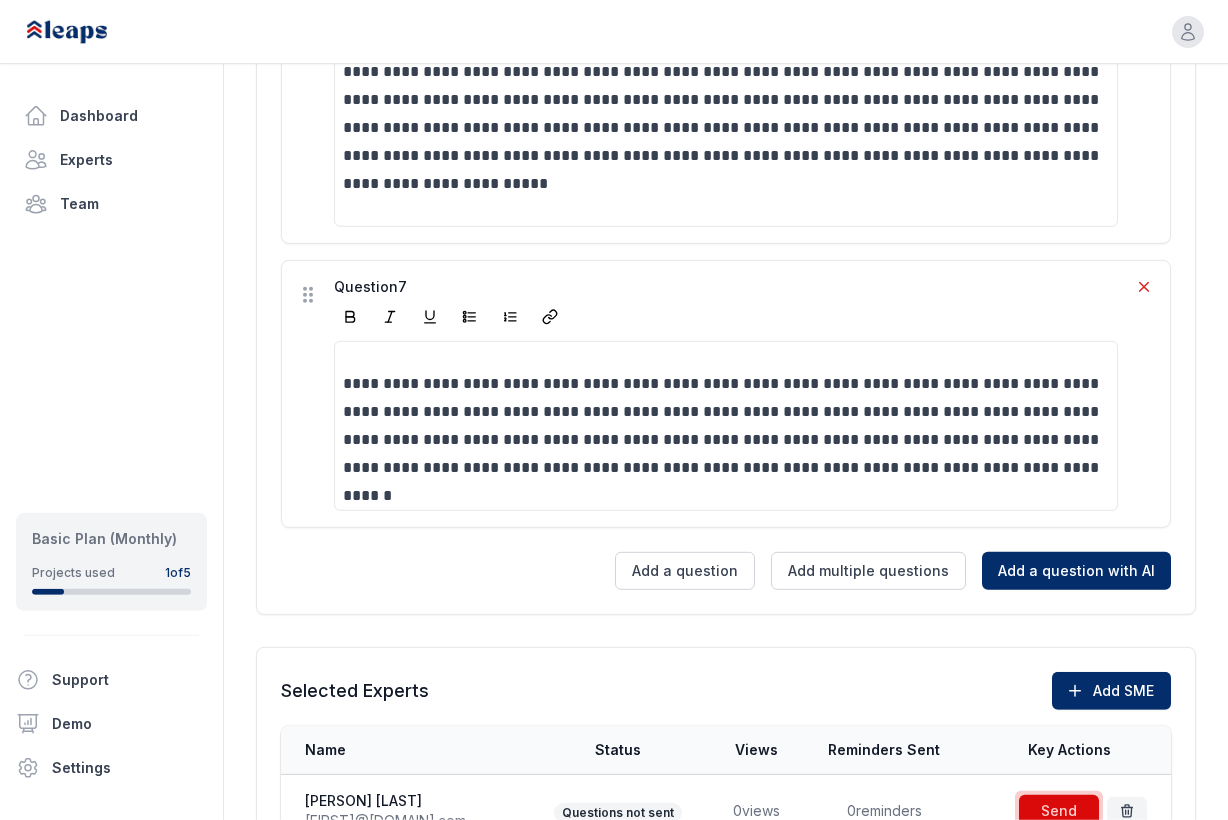 click 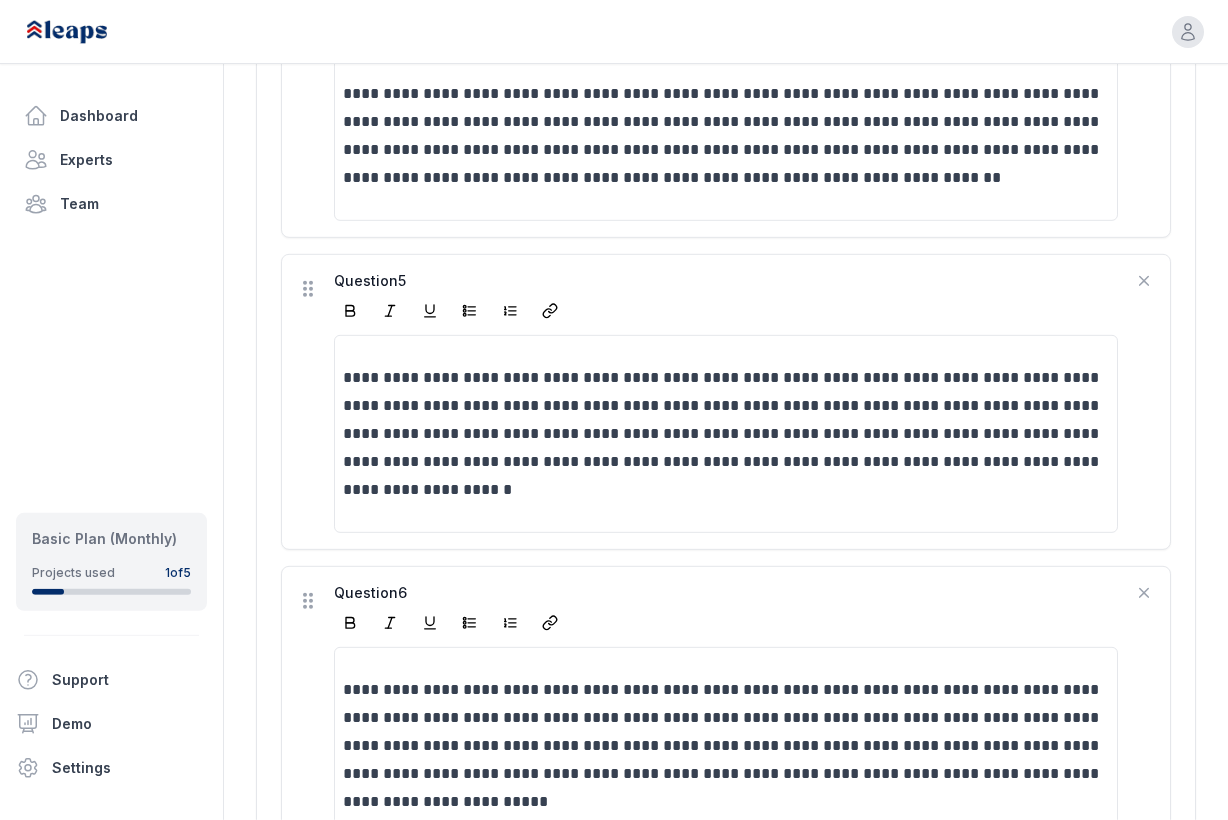 scroll, scrollTop: 1610, scrollLeft: 0, axis: vertical 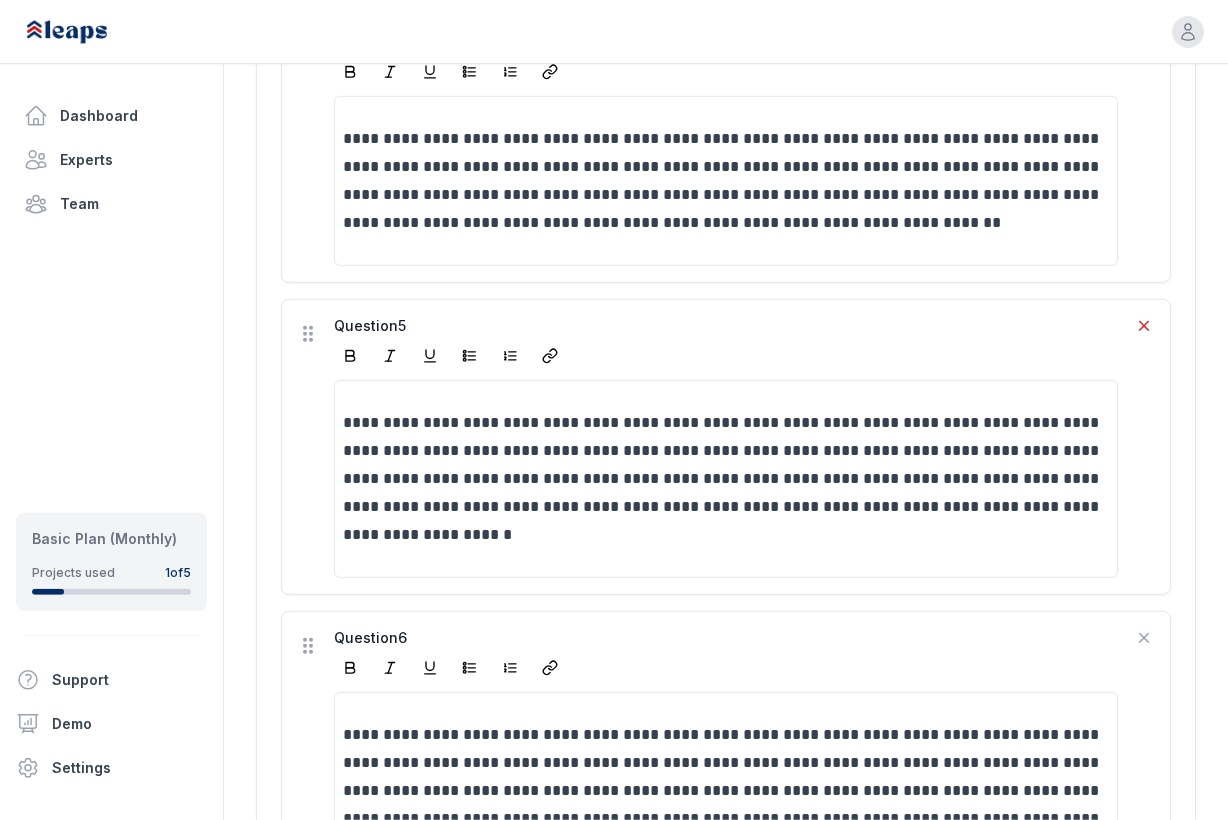 click 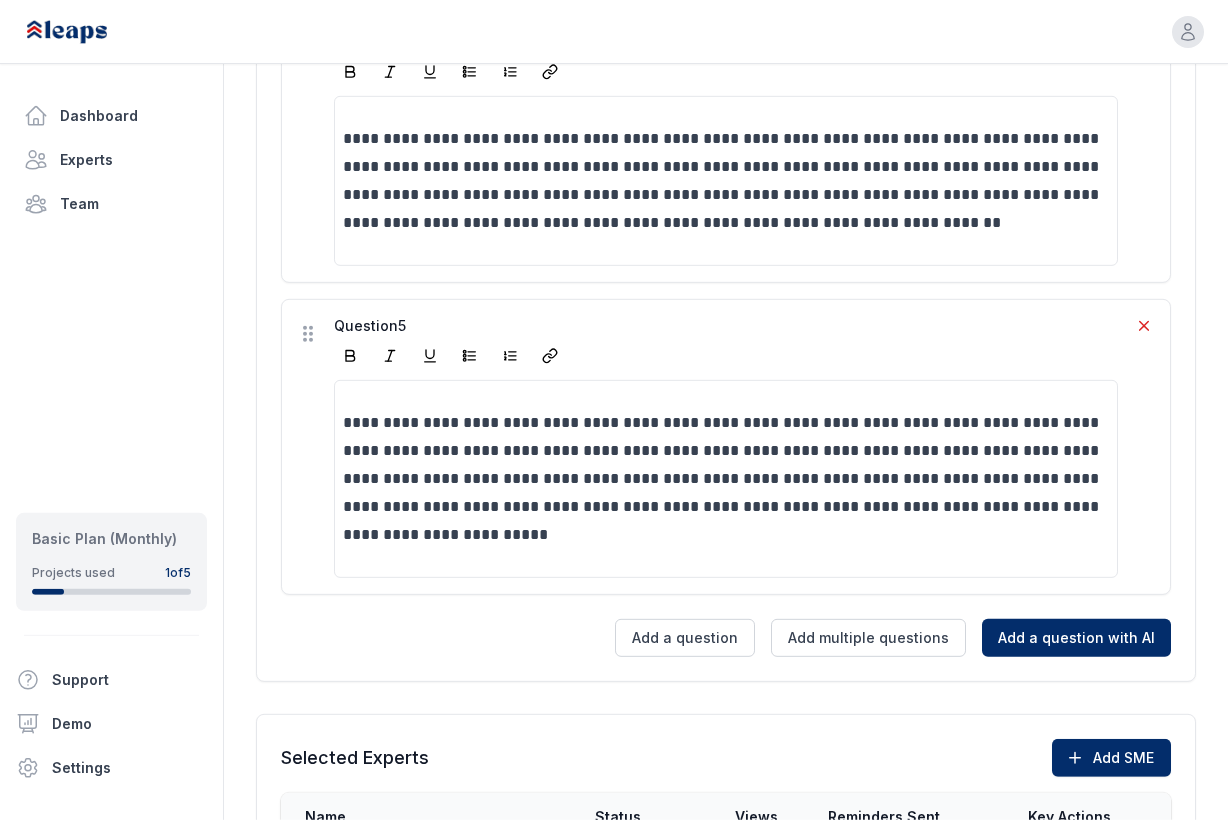 click 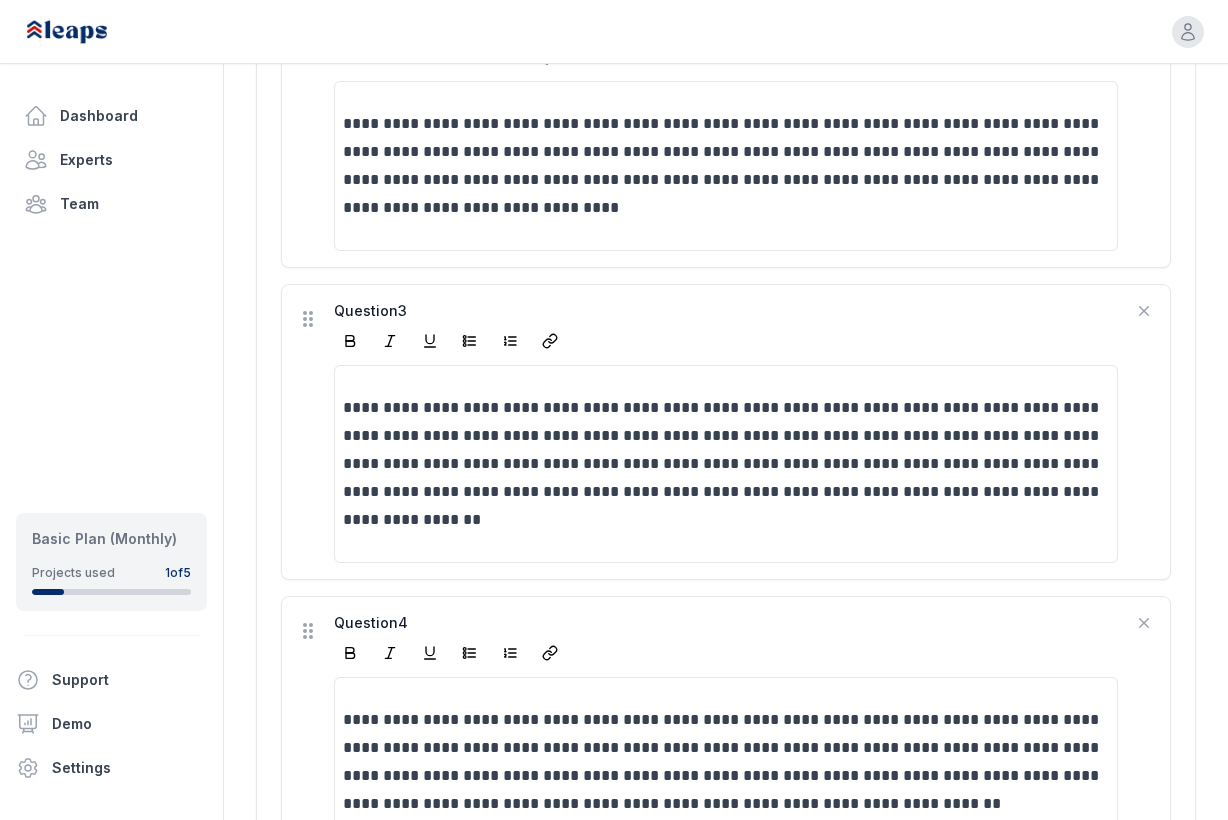 scroll, scrollTop: 885, scrollLeft: 0, axis: vertical 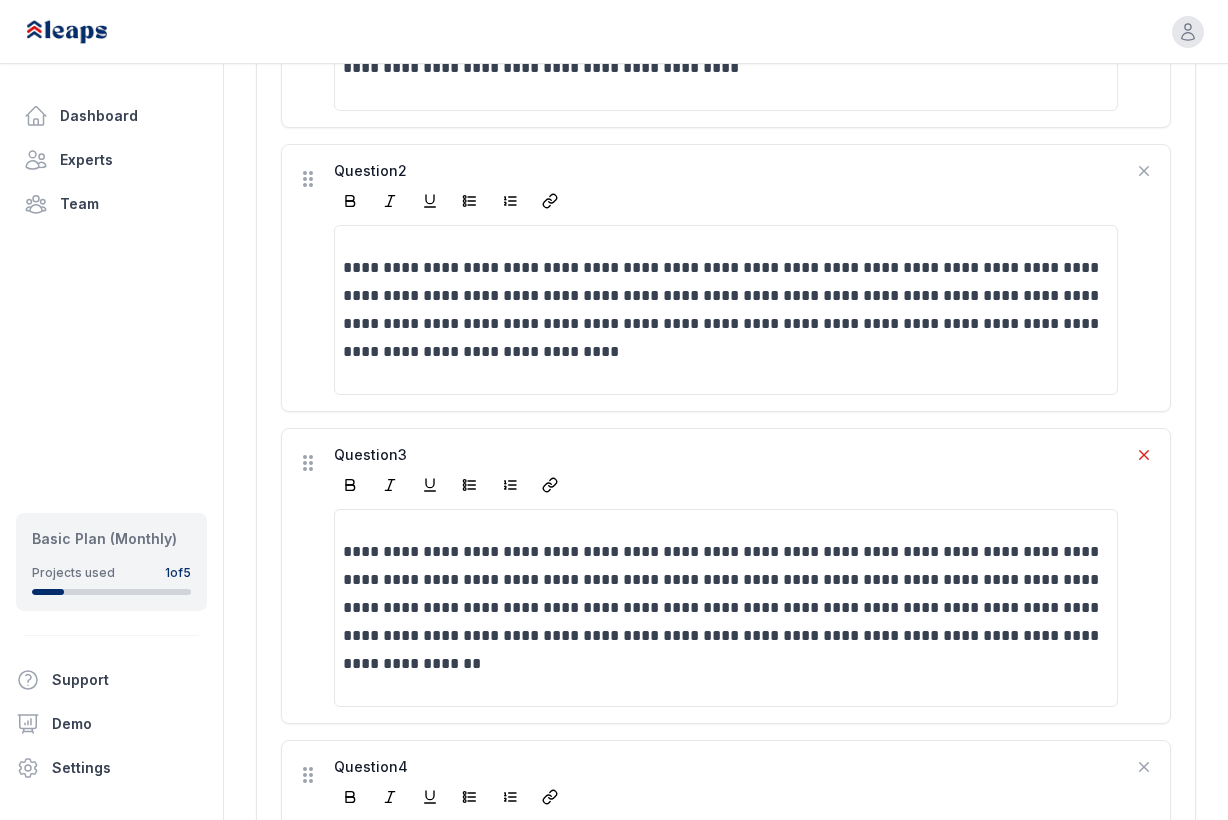 click 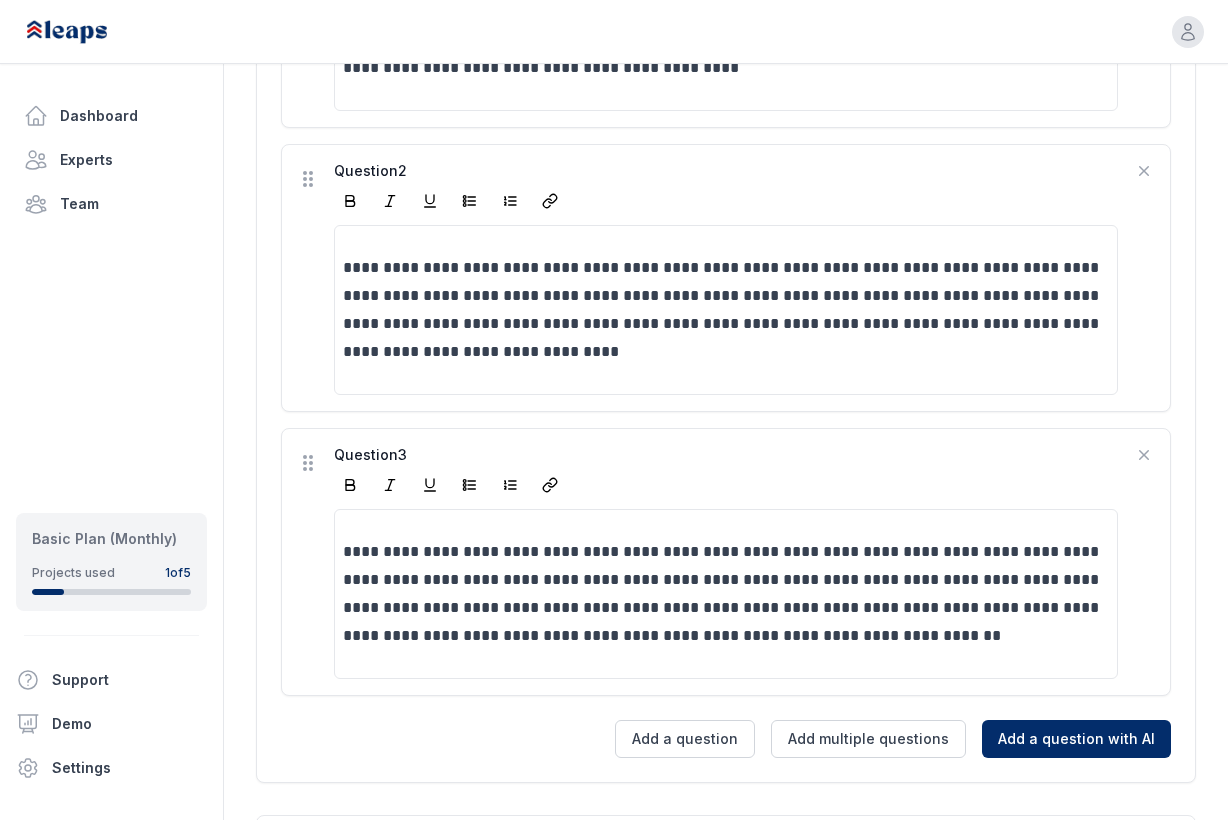 click 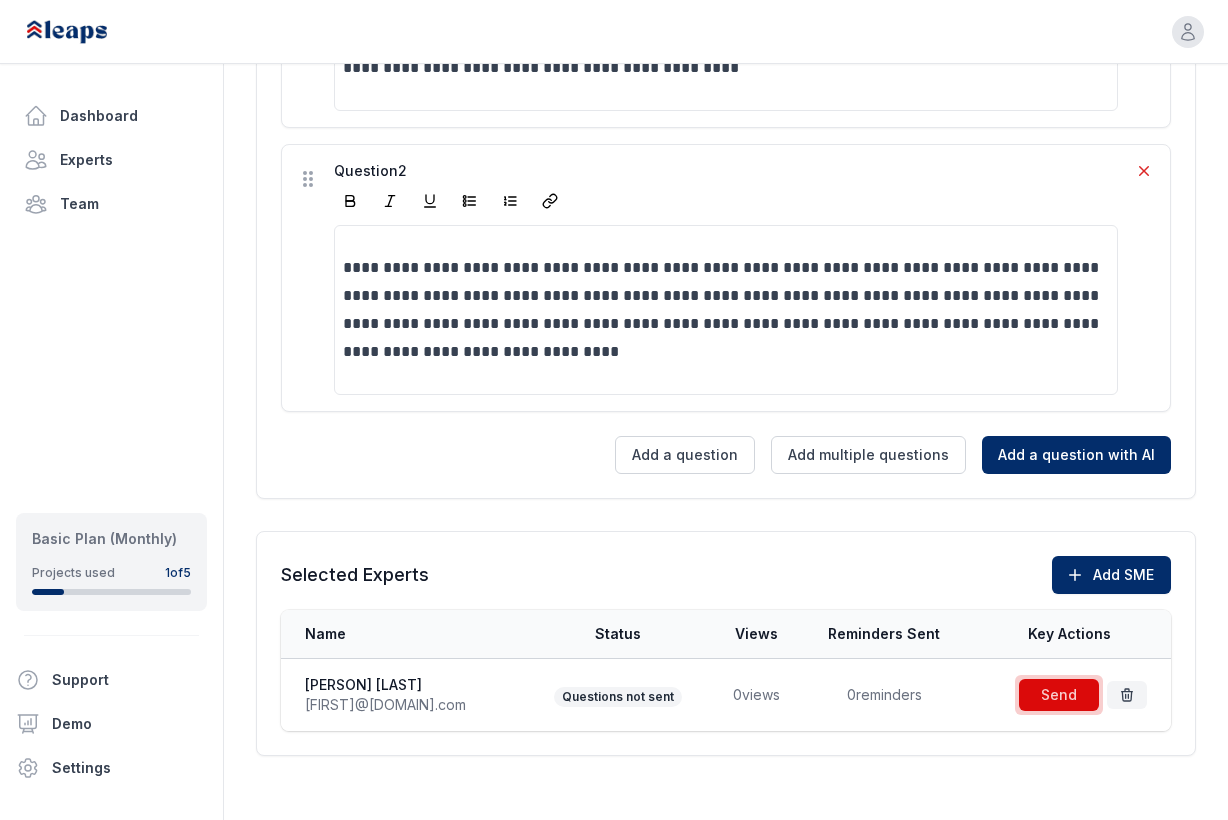 click 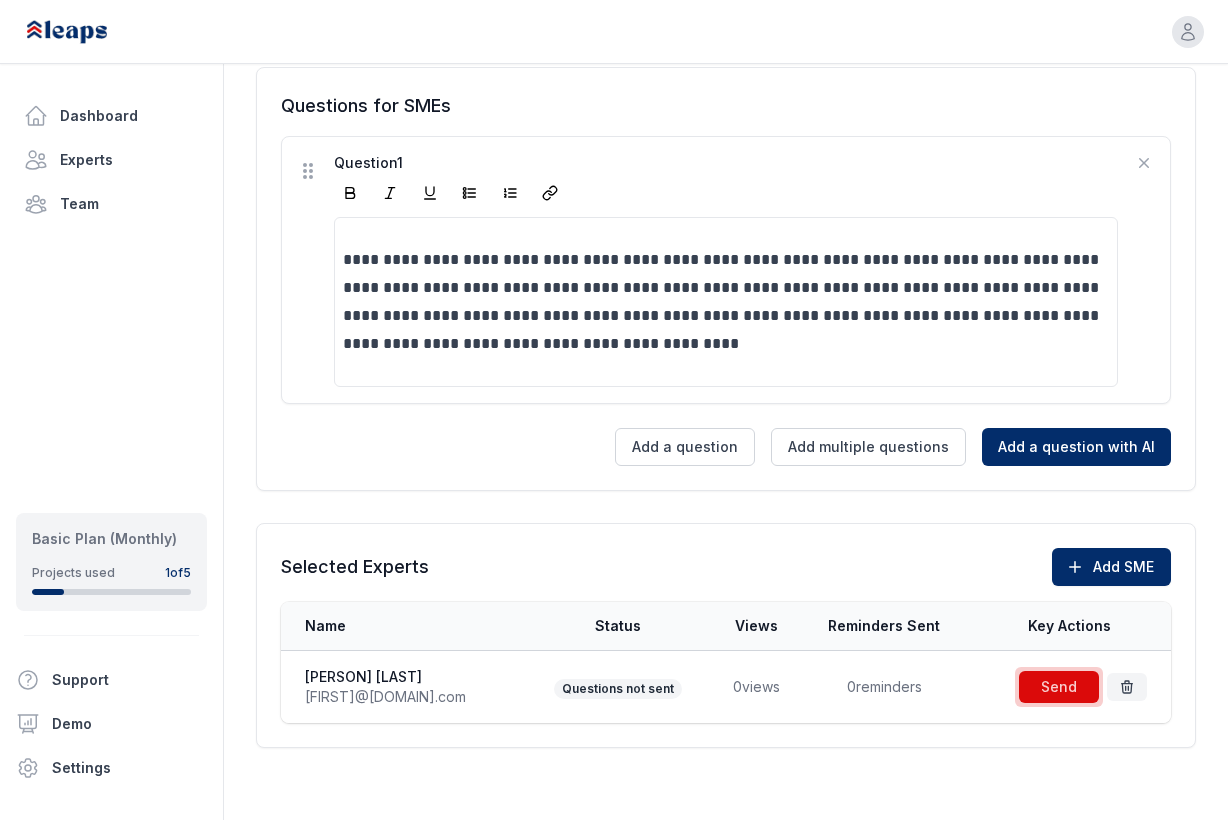 scroll, scrollTop: 603, scrollLeft: 0, axis: vertical 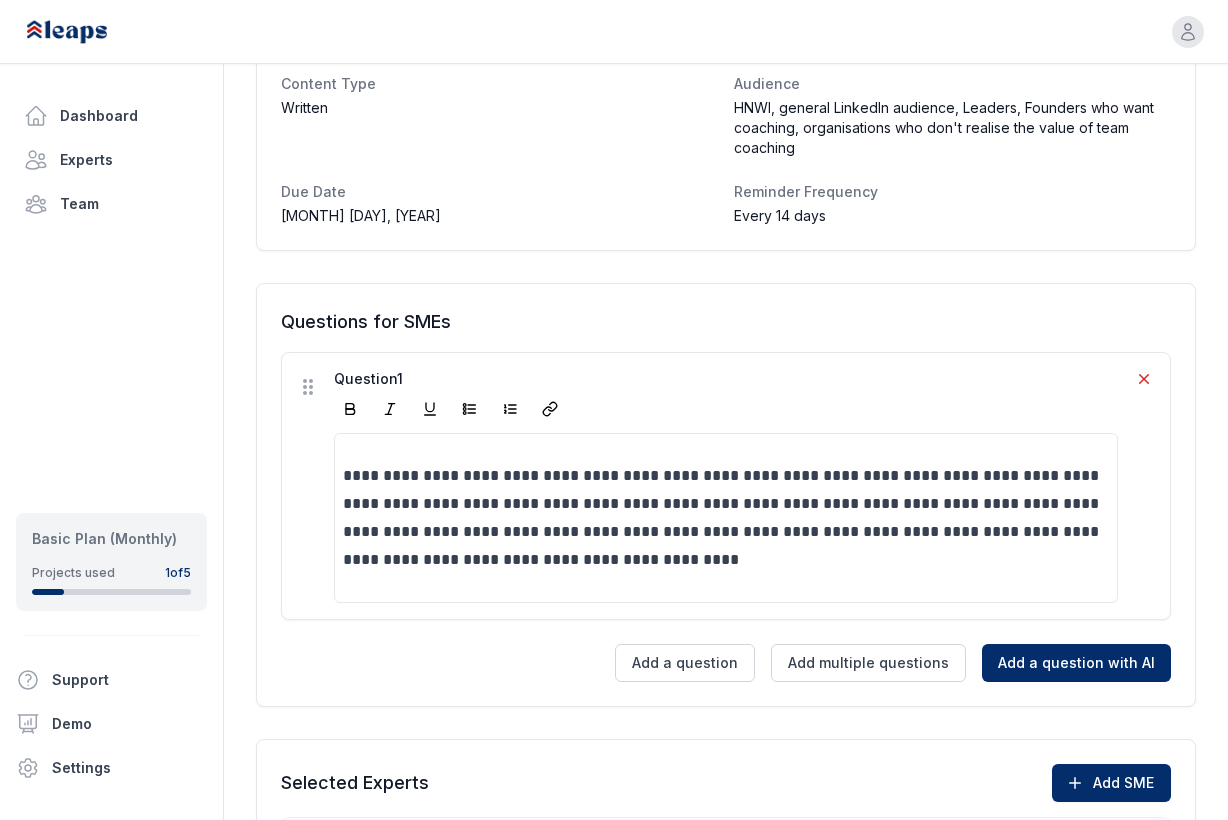 click 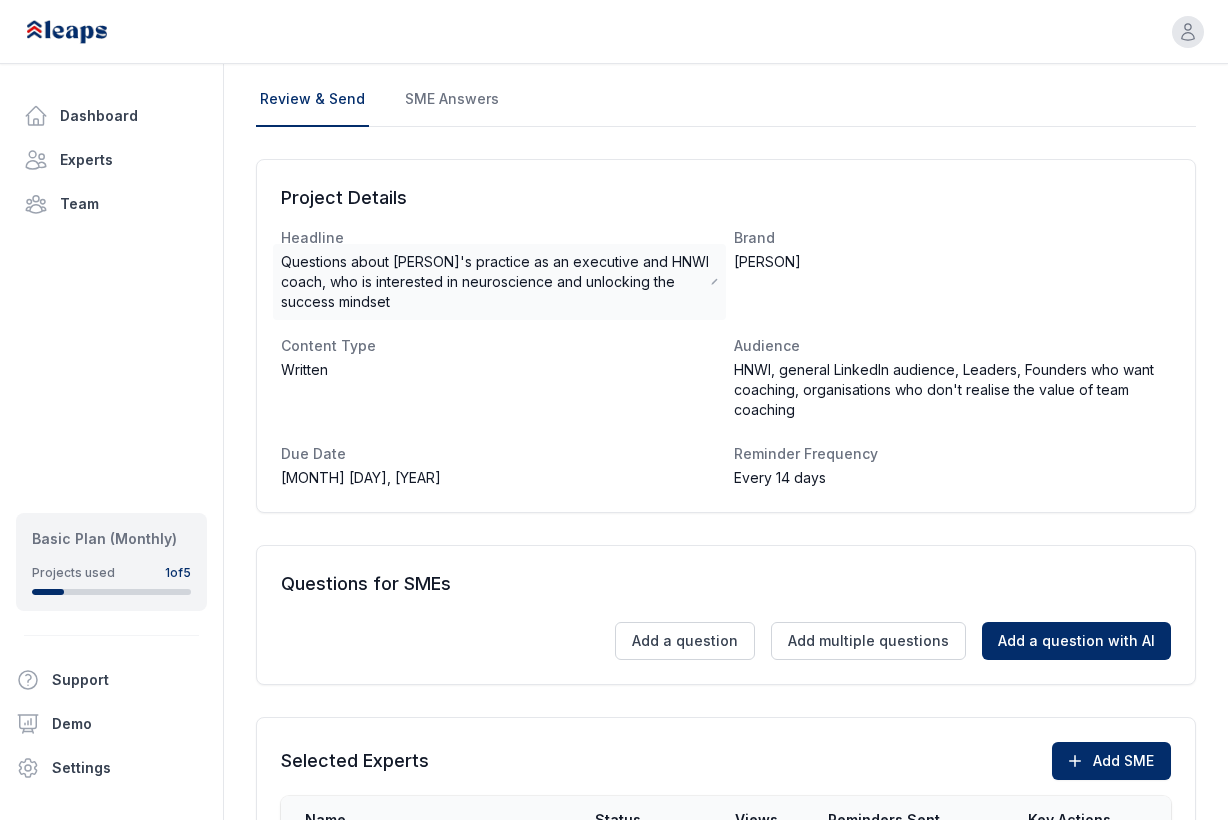 scroll, scrollTop: 0, scrollLeft: 0, axis: both 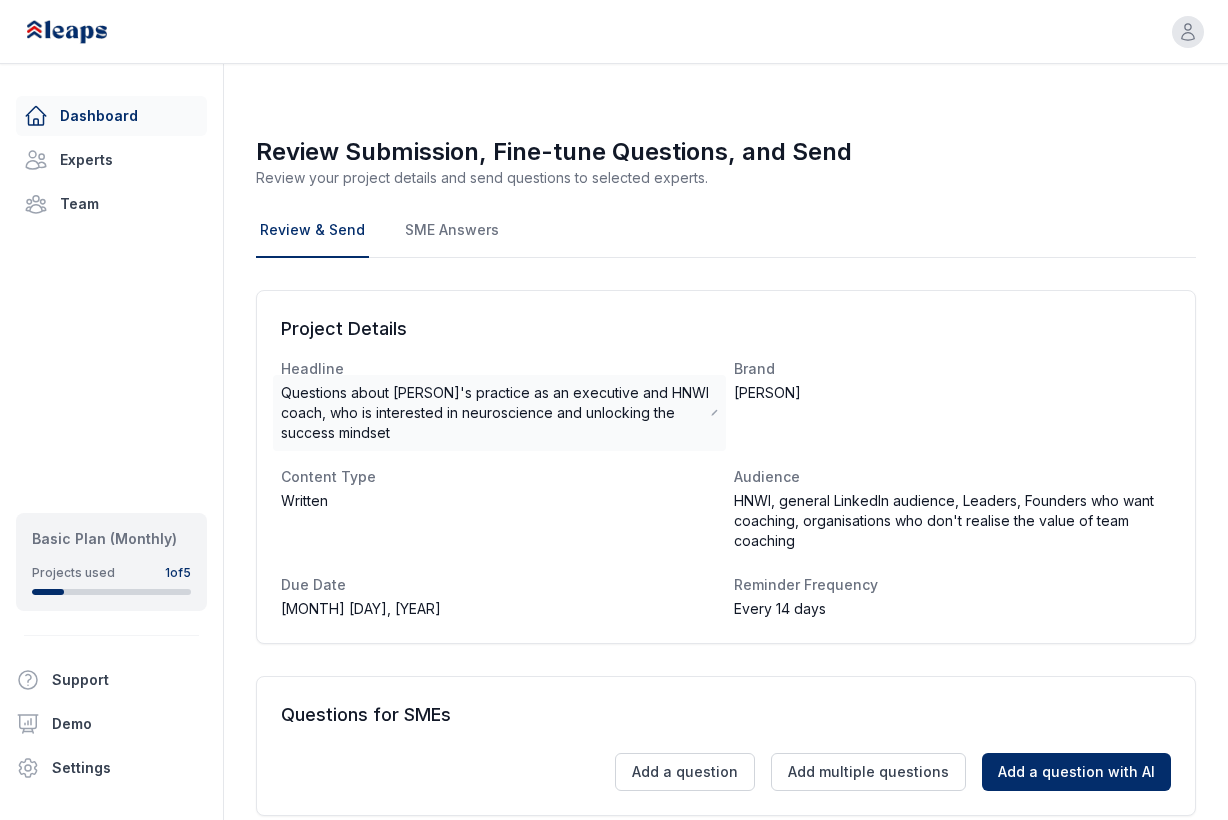 click on "Dashboard" at bounding box center [111, 116] 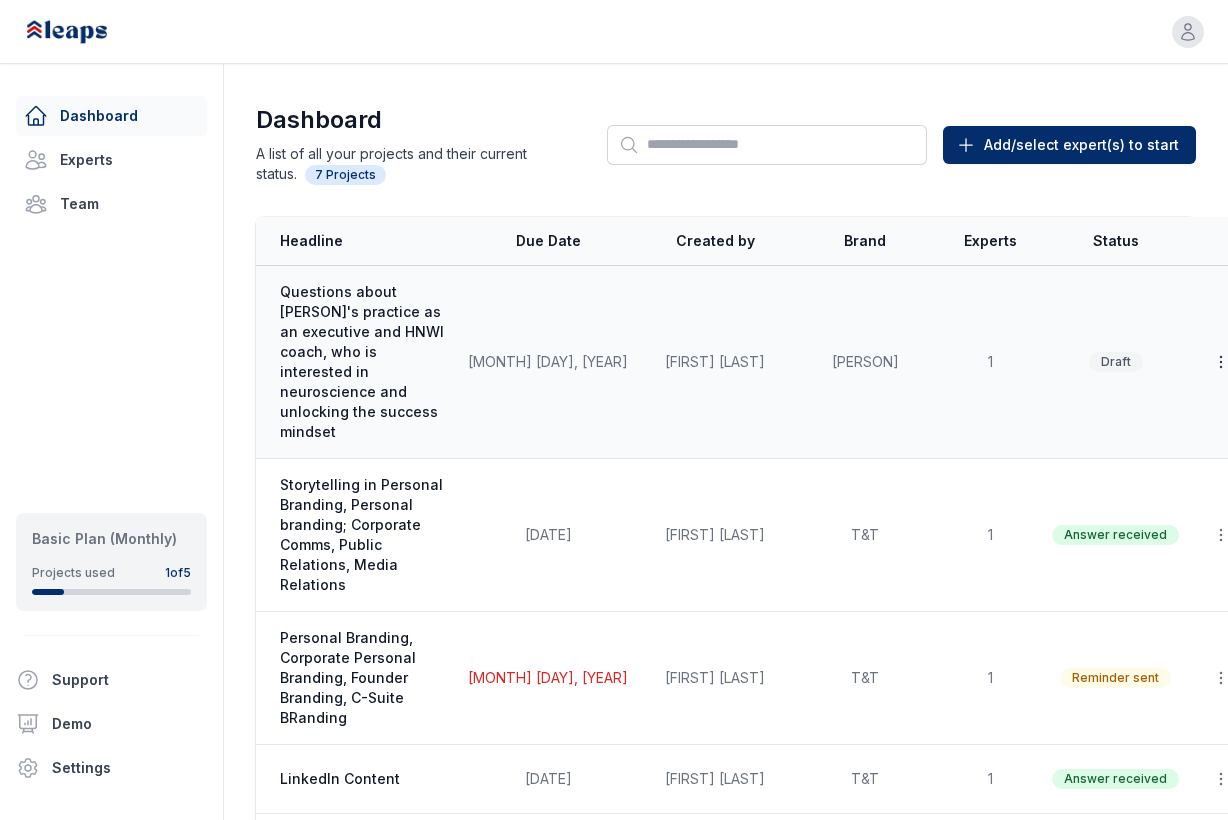 click 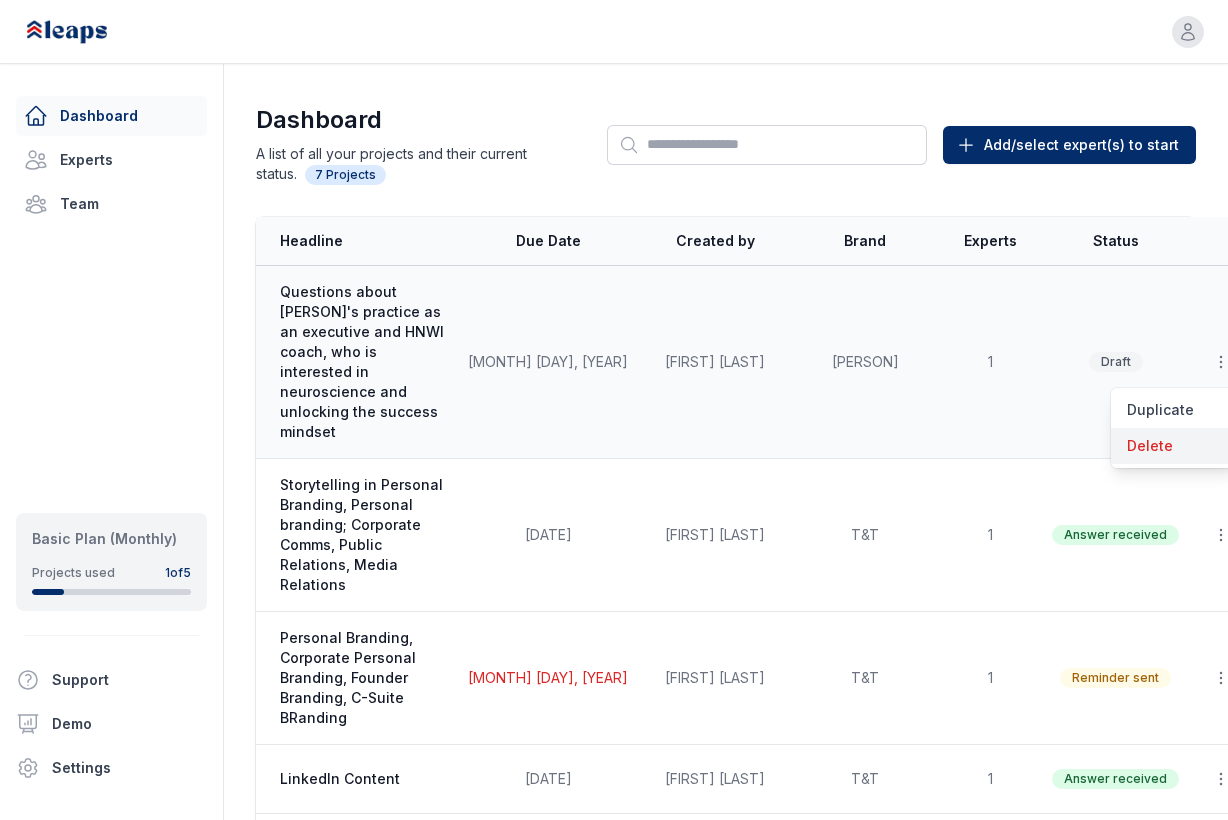 click on "Delete" at bounding box center [1175, 446] 